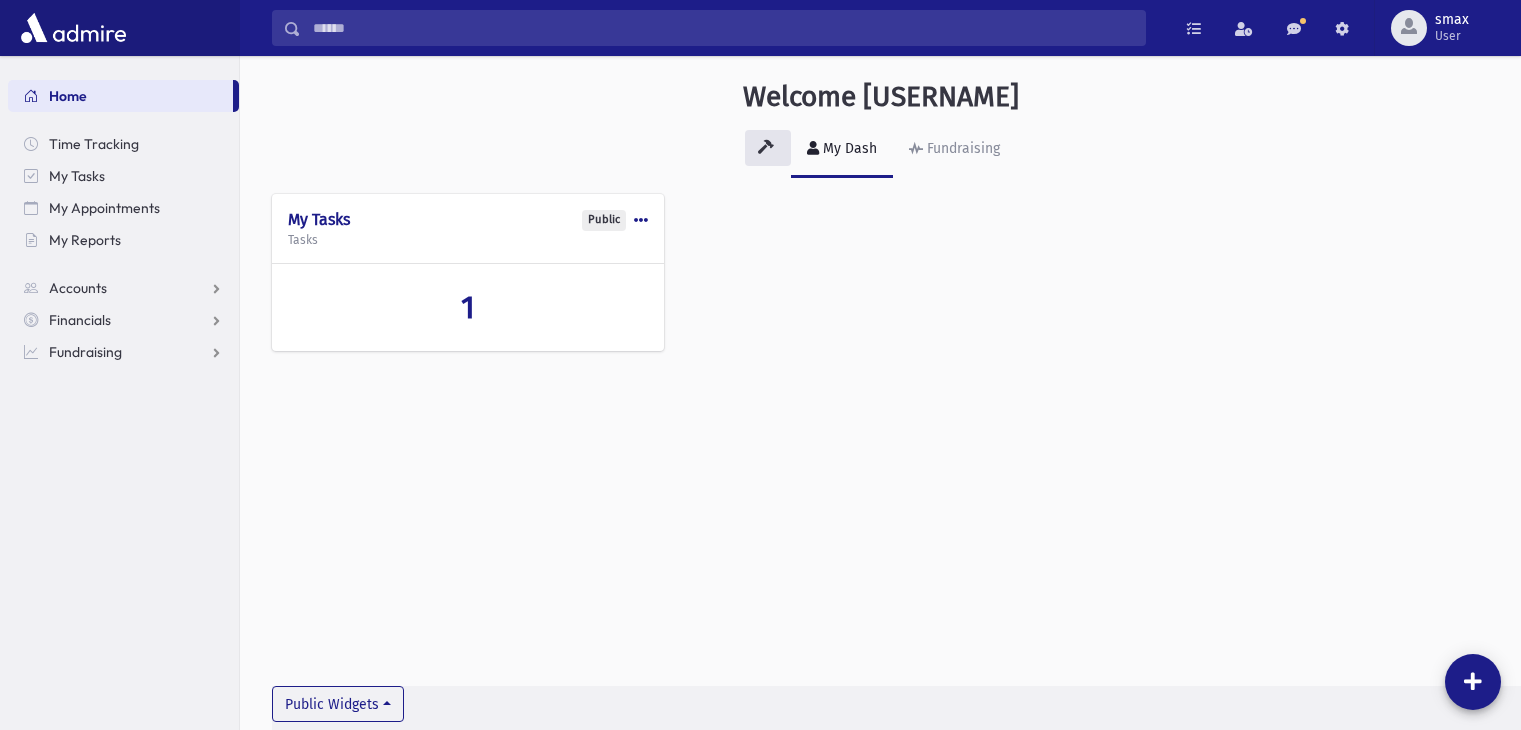 scroll, scrollTop: 0, scrollLeft: 0, axis: both 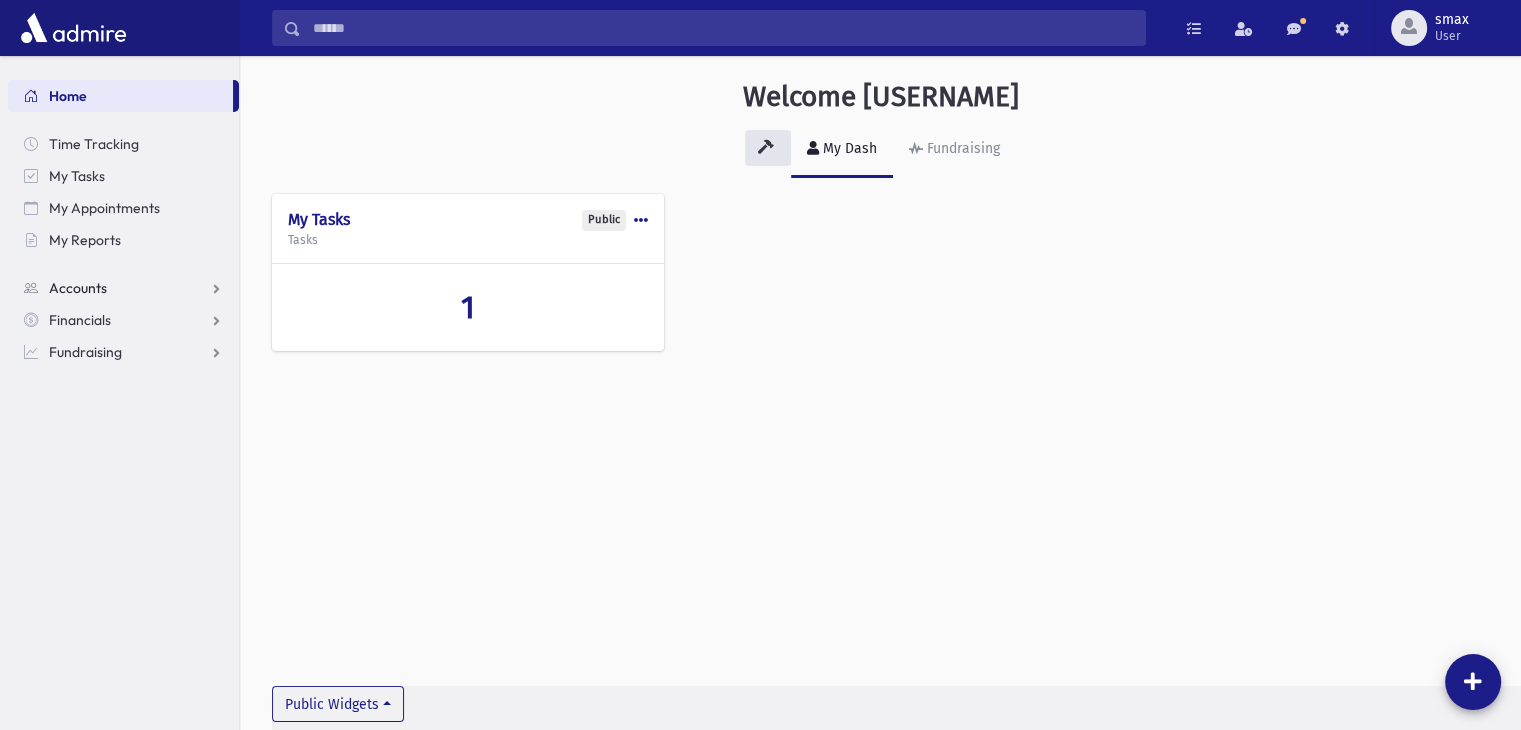 click on "Accounts" at bounding box center [123, 288] 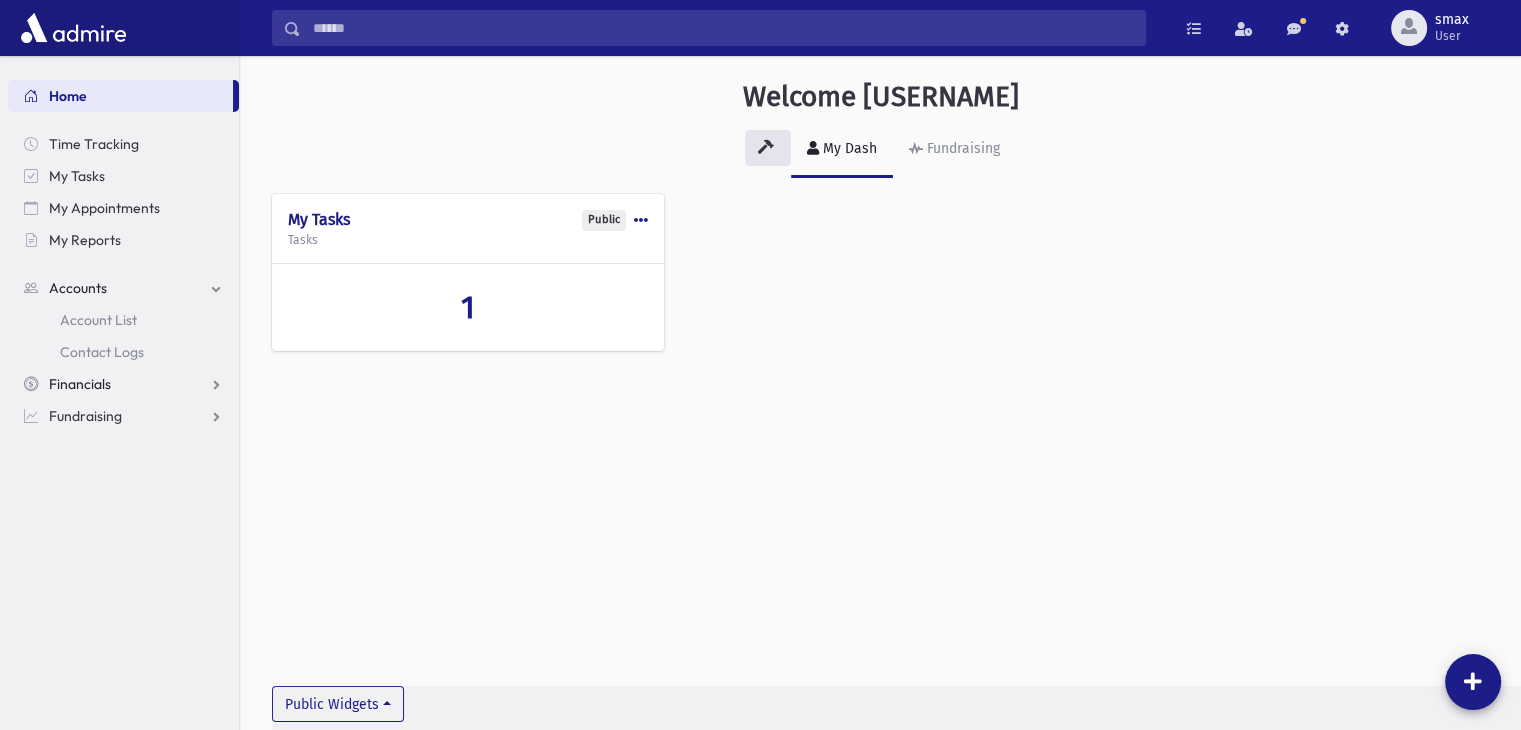 click on "Financials" at bounding box center (80, 384) 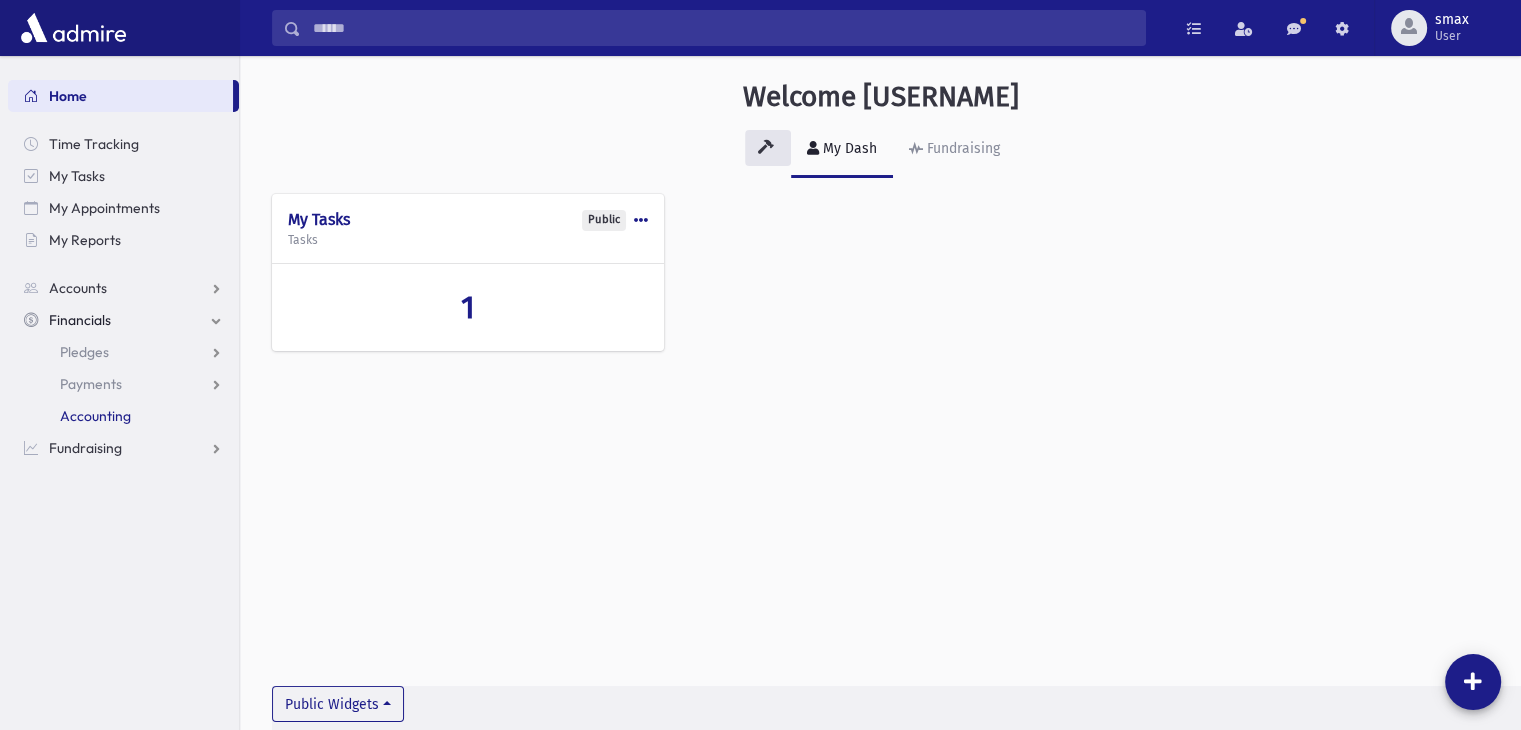 click on "Accounting" at bounding box center (95, 416) 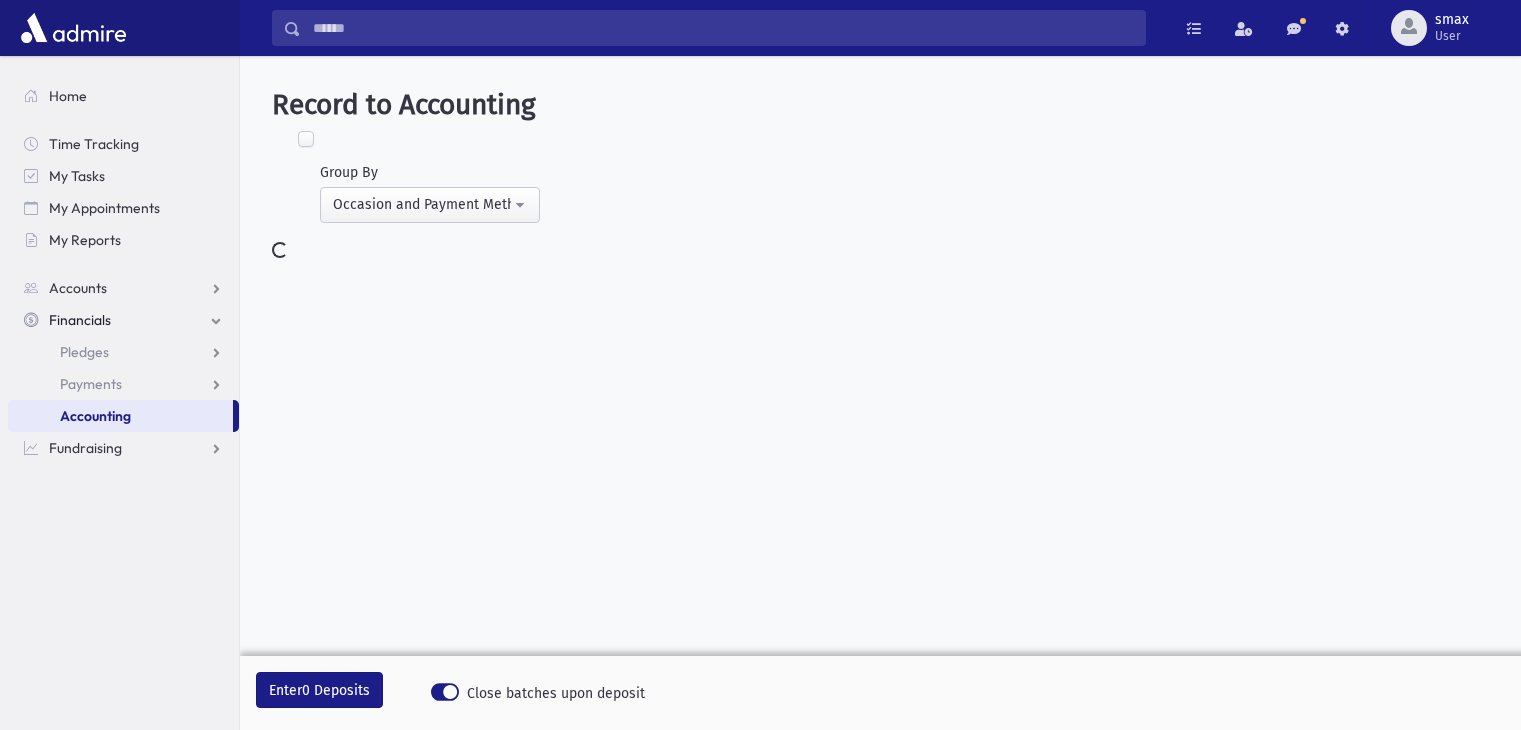scroll, scrollTop: 0, scrollLeft: 0, axis: both 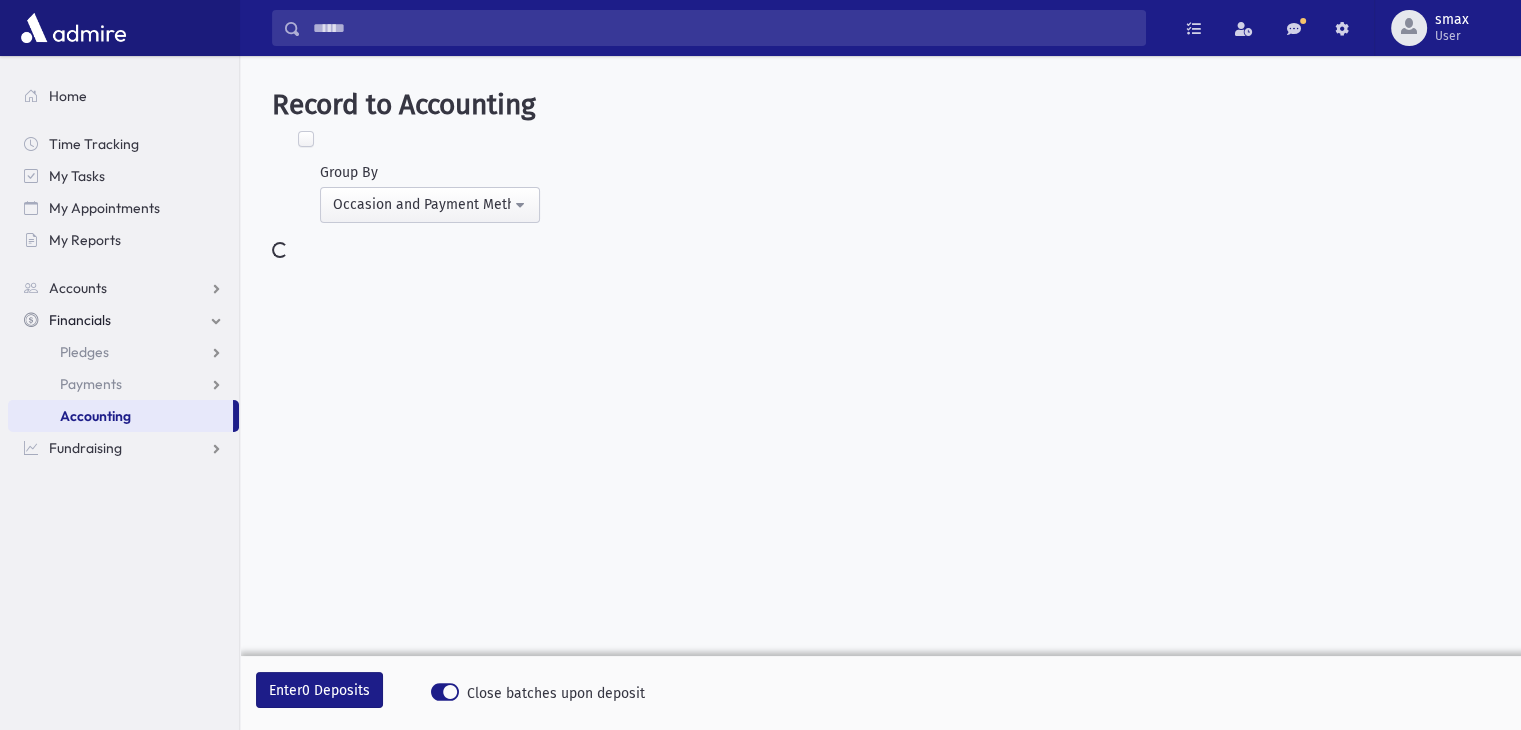 select 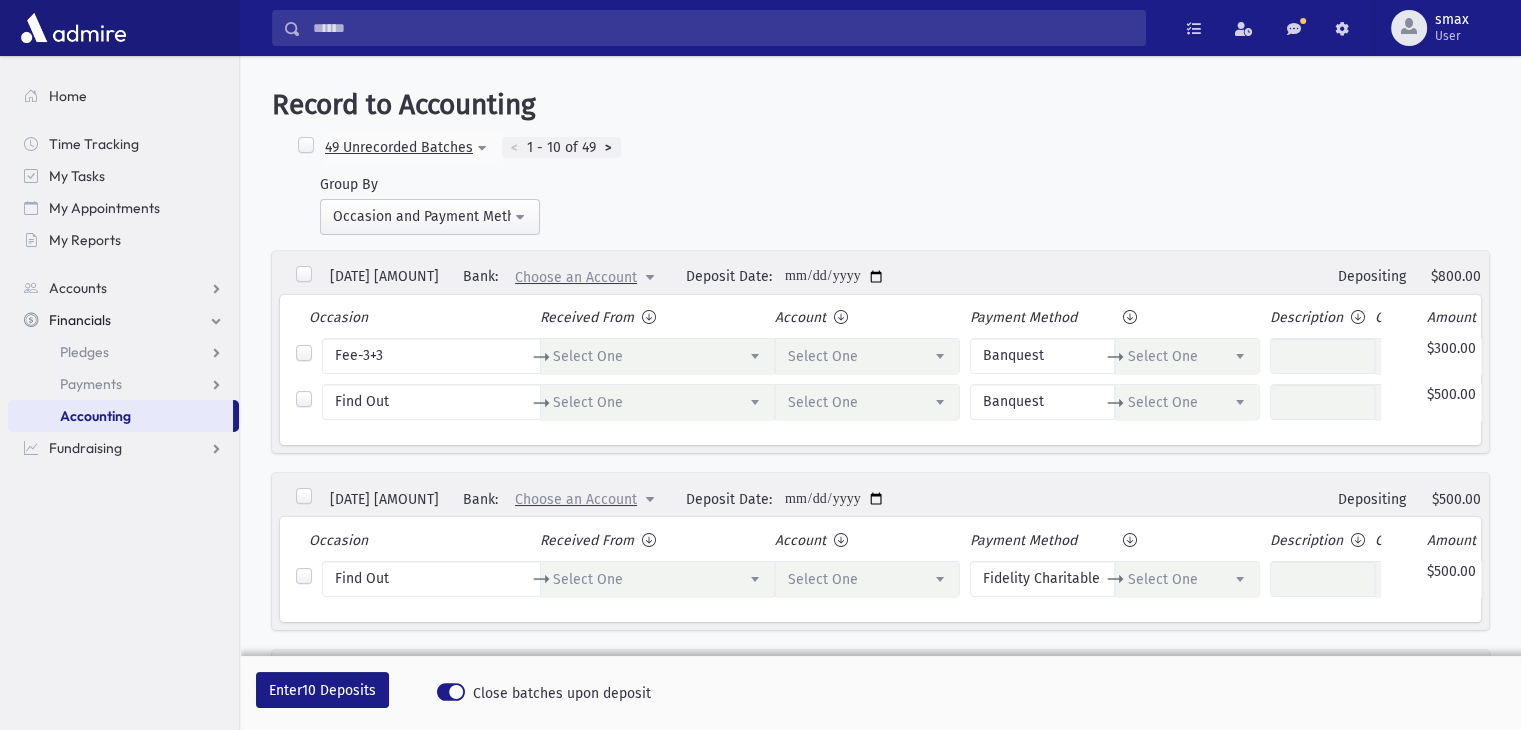 click at bounding box center [306, 146] 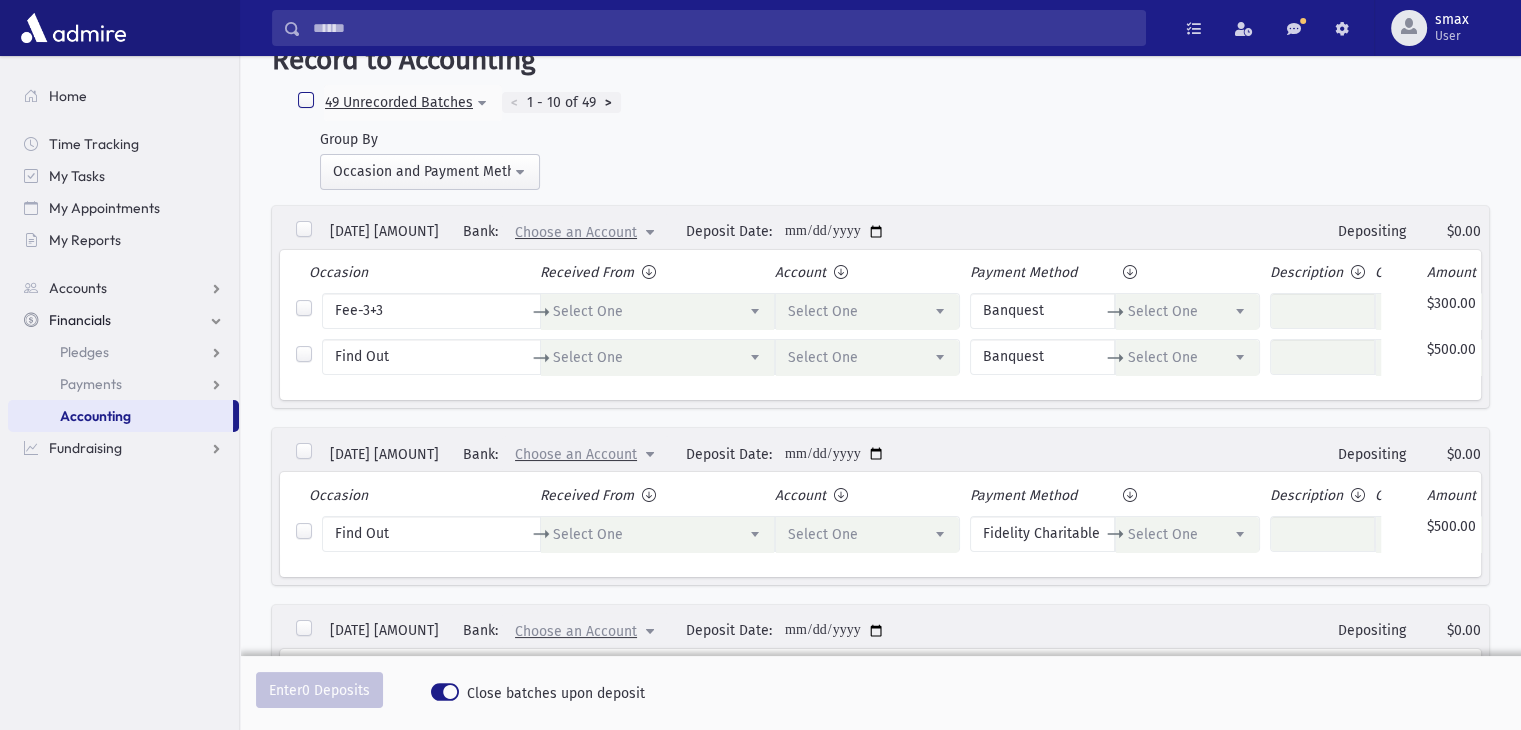scroll, scrollTop: 0, scrollLeft: 0, axis: both 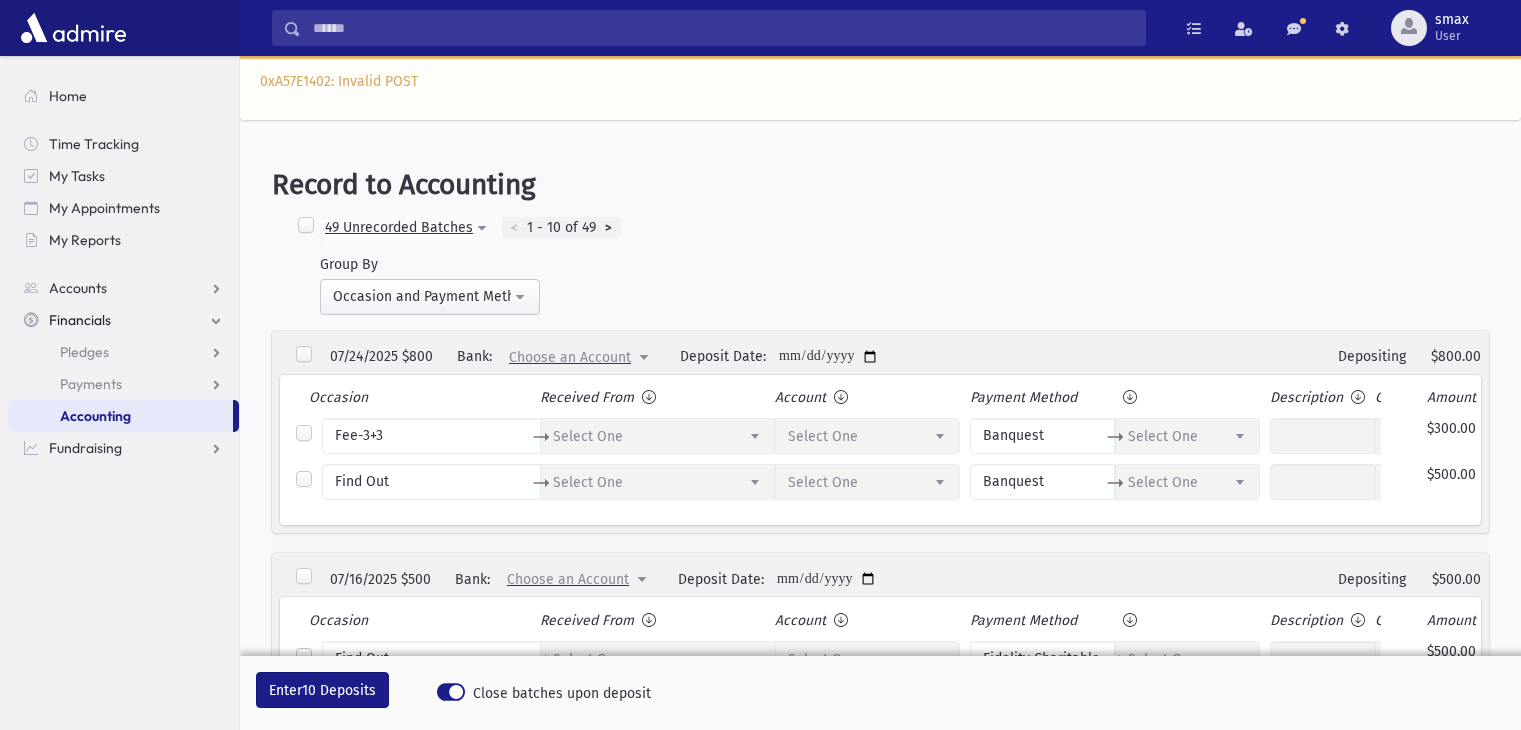 select 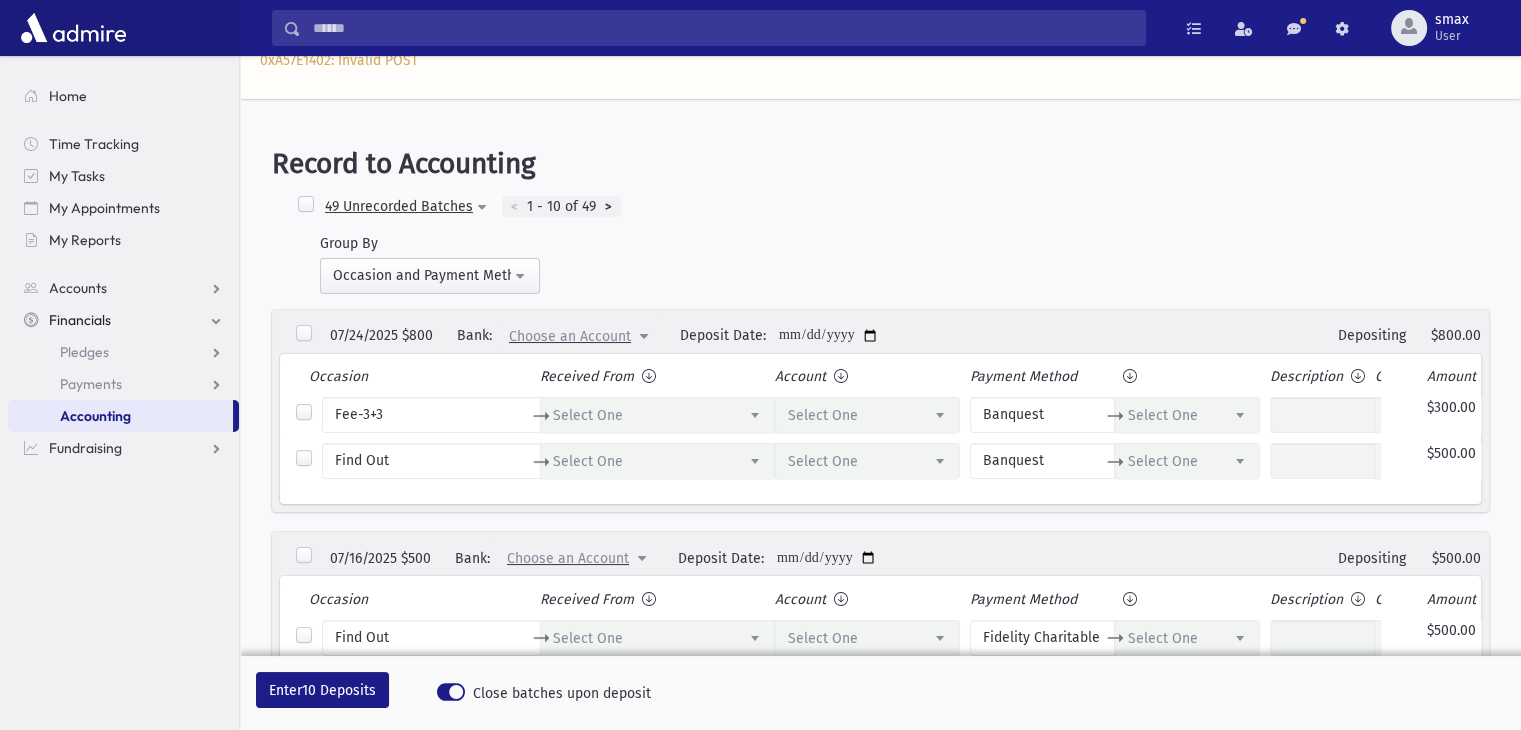 scroll, scrollTop: 0, scrollLeft: 0, axis: both 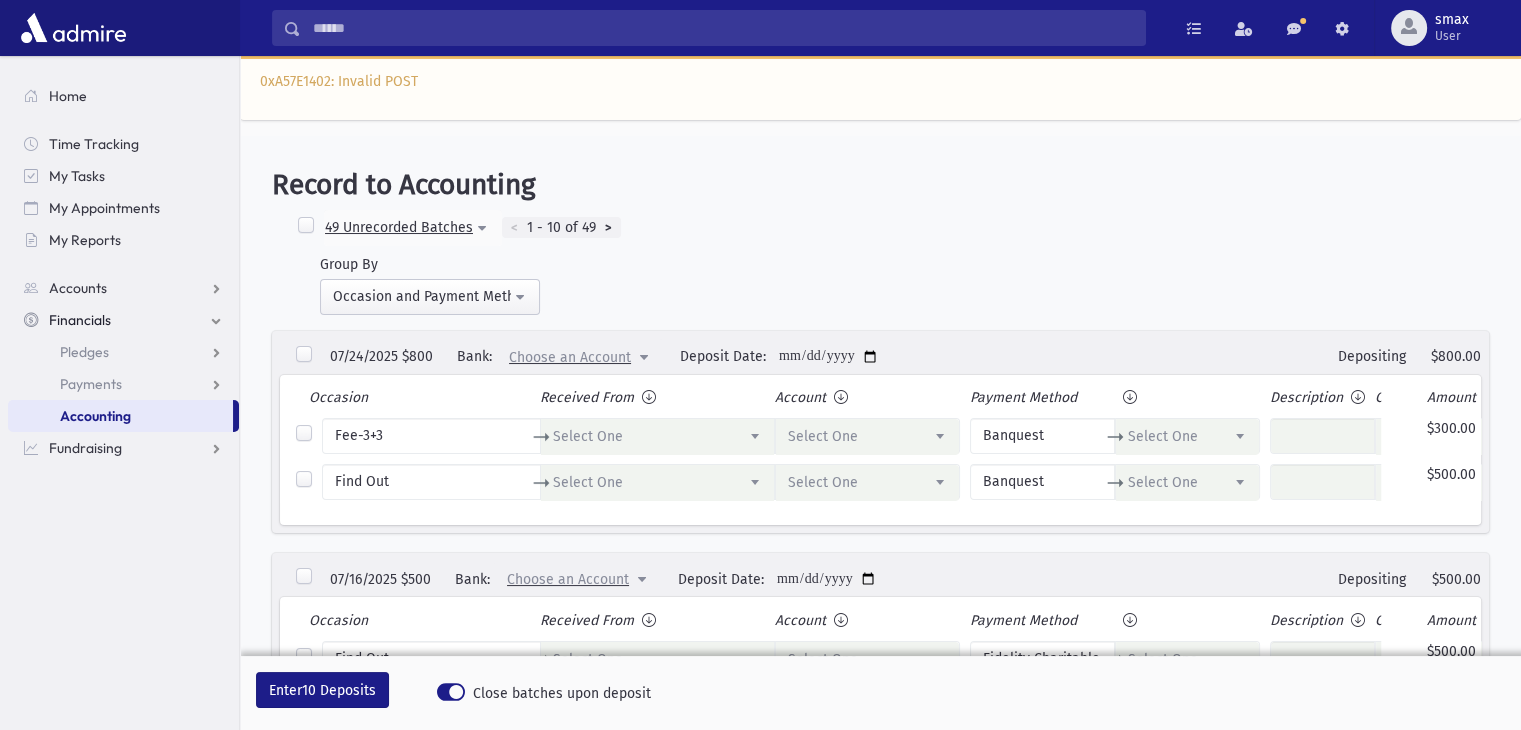 click at bounding box center (306, 226) 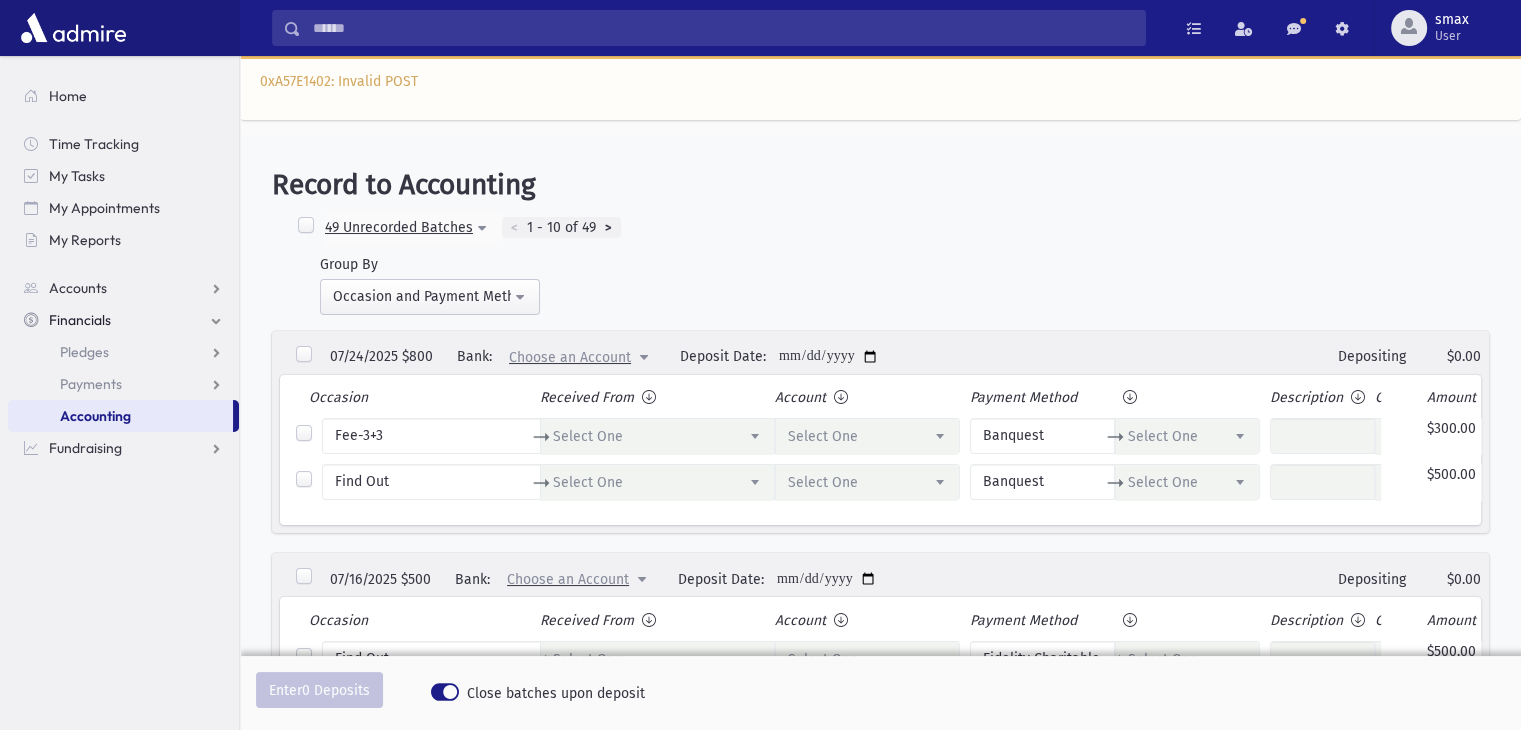 click on "0xA57E1402: Invalid POST" at bounding box center [880, 88] 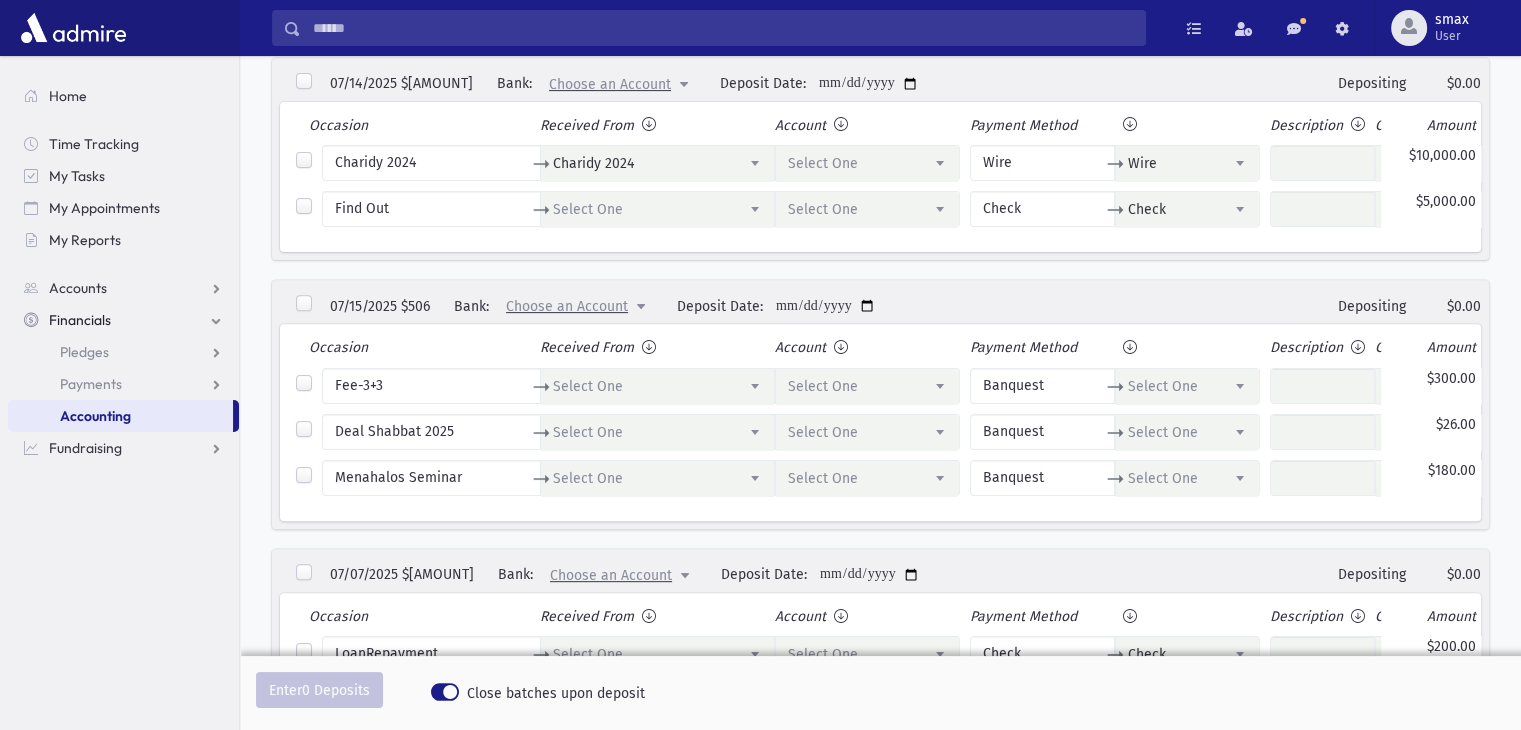 scroll, scrollTop: 676, scrollLeft: 0, axis: vertical 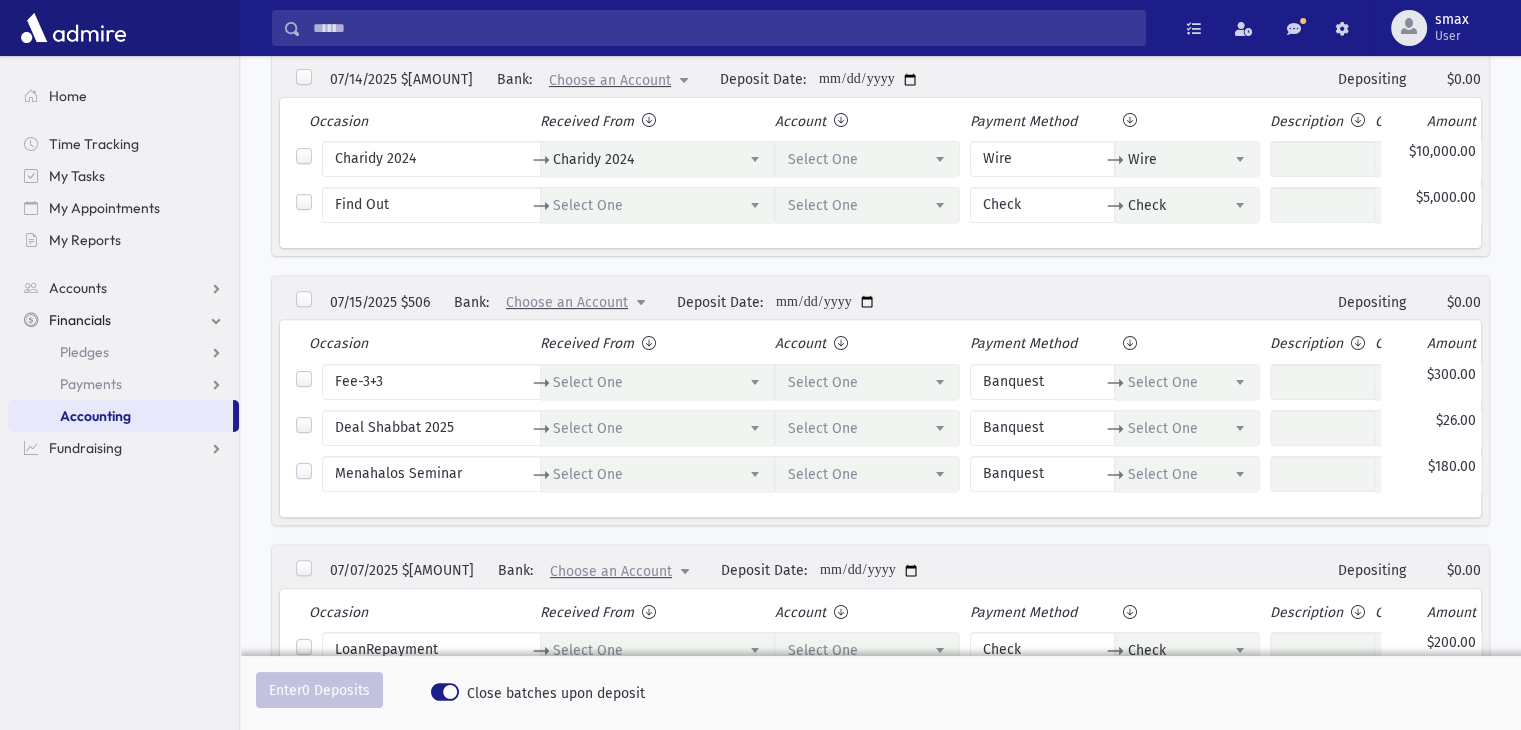 click at bounding box center [304, 300] 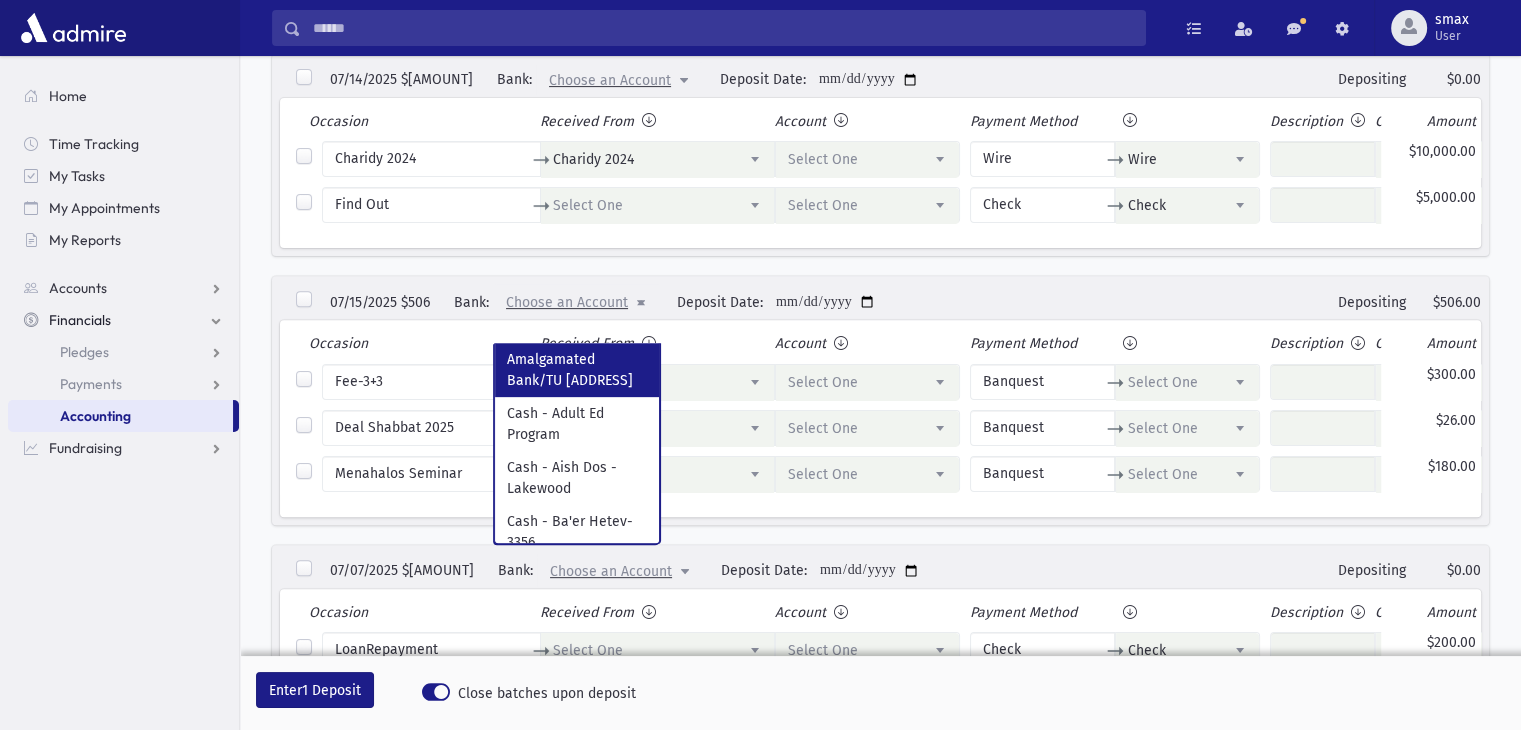 click on "Choose an Account" at bounding box center (567, 302) 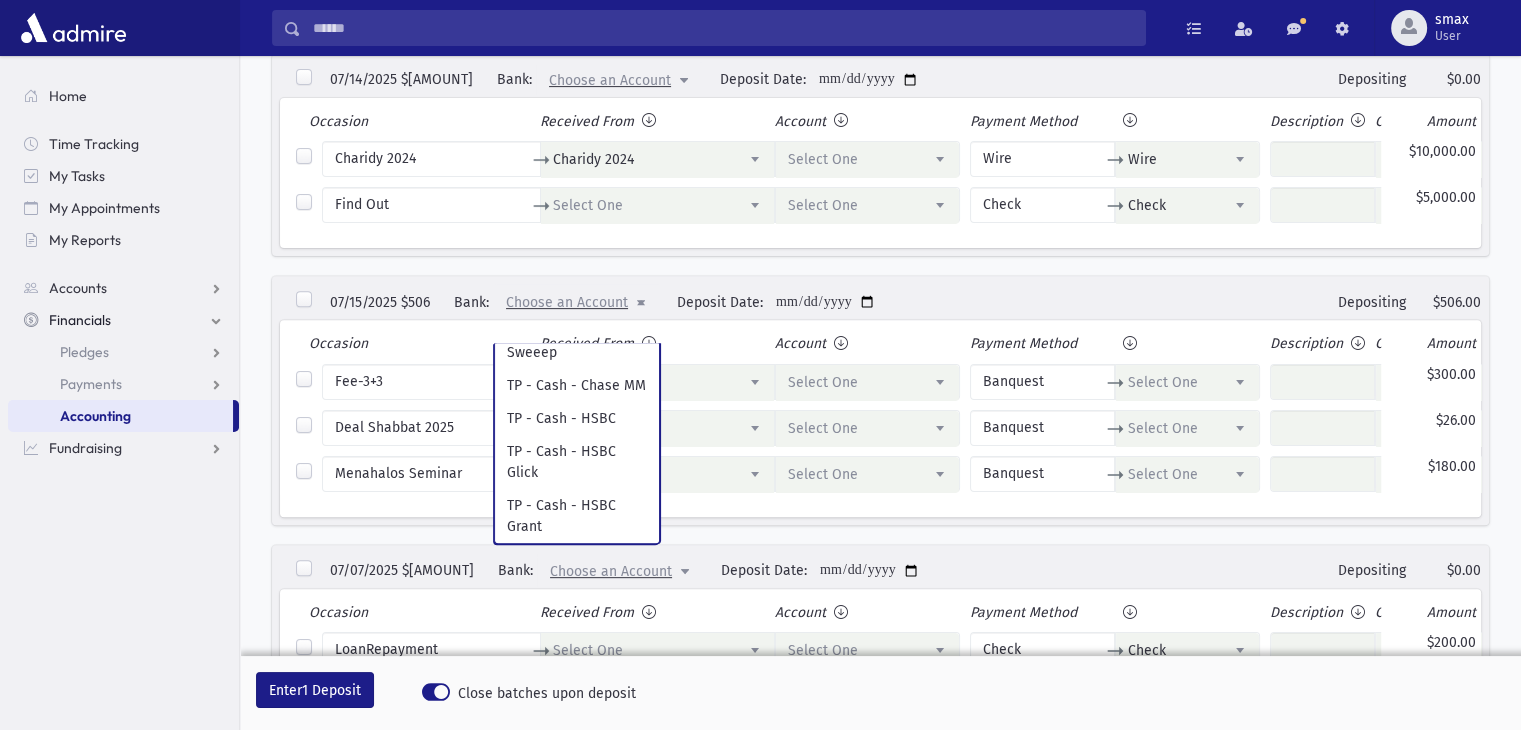 scroll, scrollTop: 3044, scrollLeft: 0, axis: vertical 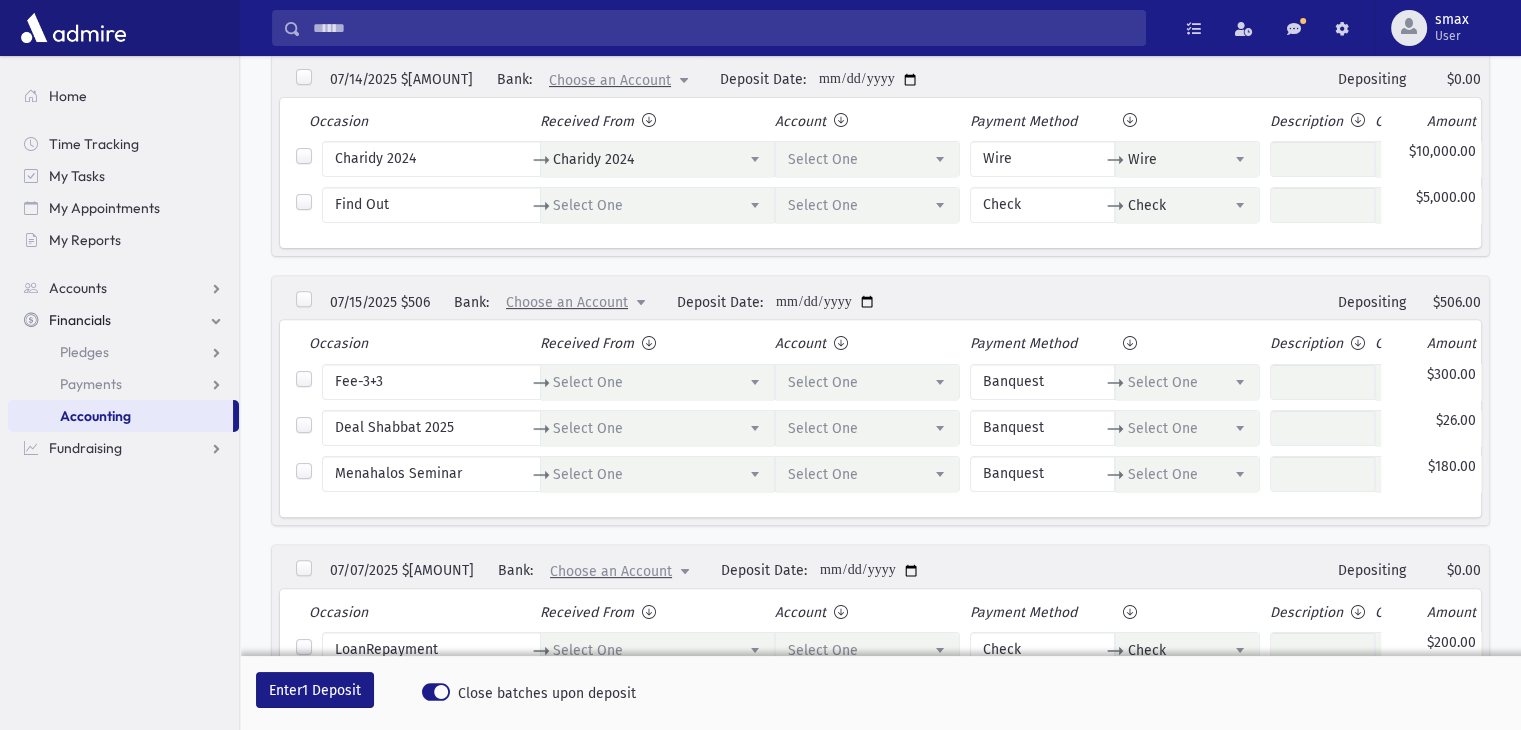 click at bounding box center (304, 300) 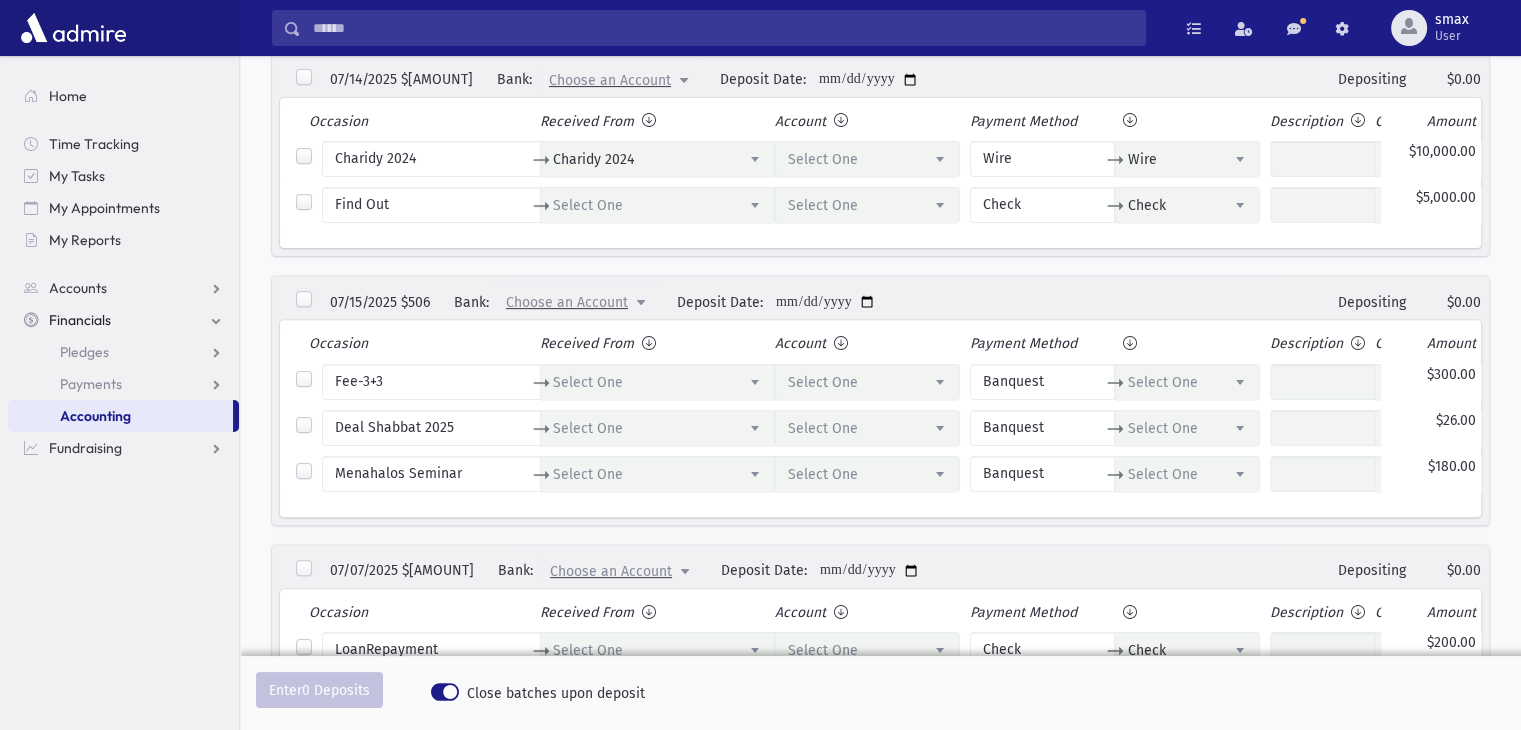 click at bounding box center [304, 300] 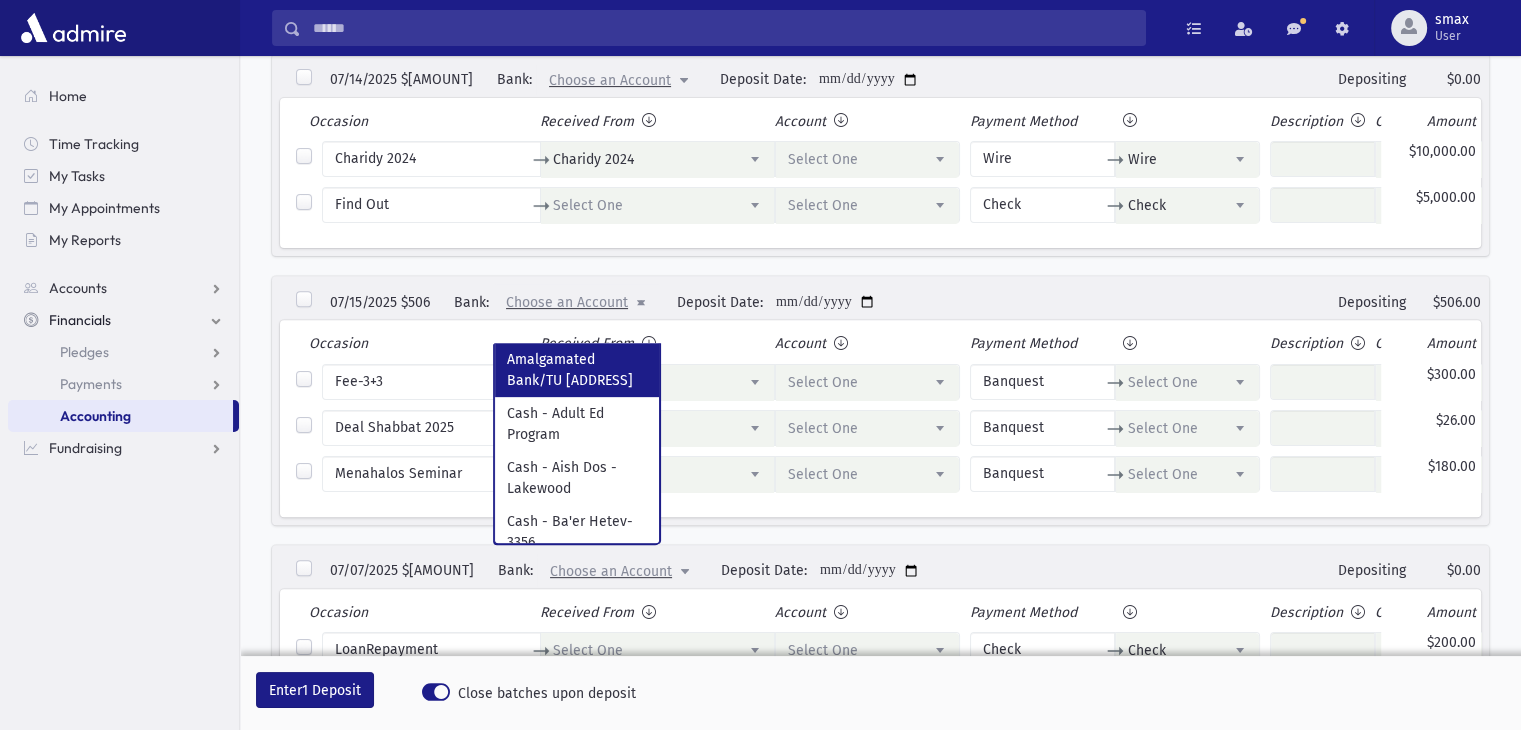 click on "Choose an Account" at bounding box center [577, 303] 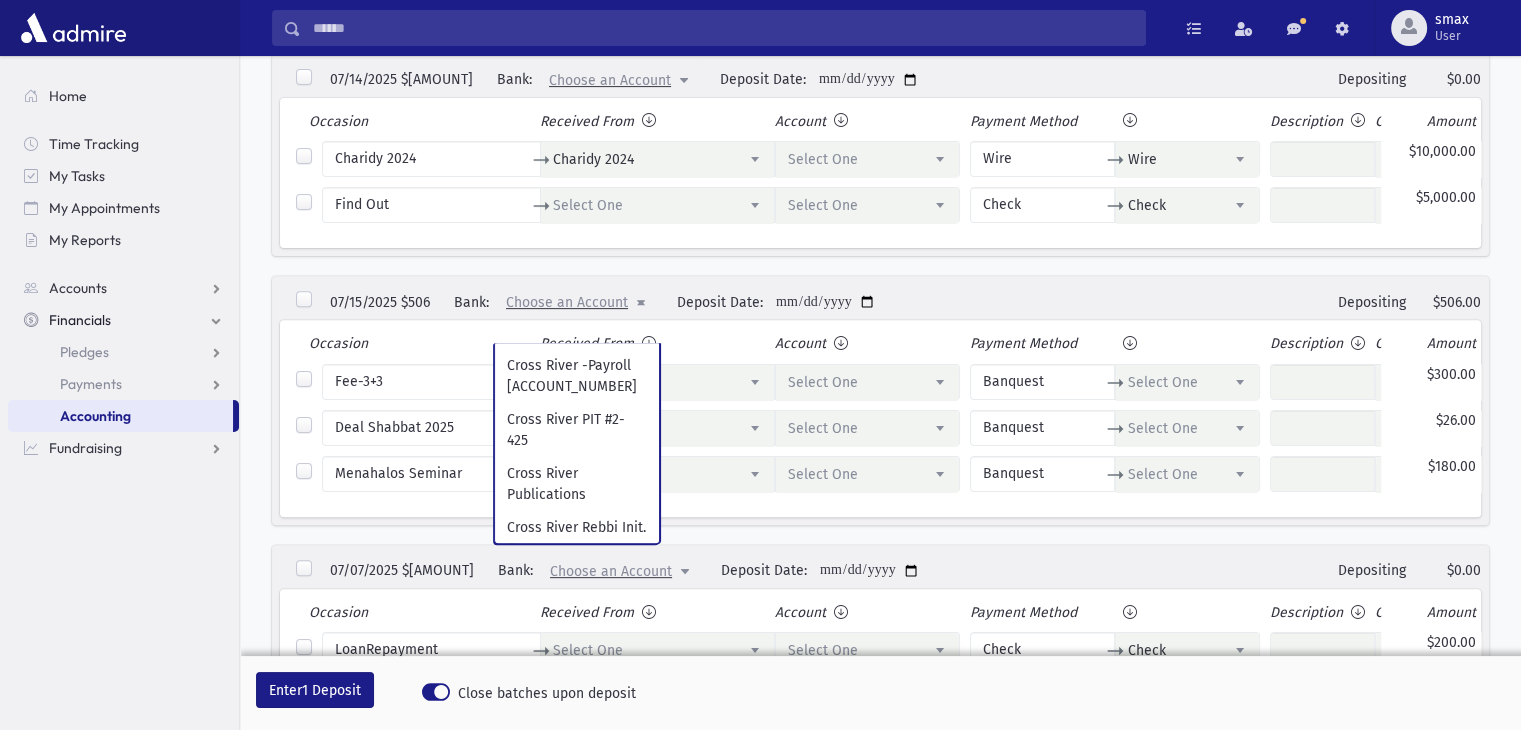 scroll, scrollTop: 1925, scrollLeft: 0, axis: vertical 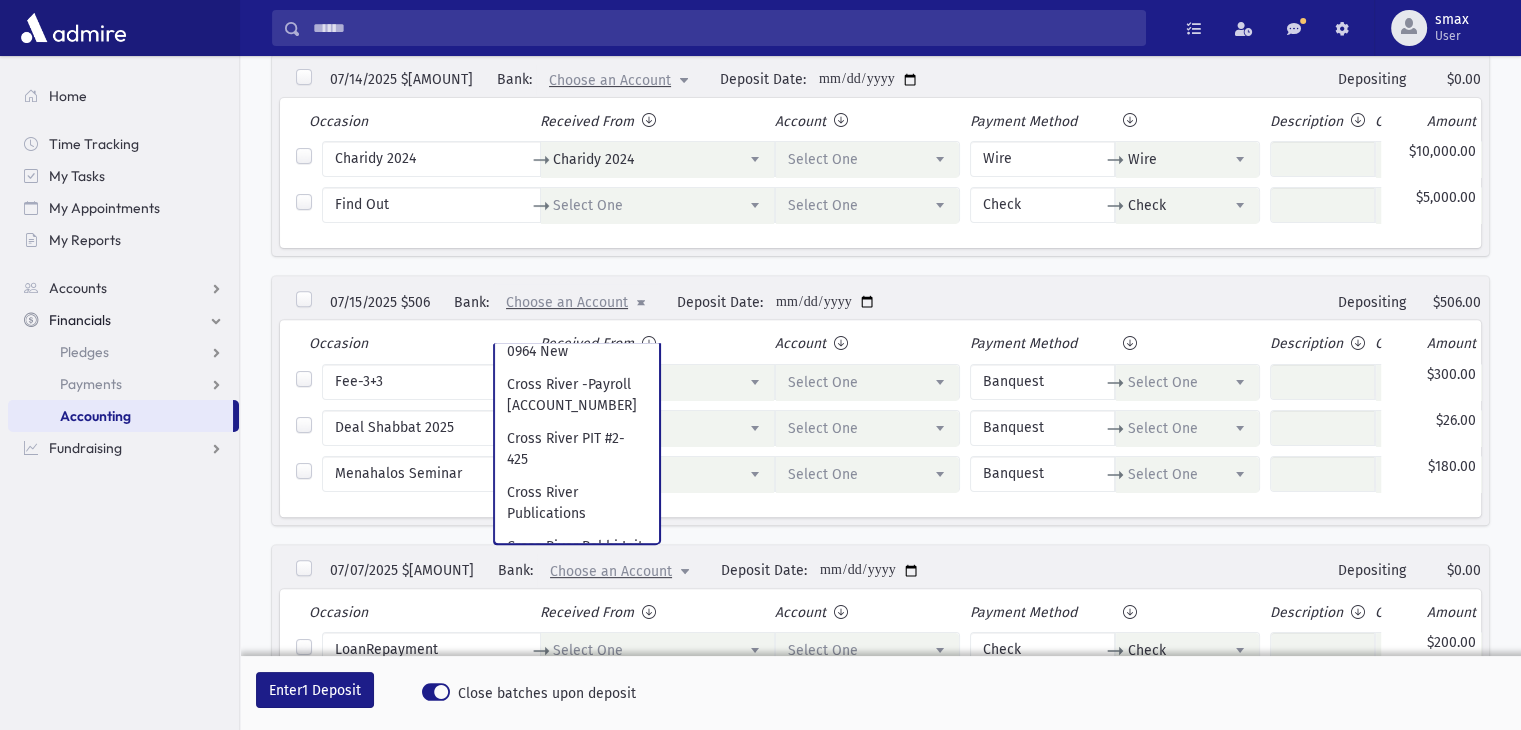 select on "***" 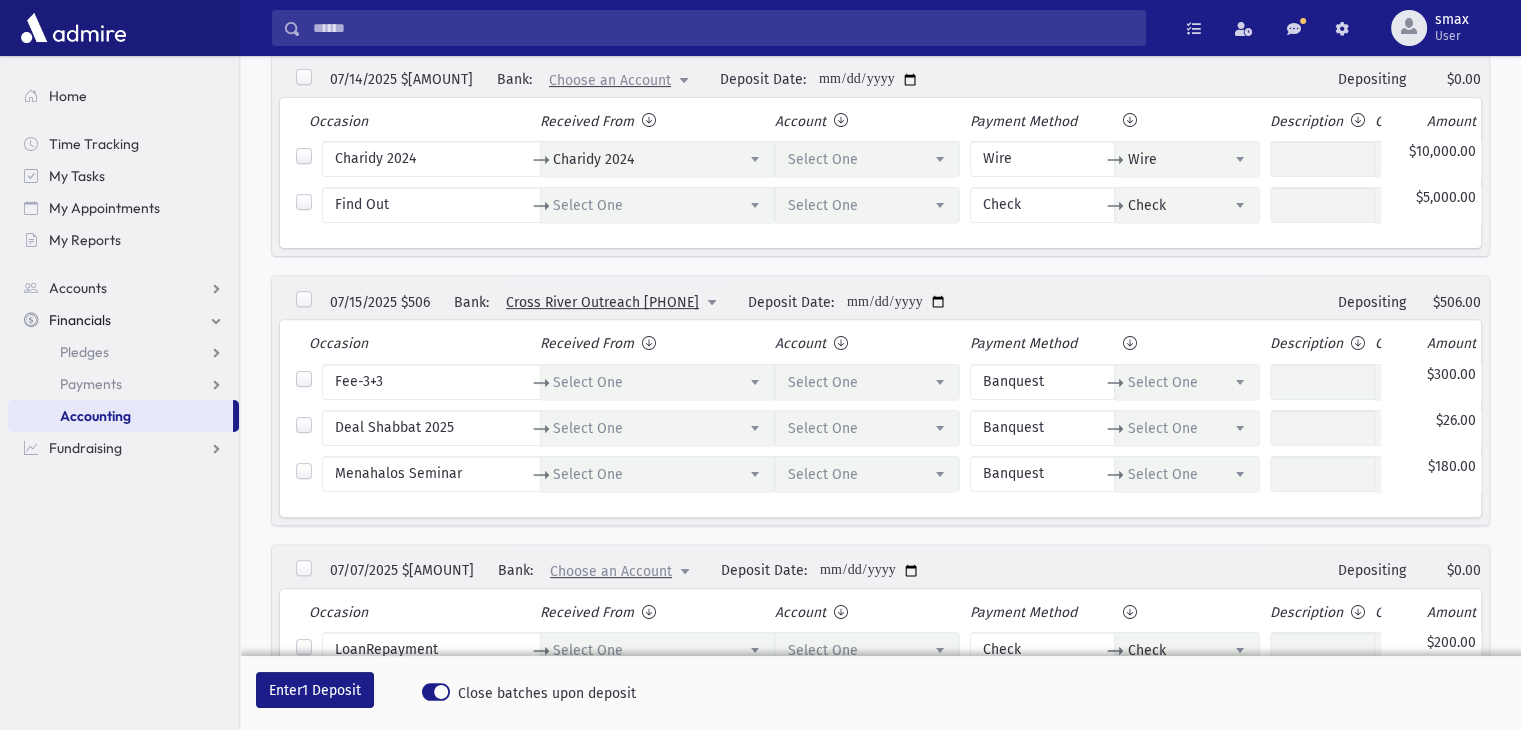 click on "Select One" at bounding box center (823, 382) 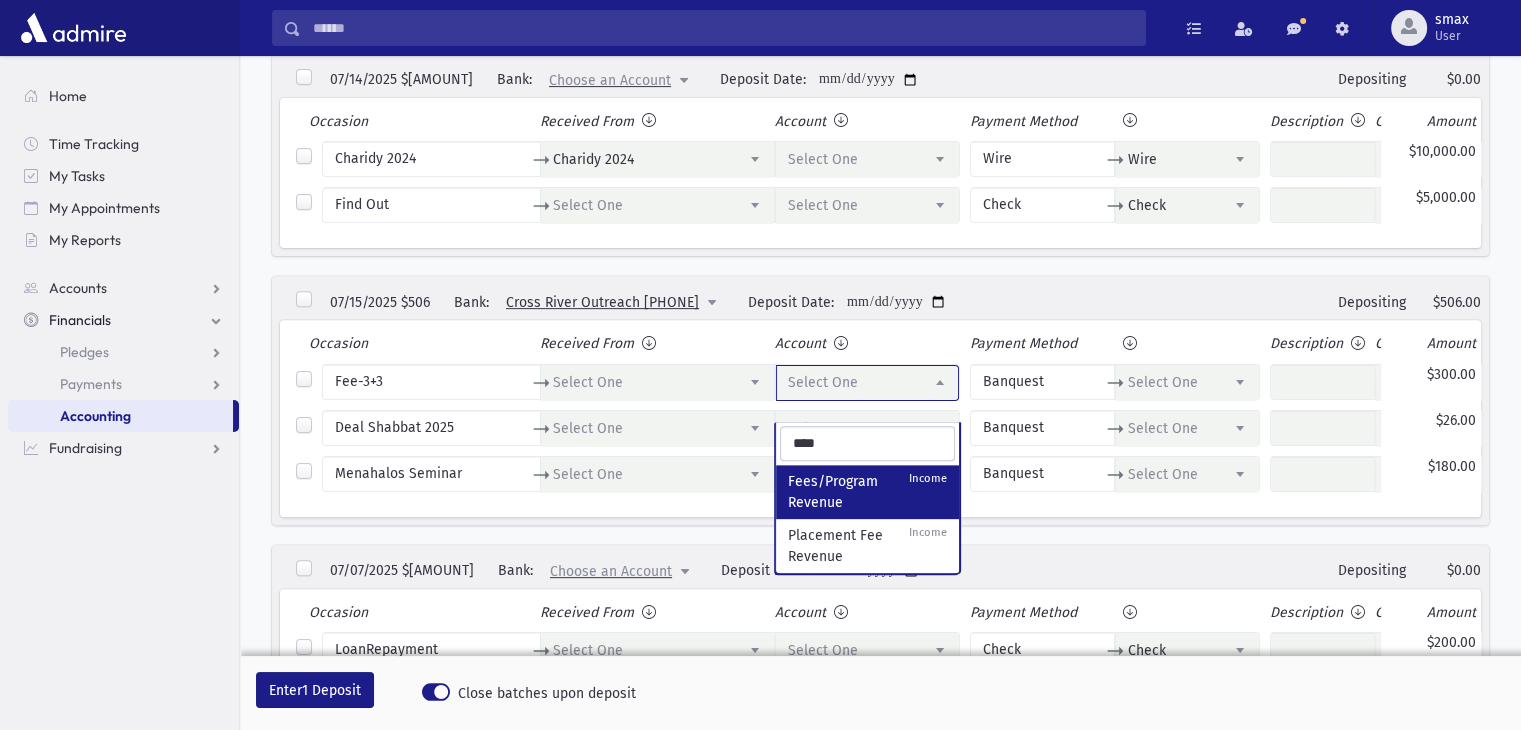 type on "****" 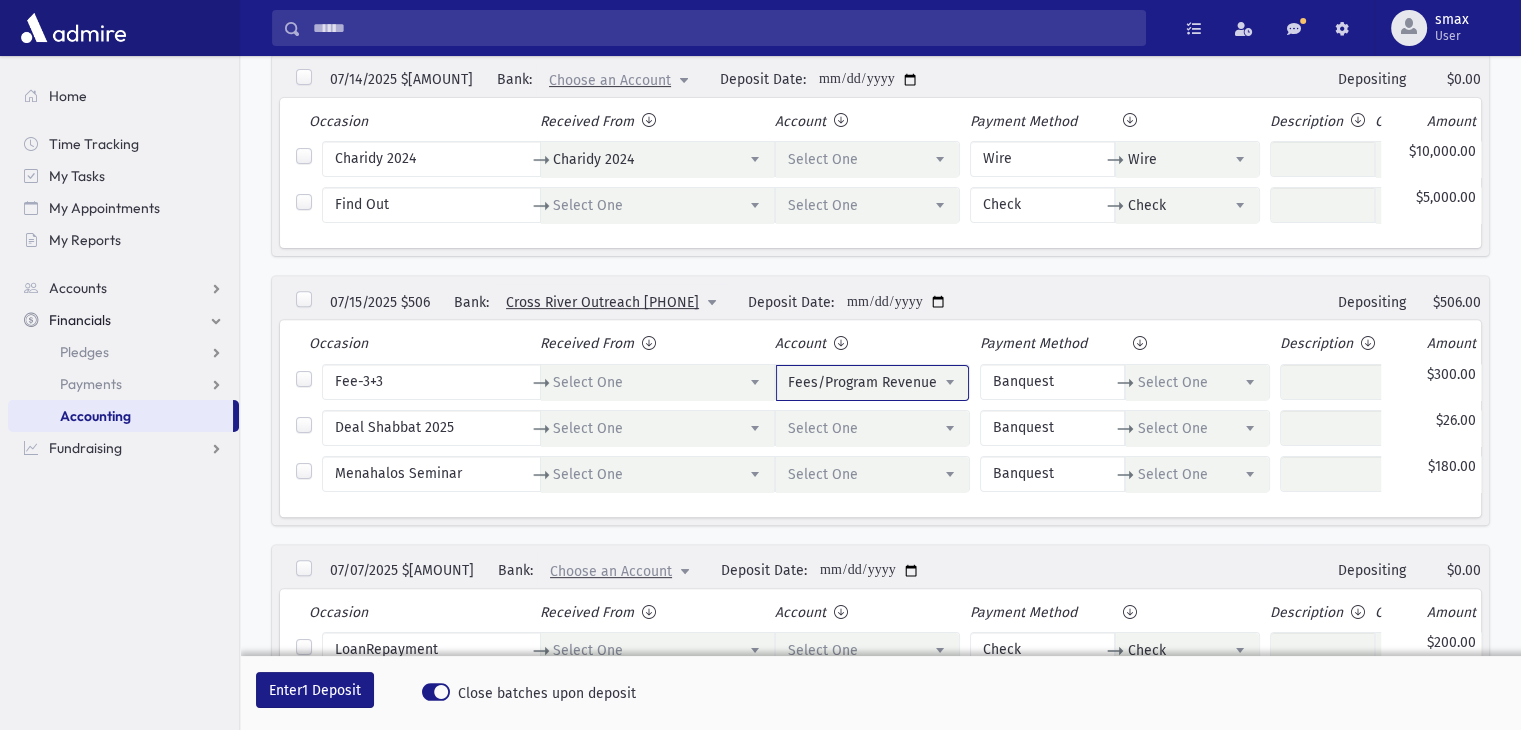 click on "Select One" at bounding box center (872, 429) 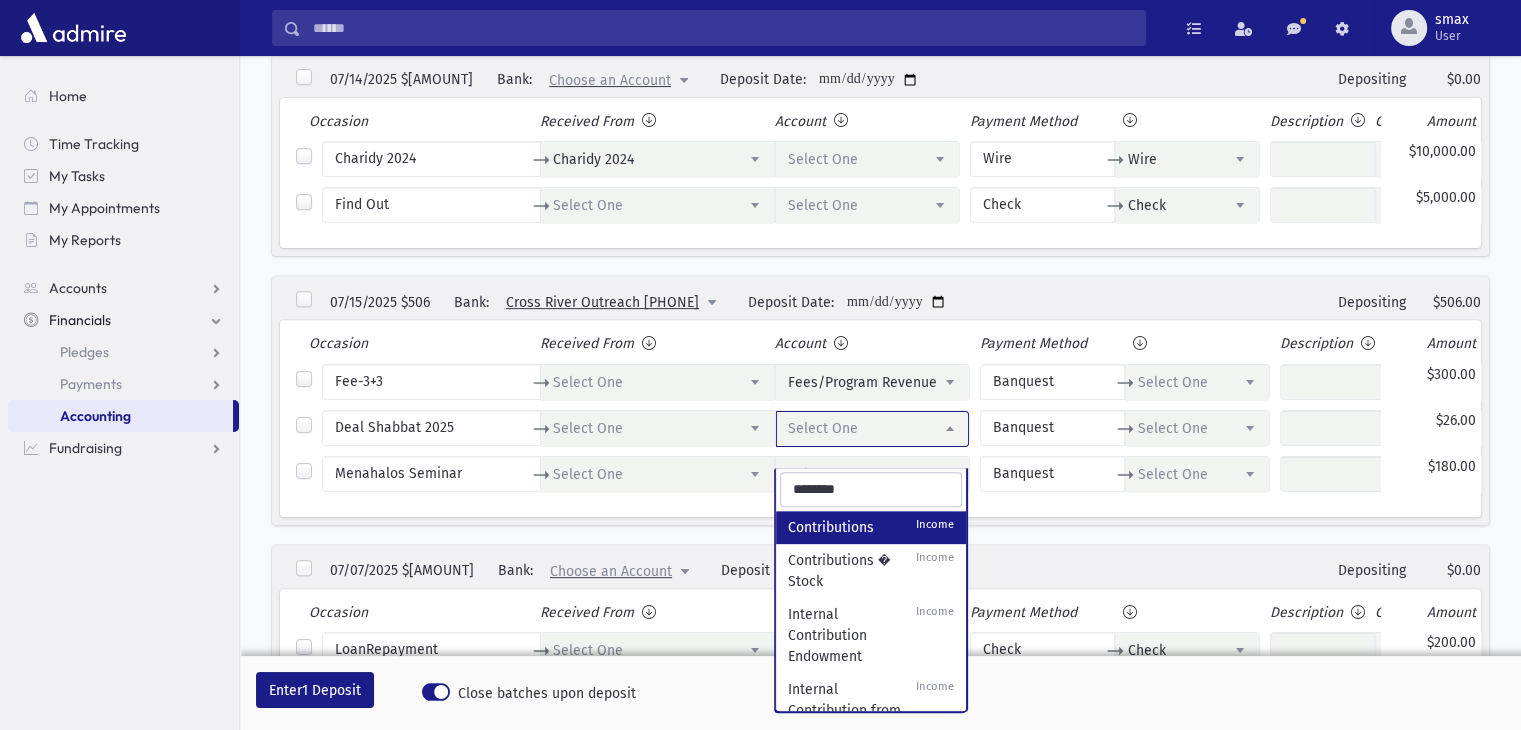type on "********" 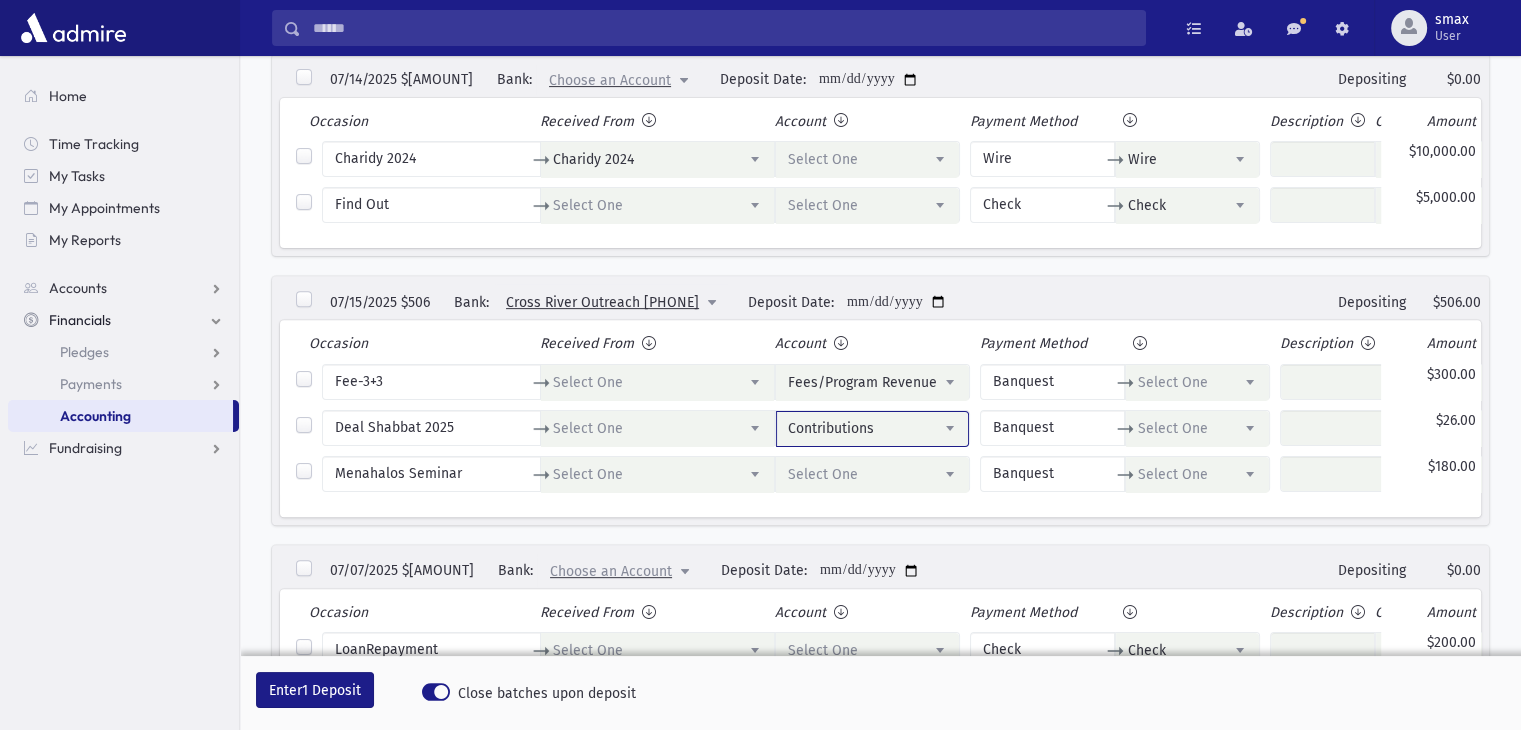 click on "**********" at bounding box center (875, 474) 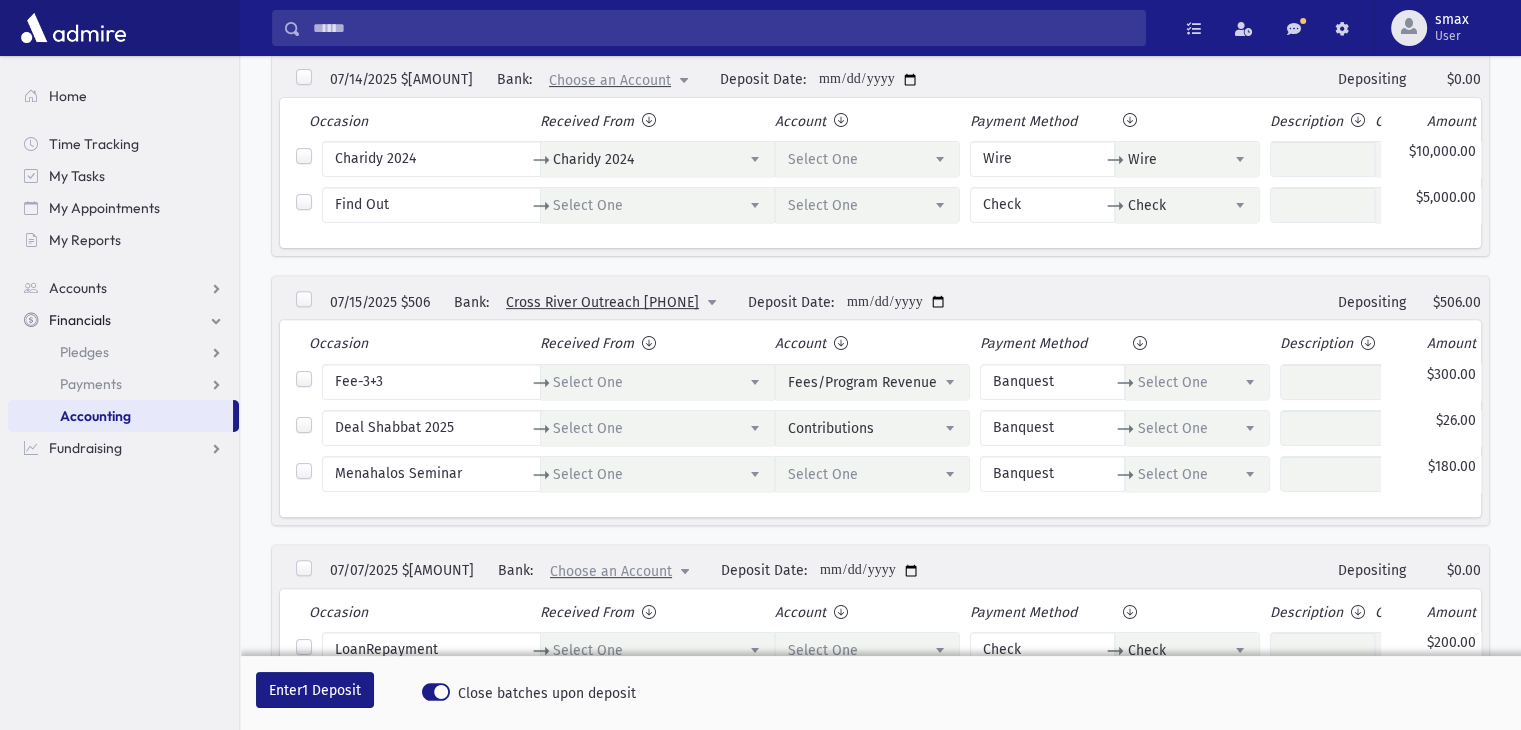 click on "Select One" at bounding box center (872, 475) 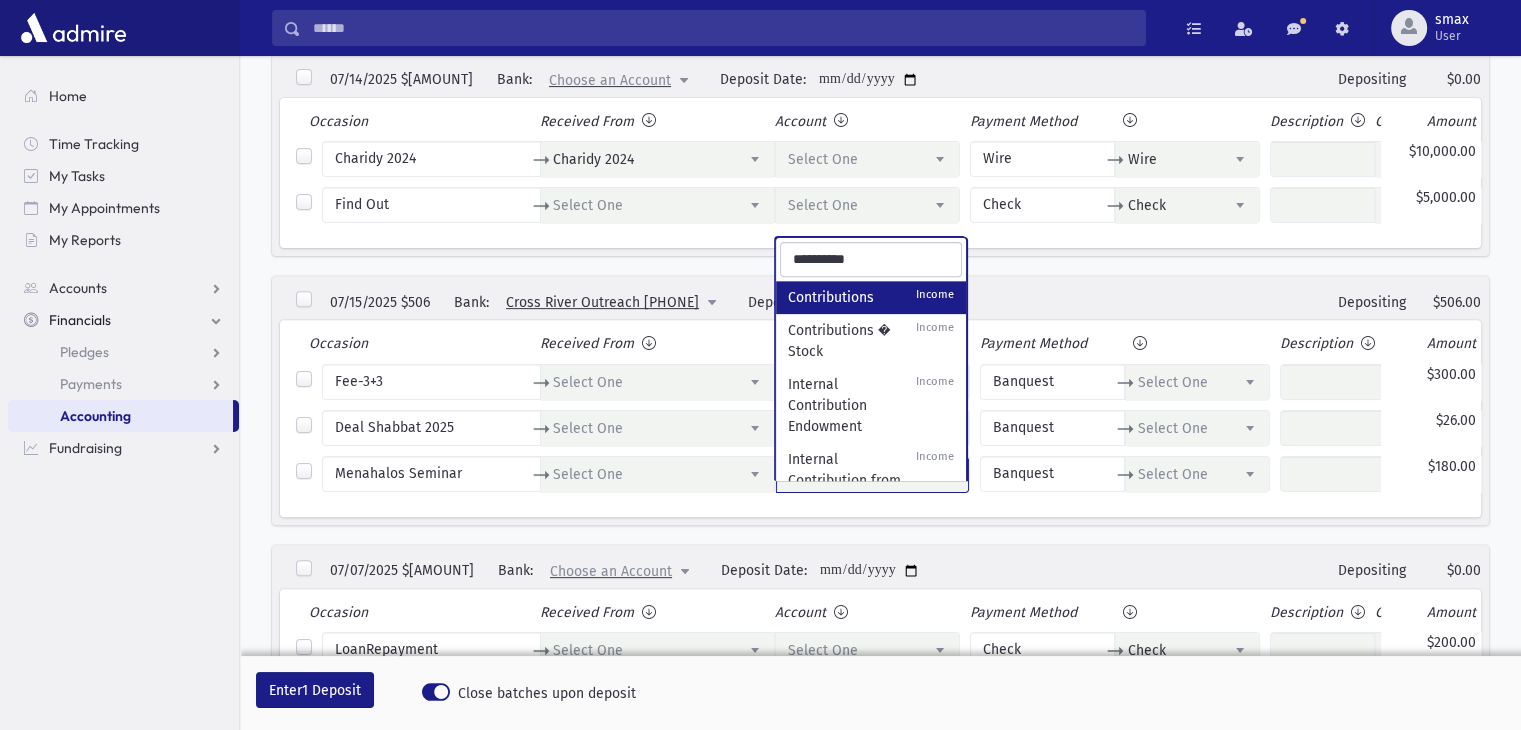 type on "**********" 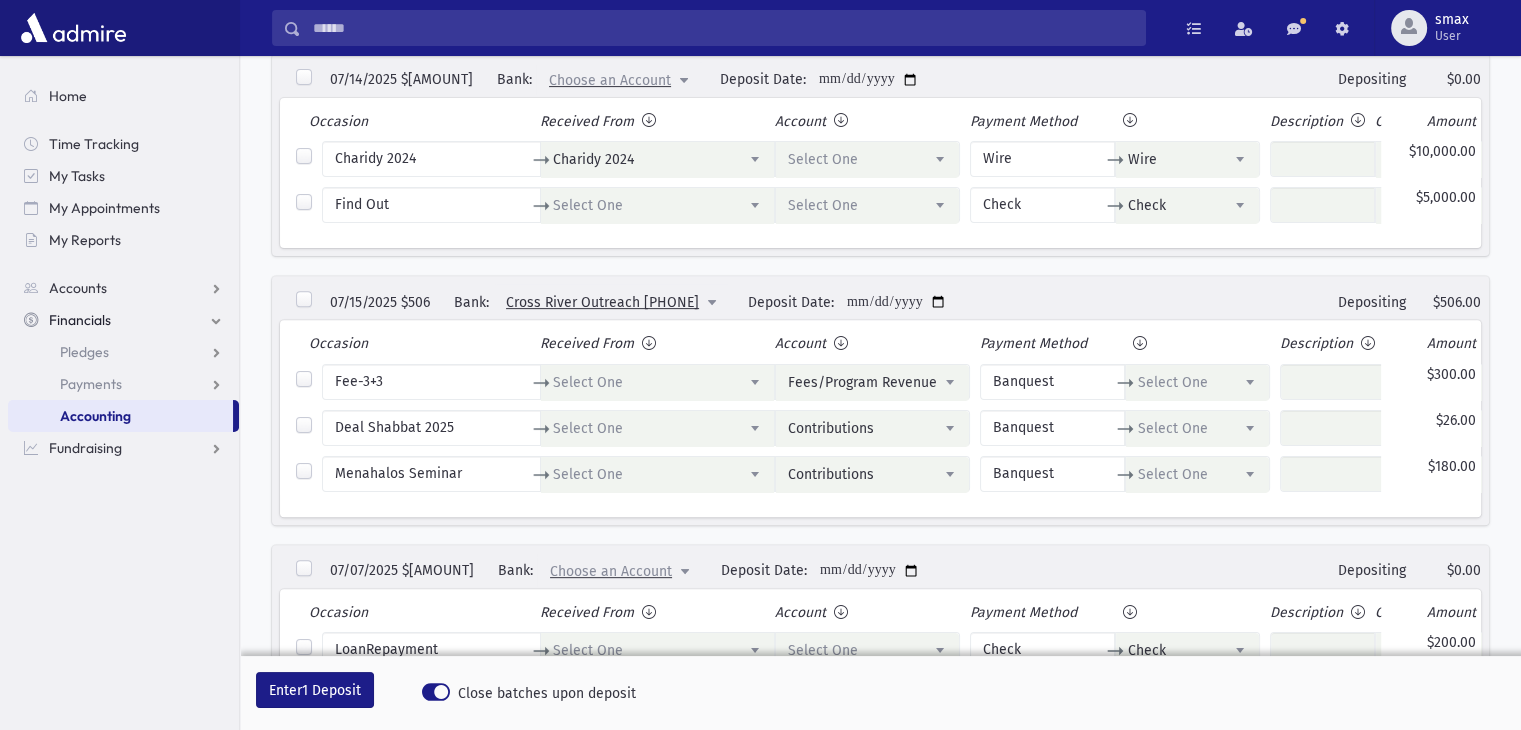click on "**********" at bounding box center [880, 302] 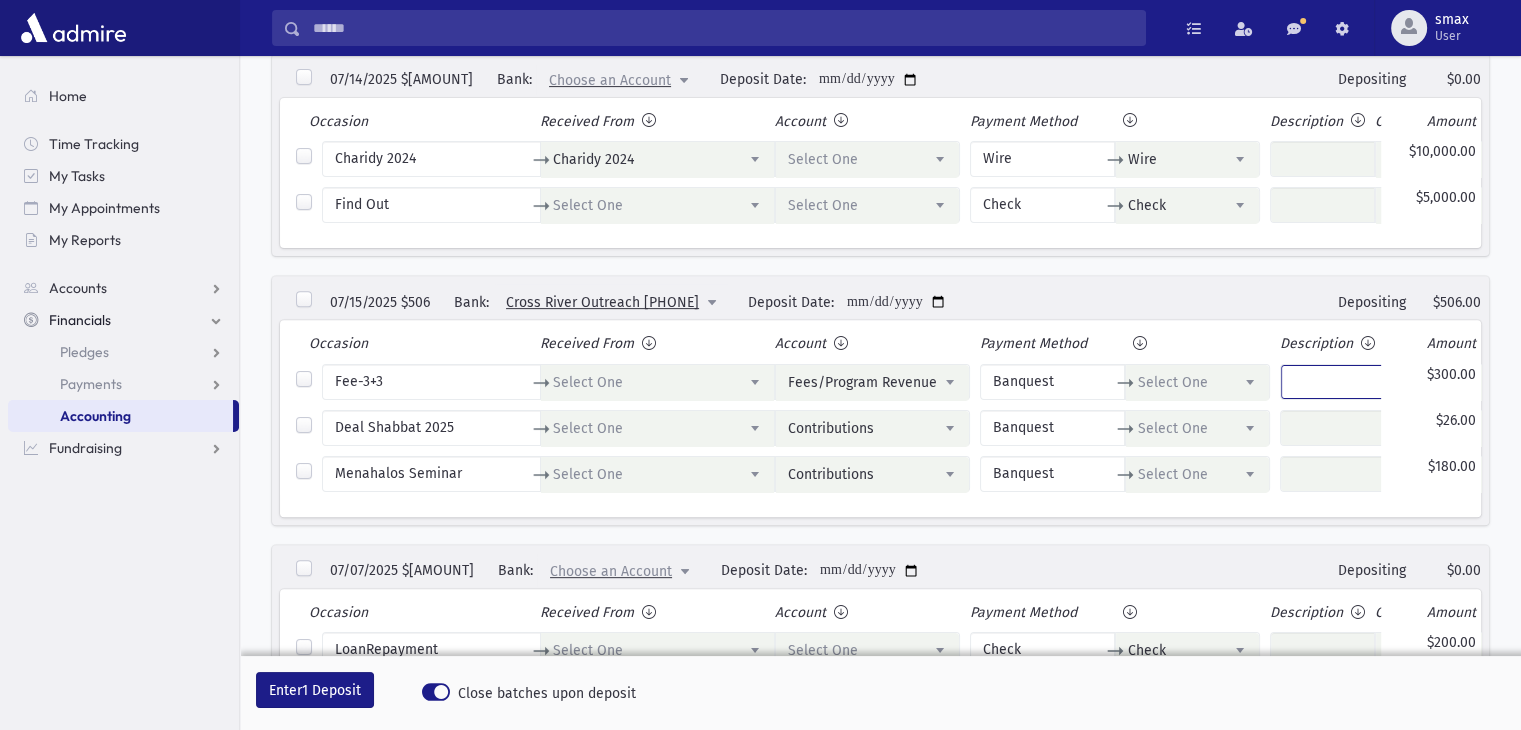 click at bounding box center (1332, 382) 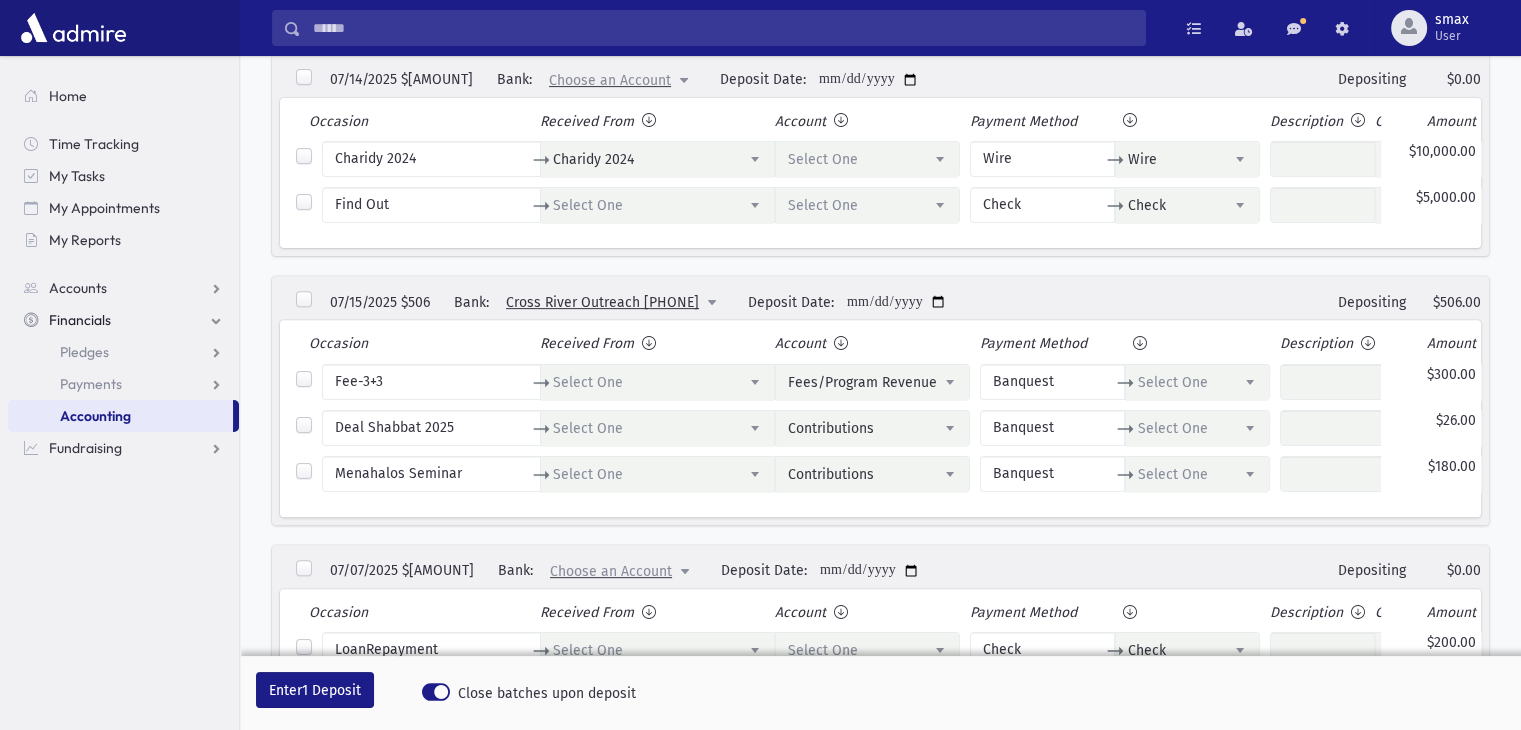 click at bounding box center [1368, 343] 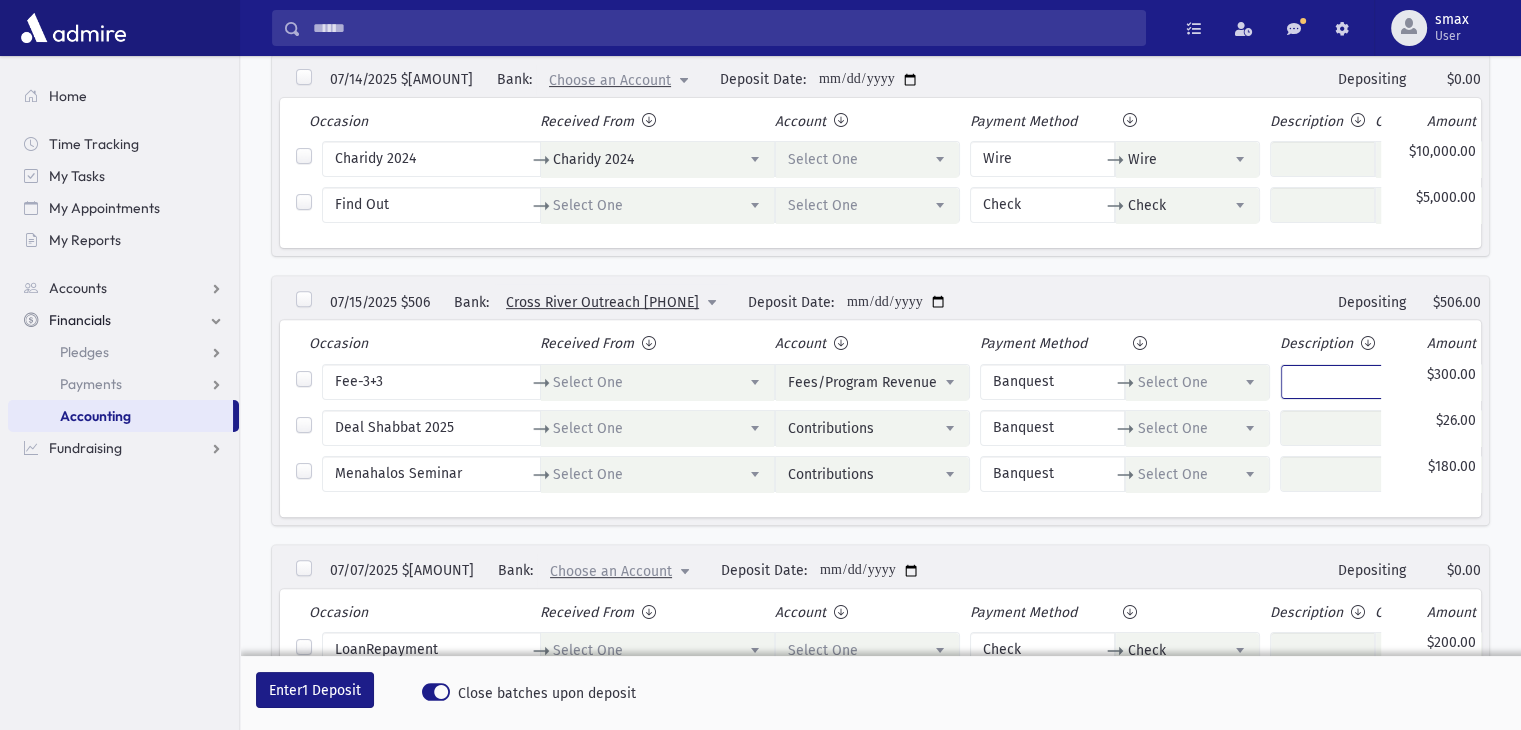 click at bounding box center (1332, 382) 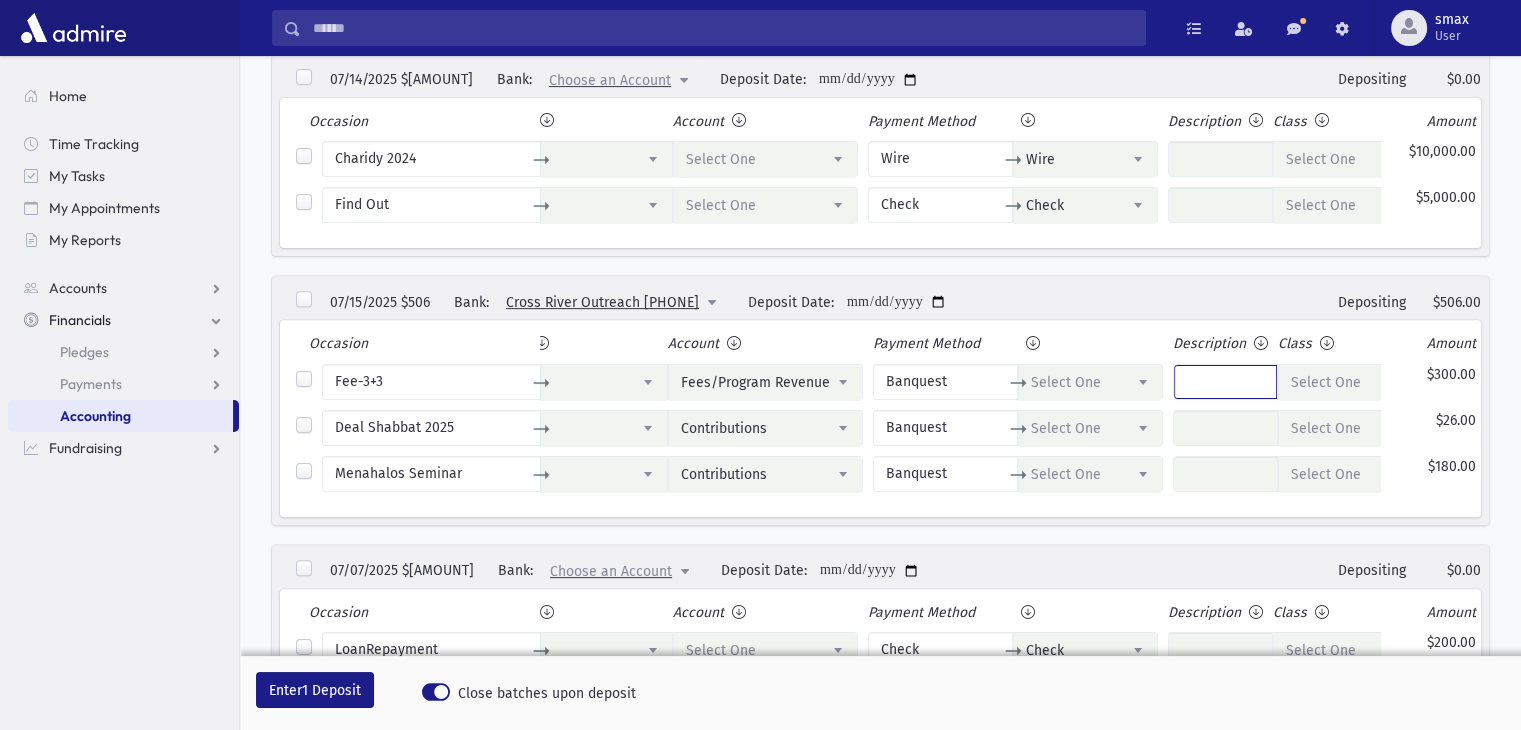 scroll, scrollTop: 0, scrollLeft: 102, axis: horizontal 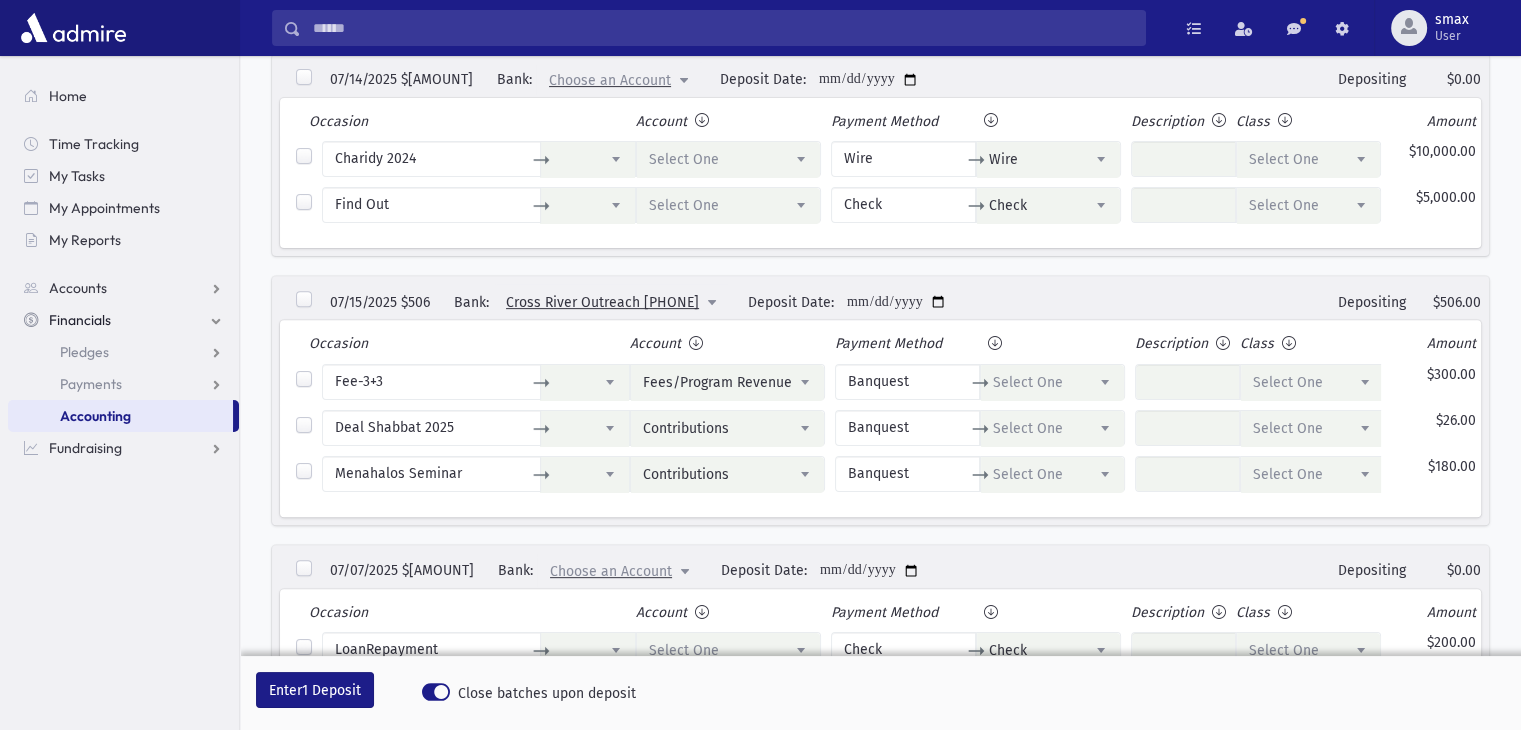 click at bounding box center (120, 28) 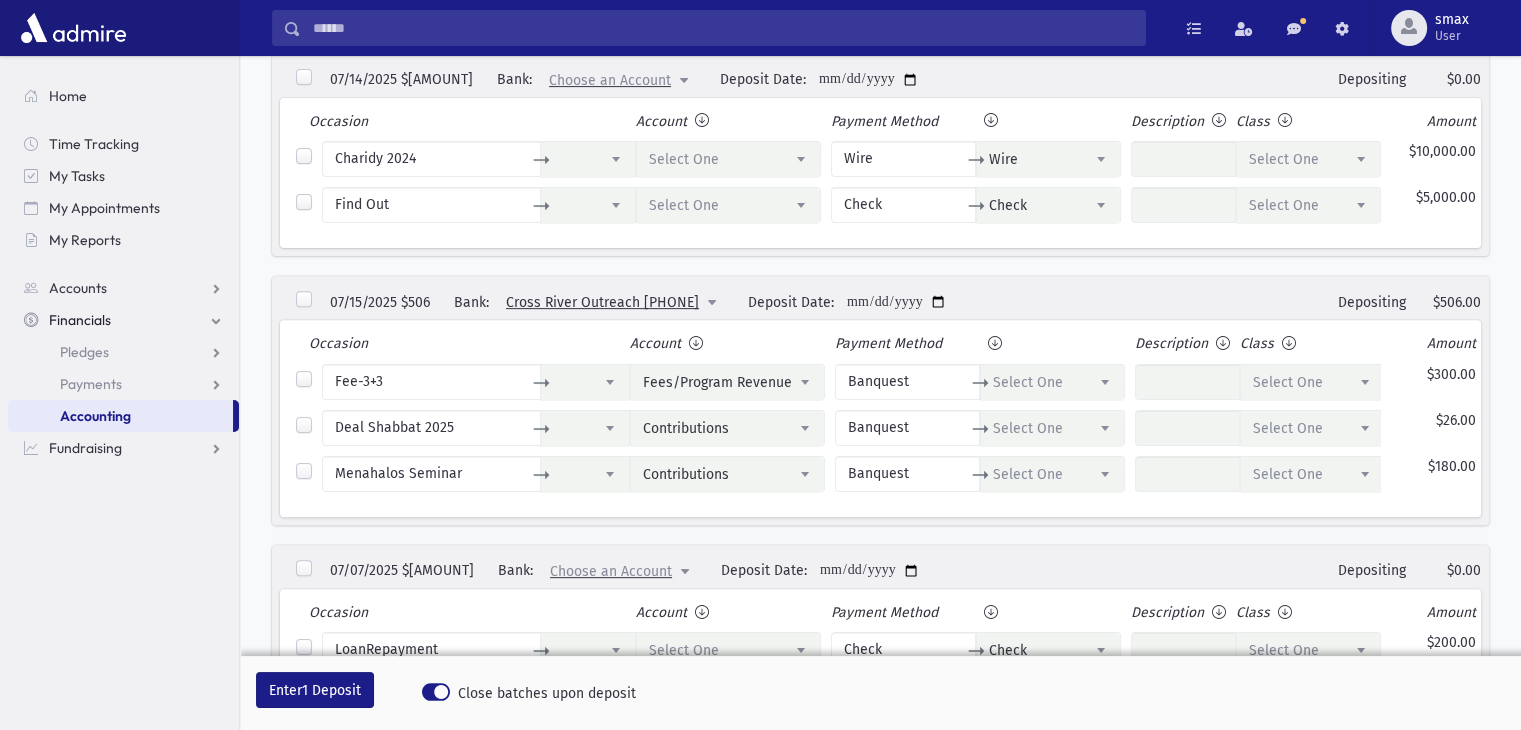 click on "**********" at bounding box center [880, 699] 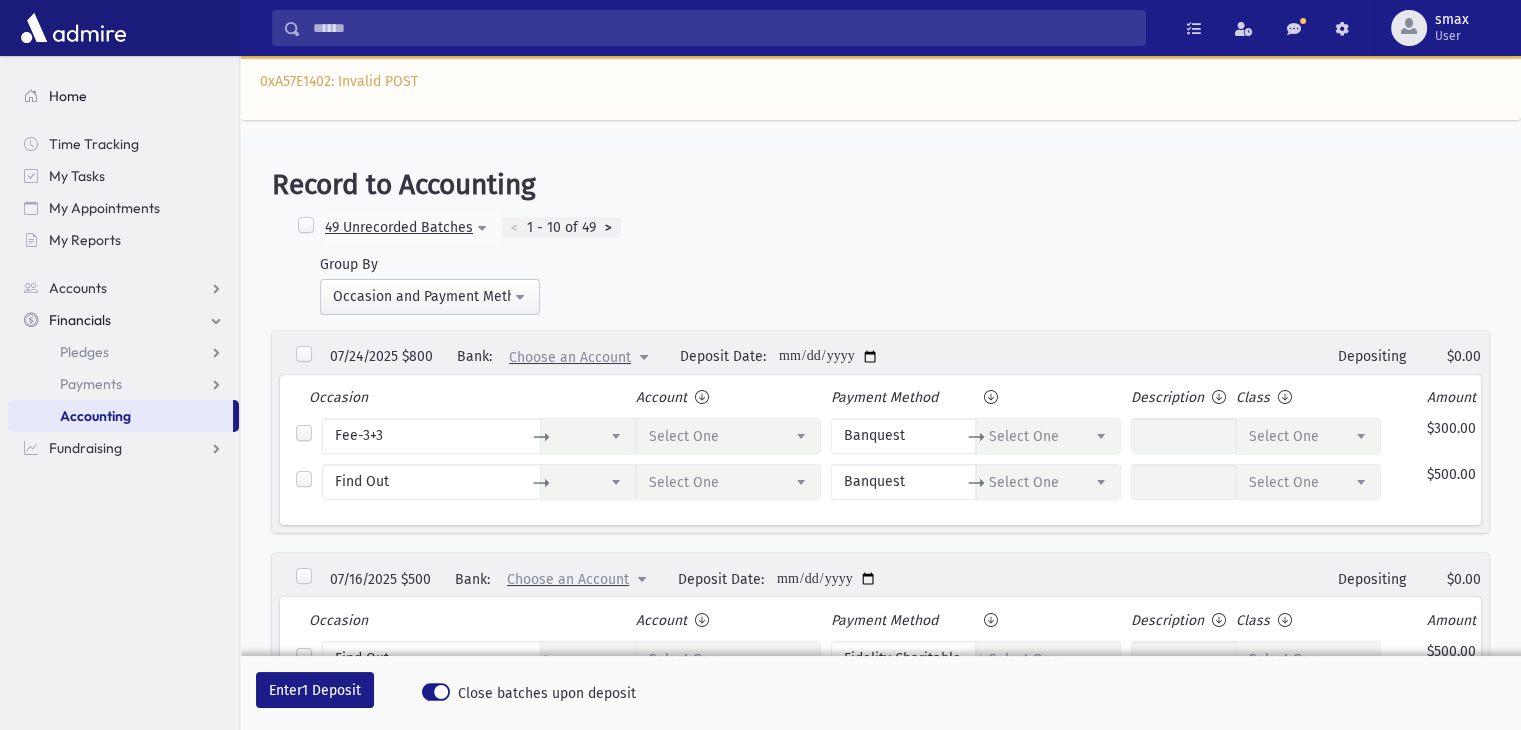 click on "Home" at bounding box center [123, 96] 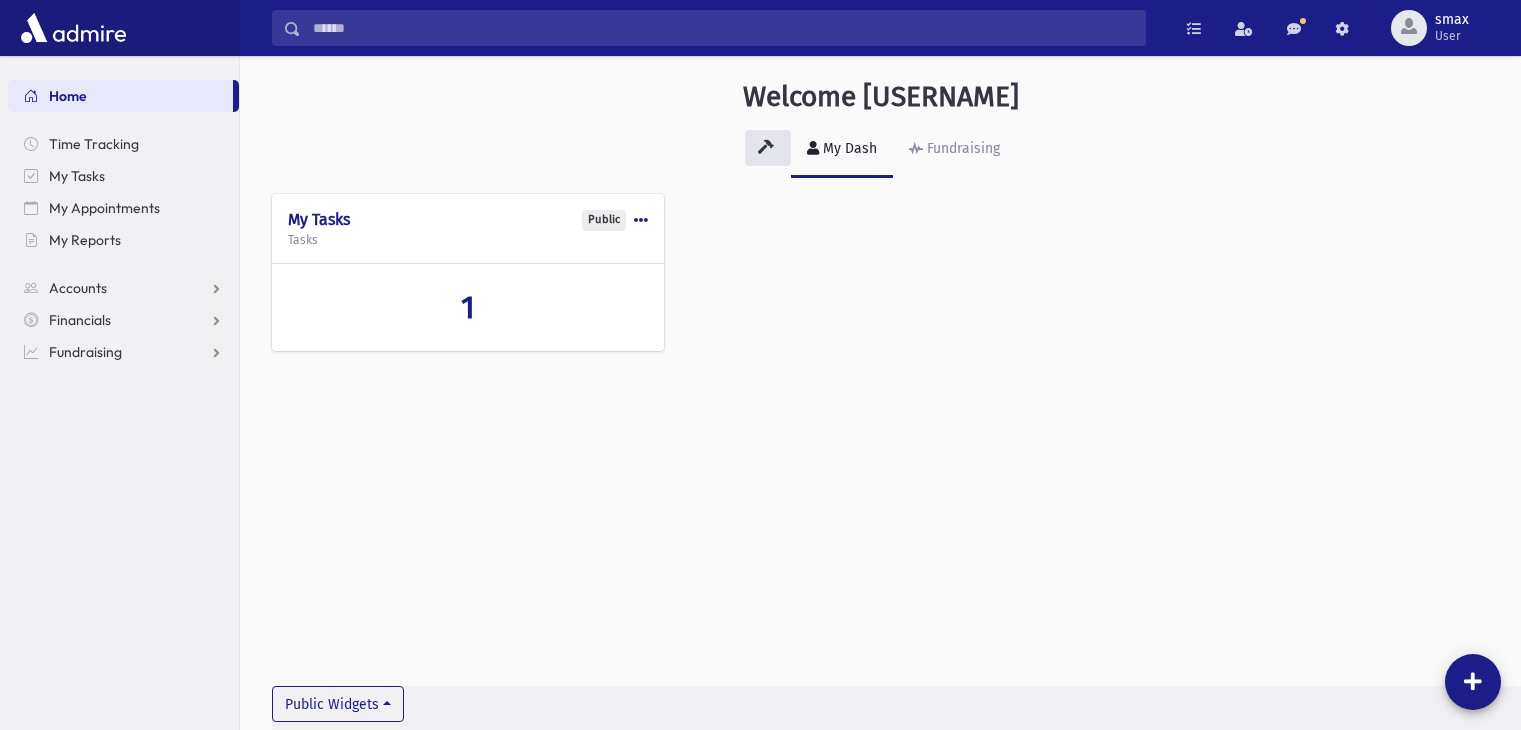 scroll, scrollTop: 0, scrollLeft: 0, axis: both 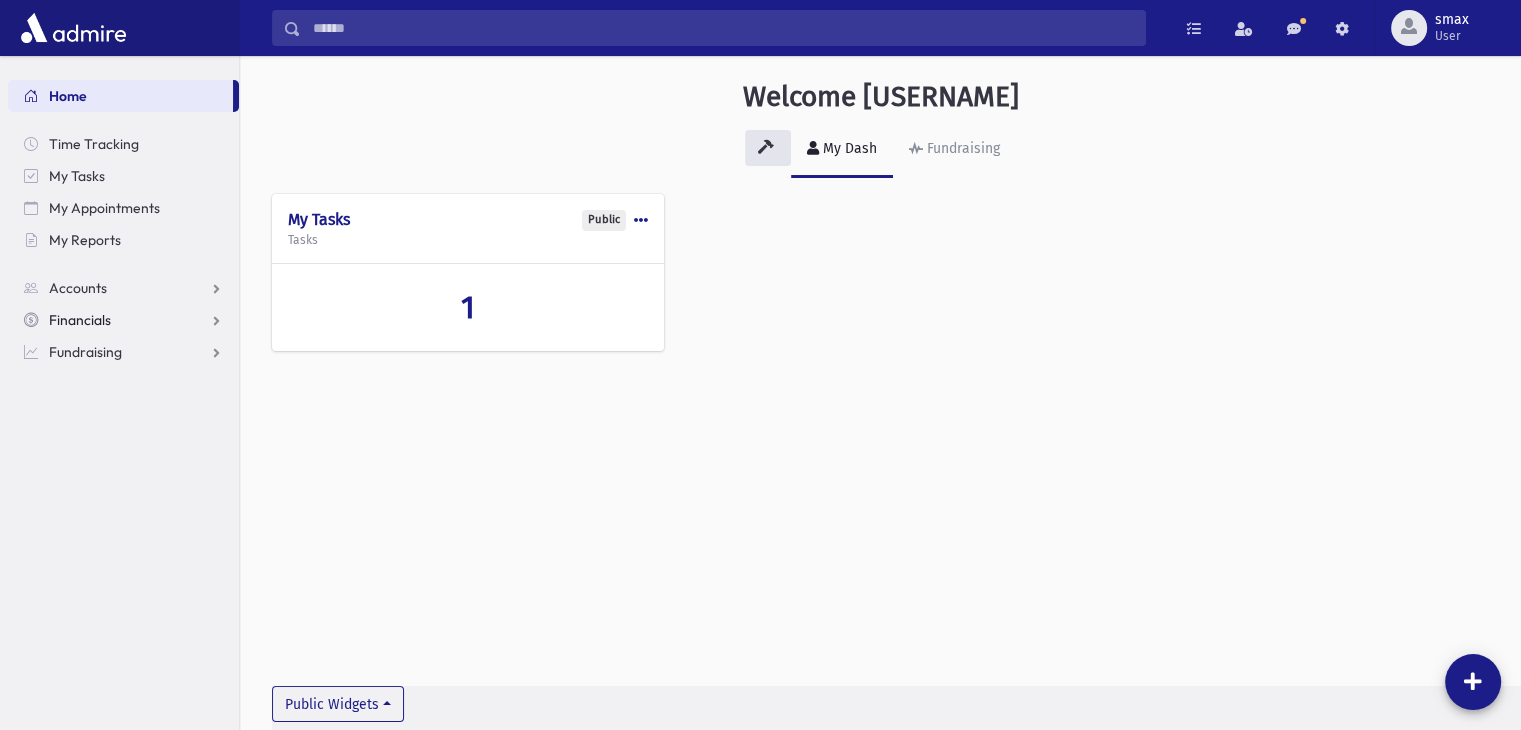 click on "Financials" at bounding box center (123, 320) 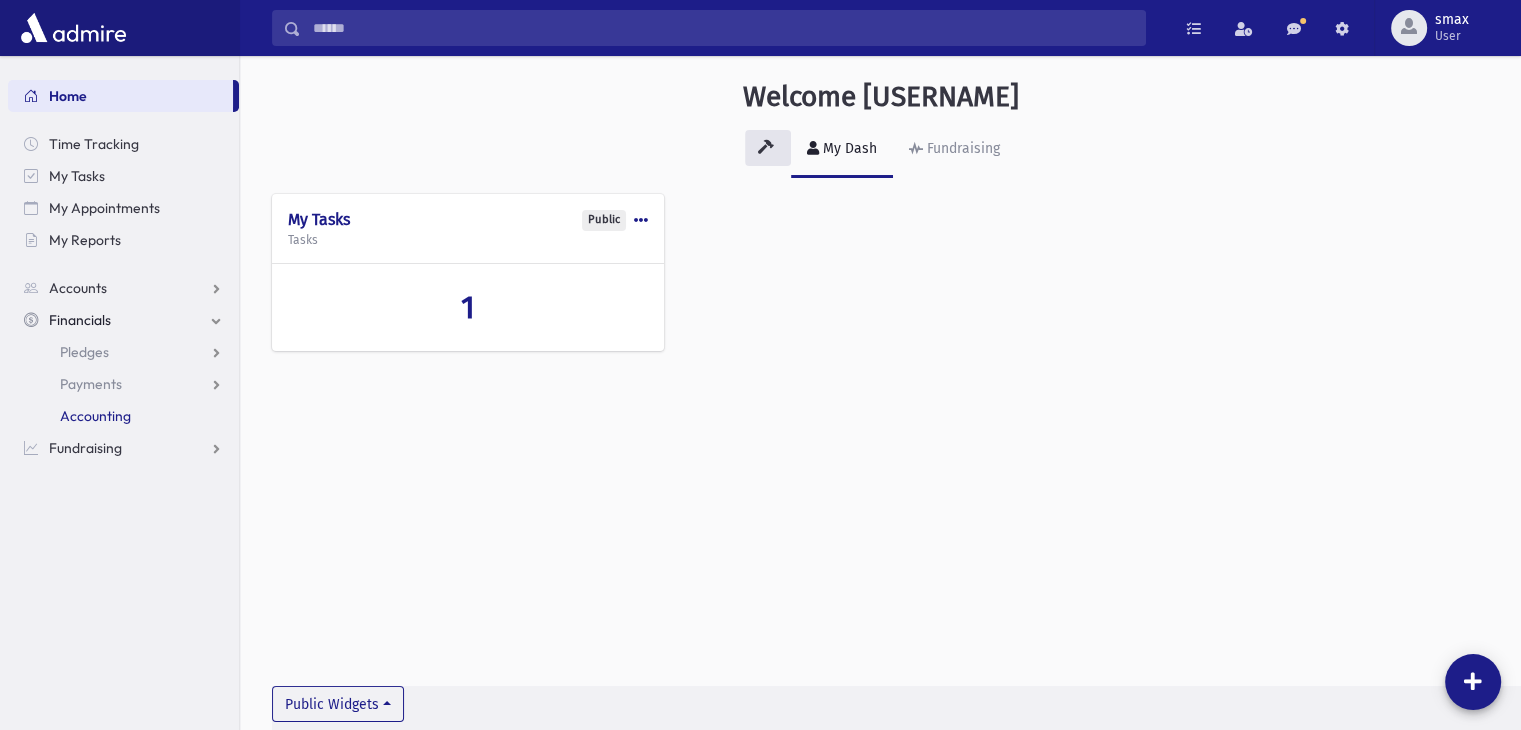click on "Accounting" at bounding box center (123, 416) 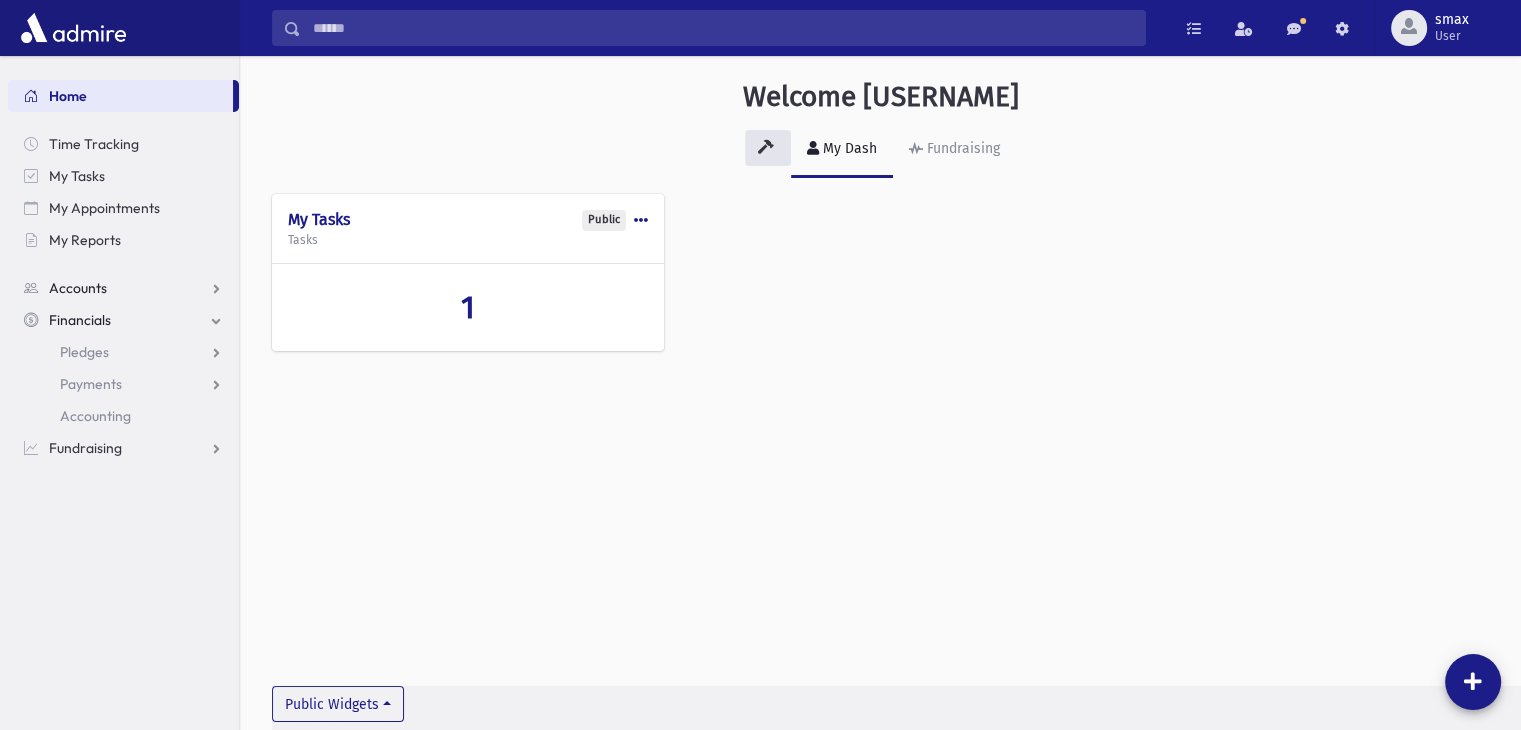 click on "Accounts" at bounding box center (123, 288) 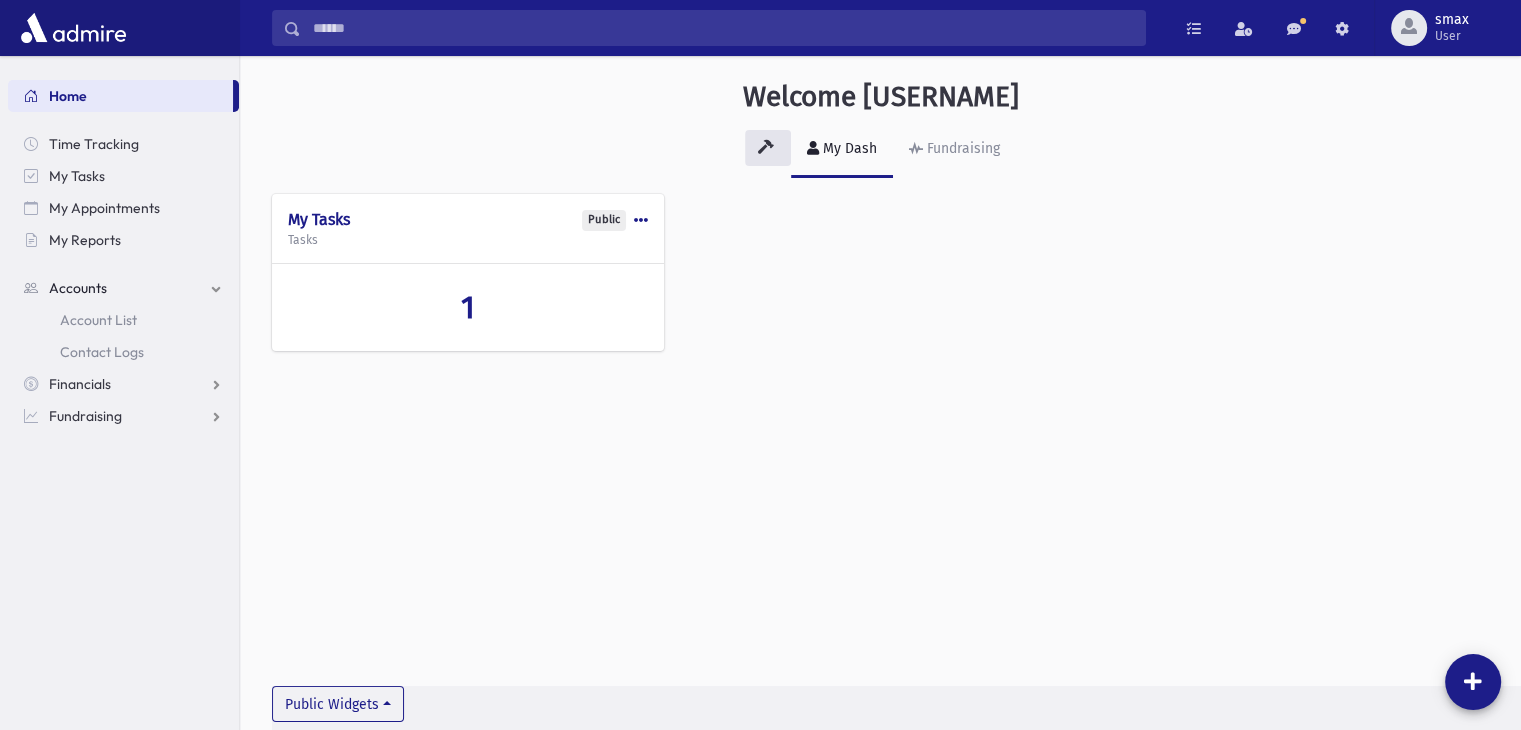 click on "Accounts" at bounding box center (123, 288) 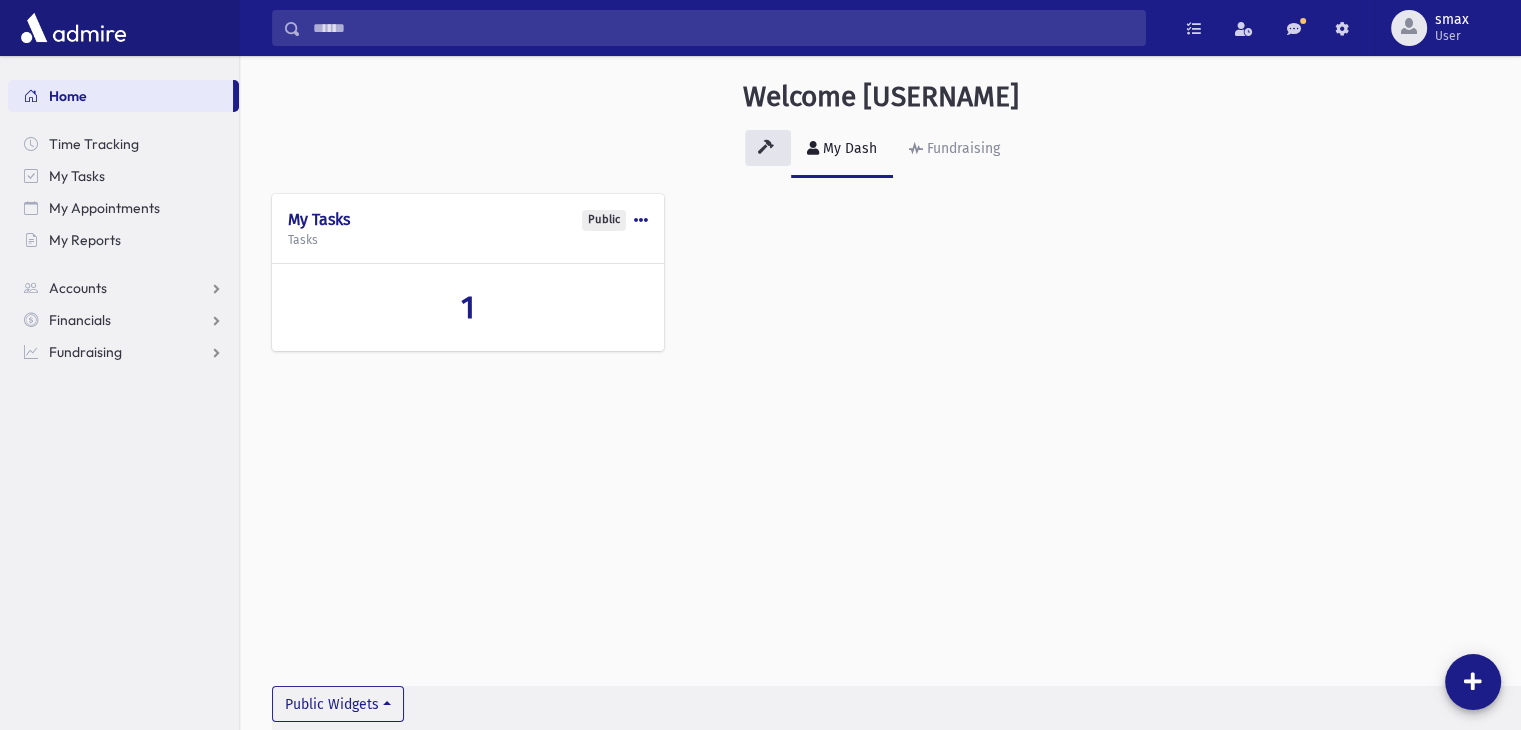click on "Home
Time Tracking
My Tasks
My Appointments
My Reports
Accounts
Accounts
Account List
Contact Logs
Financials
Financials
Pledges
Entry   Pledge List" at bounding box center [119, 214] 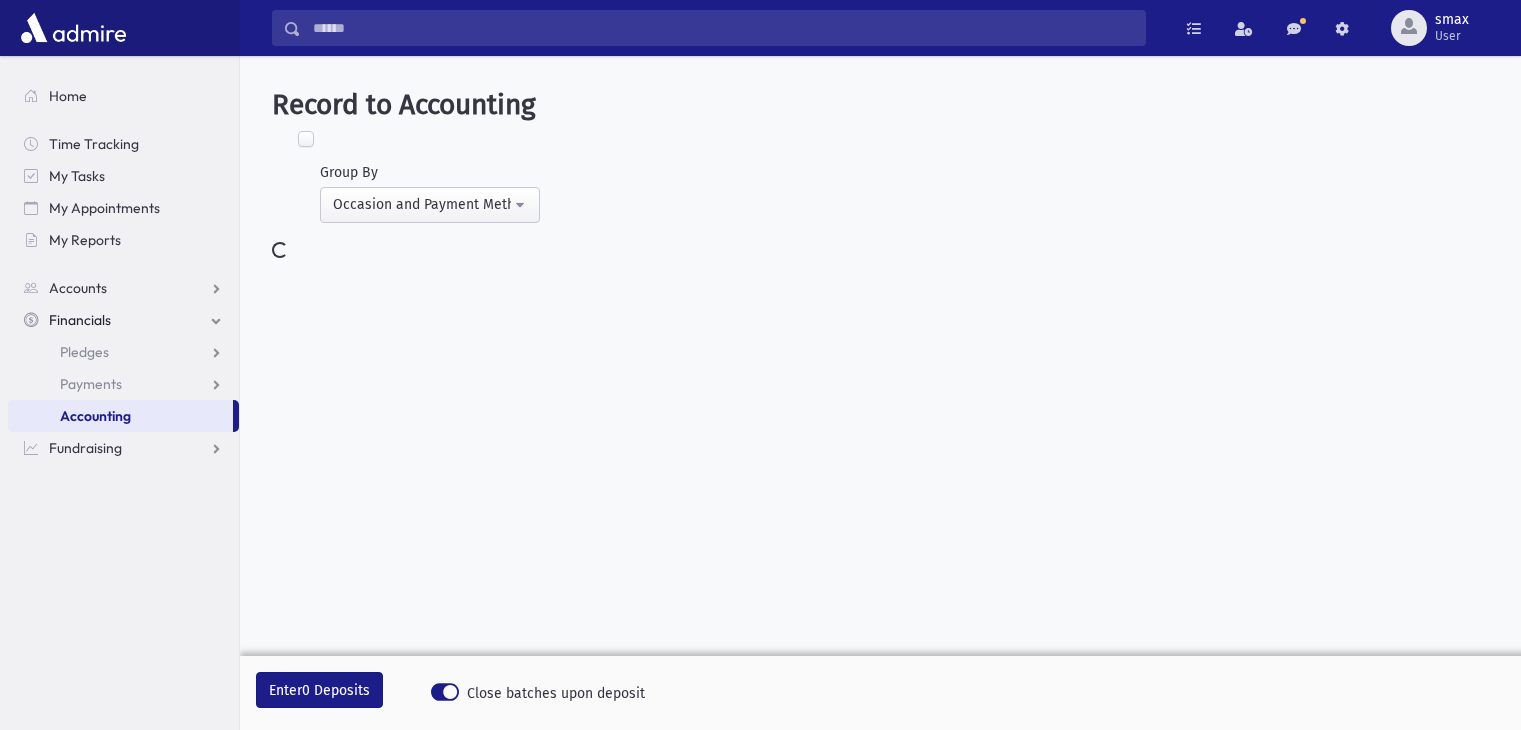 click on "Financials" at bounding box center [80, 320] 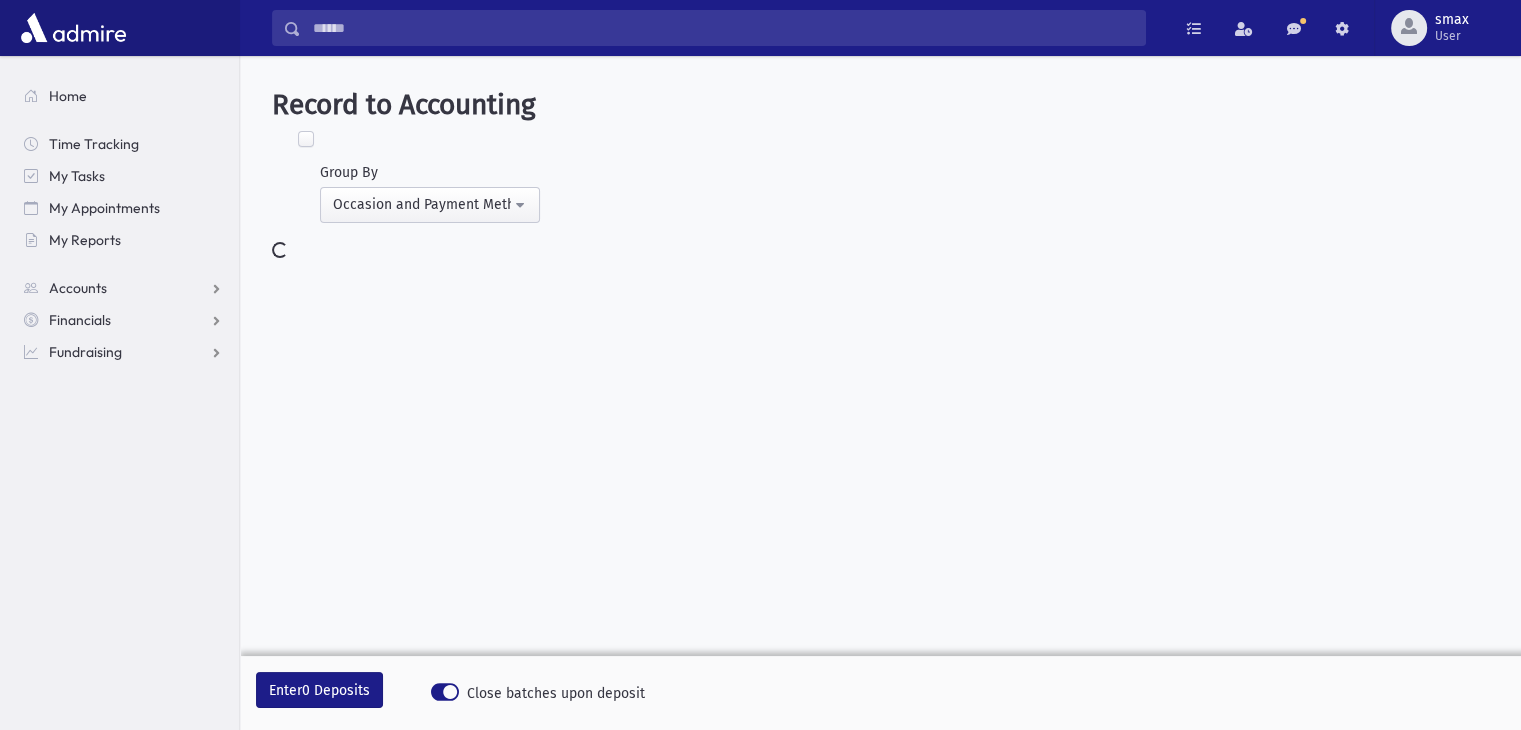 select 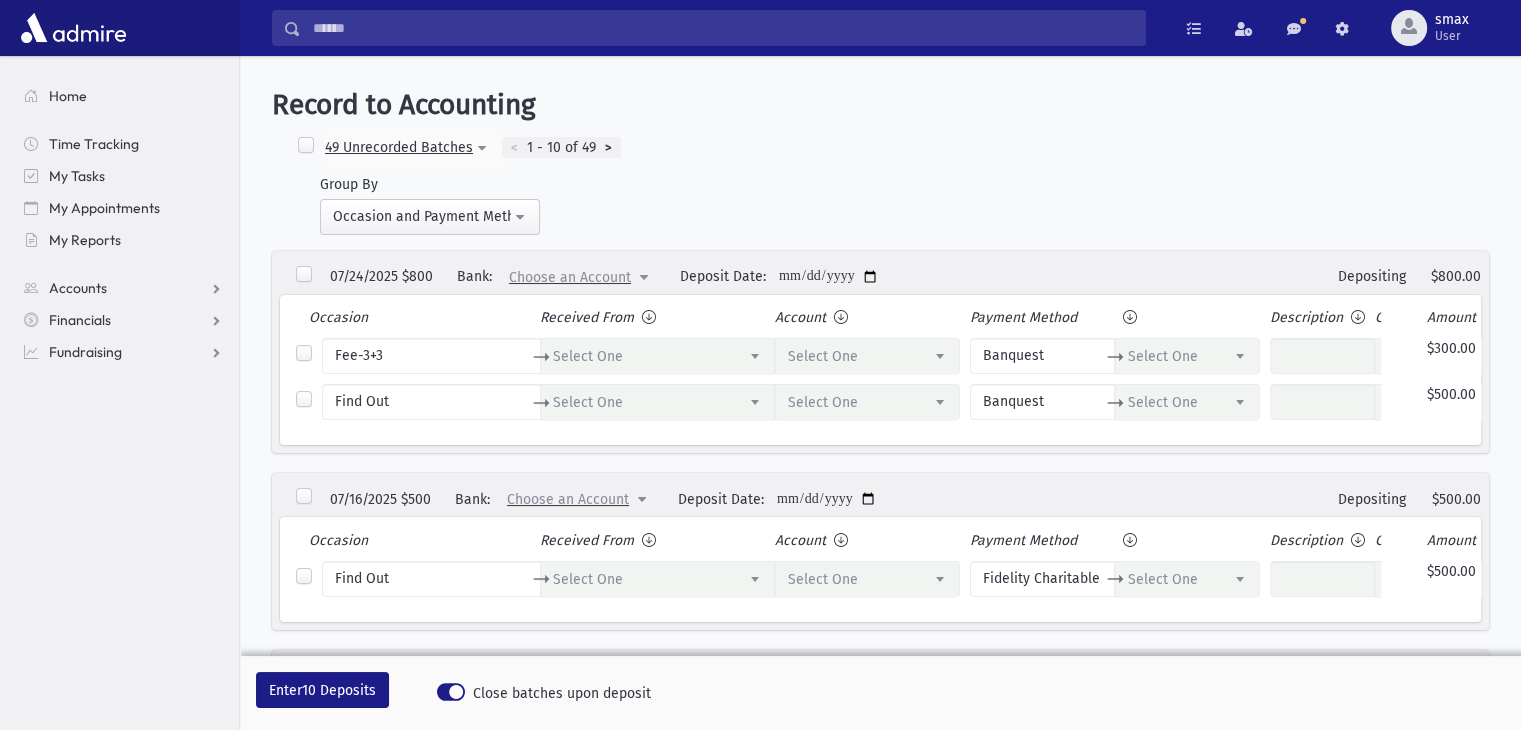 click at bounding box center (306, 146) 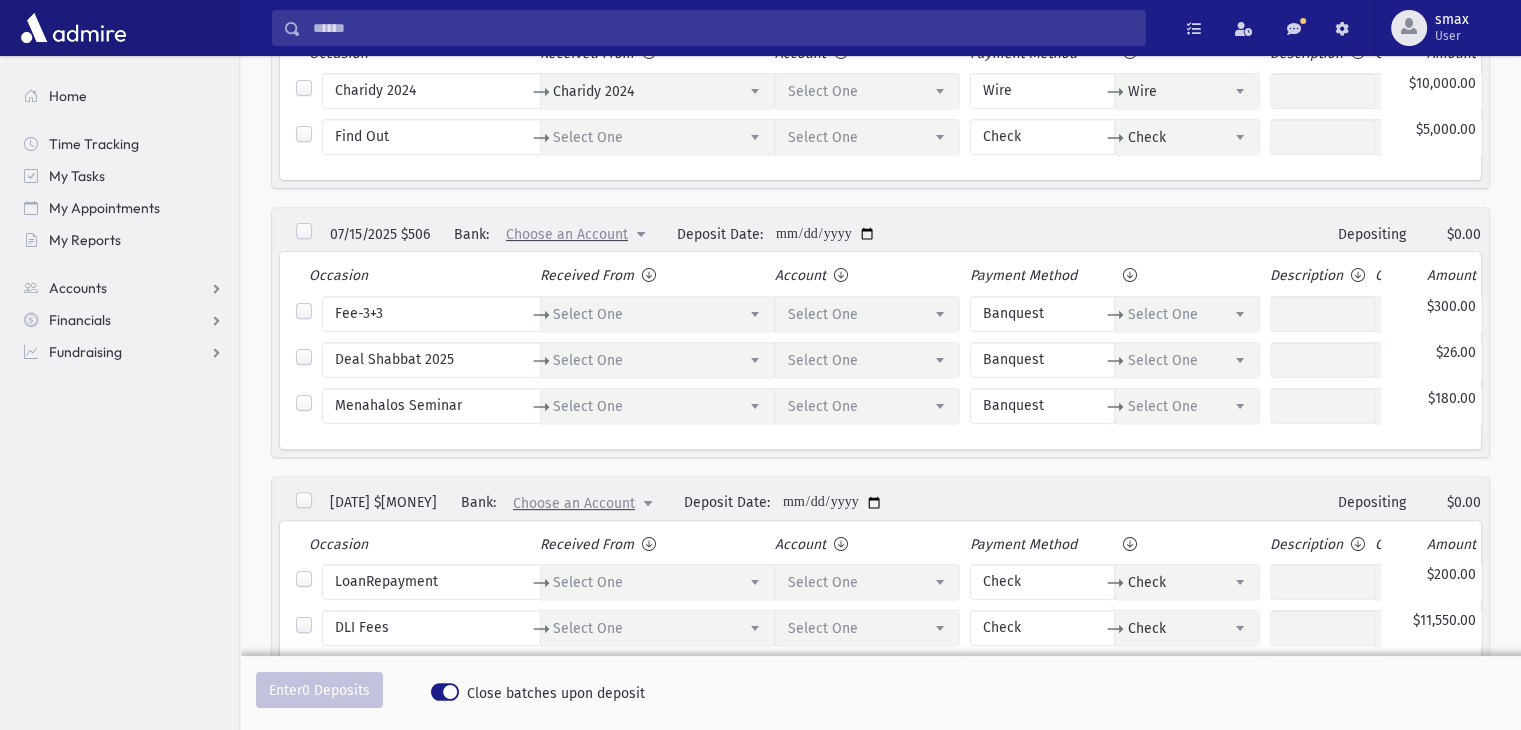 scroll, scrollTop: 668, scrollLeft: 0, axis: vertical 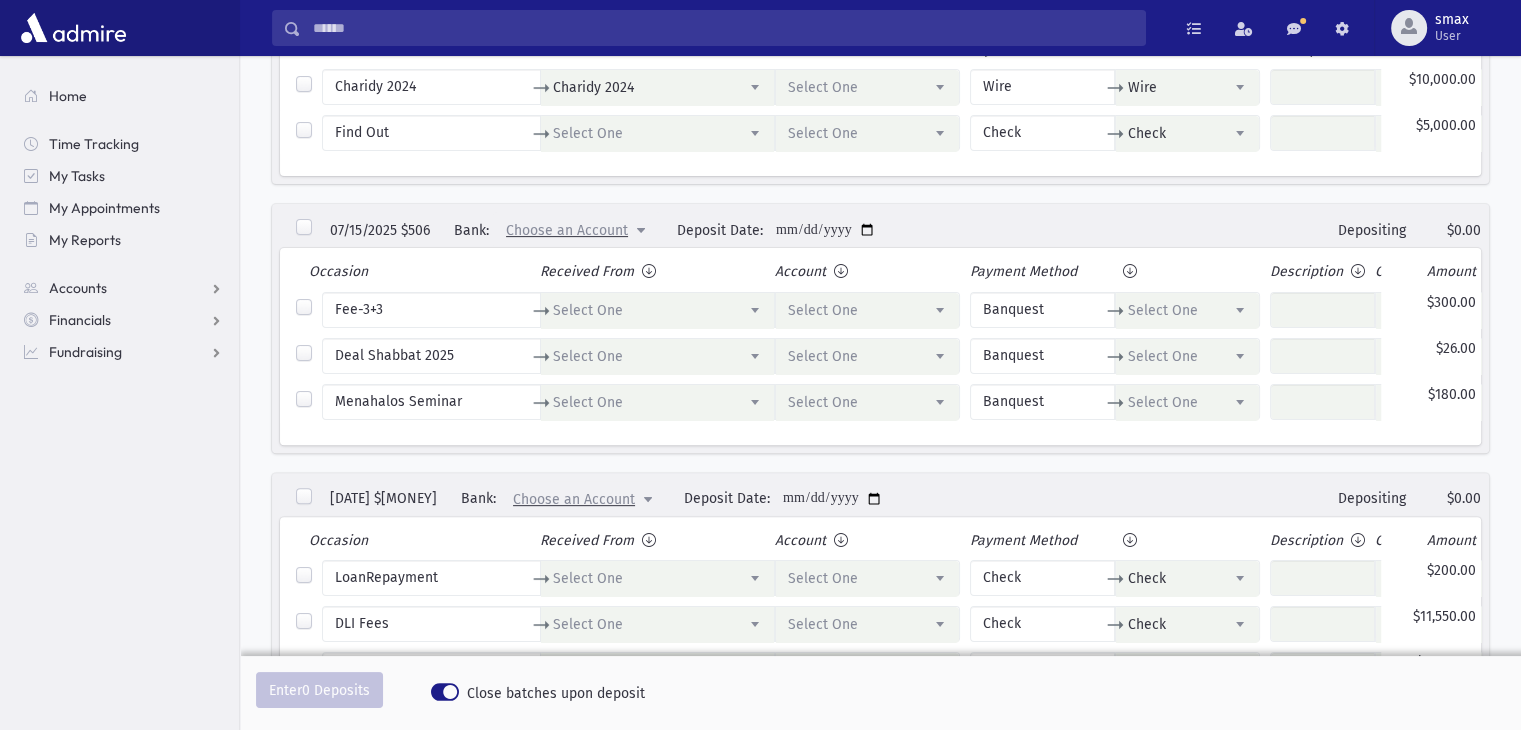 click at bounding box center (304, 228) 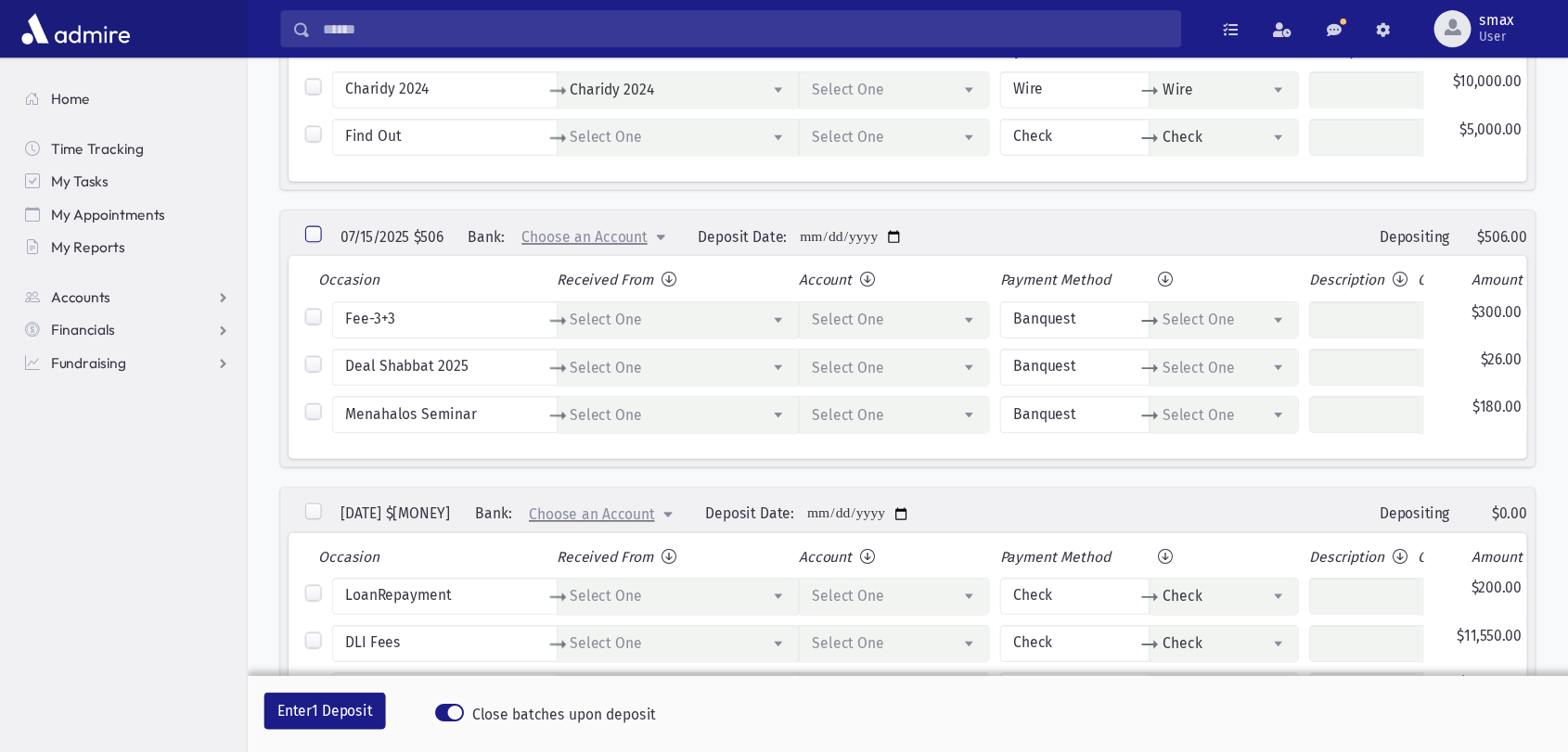 scroll, scrollTop: 619, scrollLeft: 0, axis: vertical 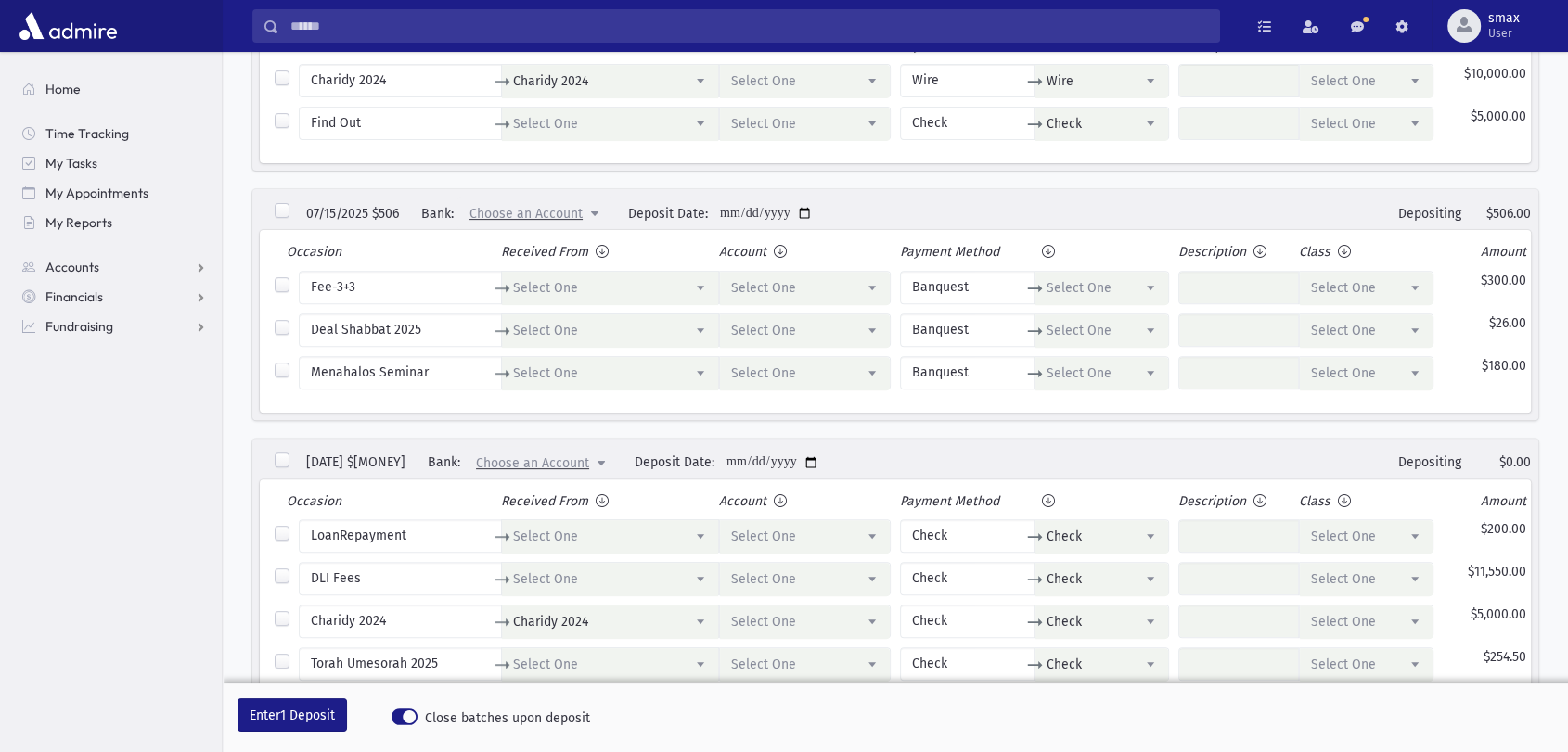 drag, startPoint x: 987, startPoint y: 431, endPoint x: 451, endPoint y: 413, distance: 536.30215 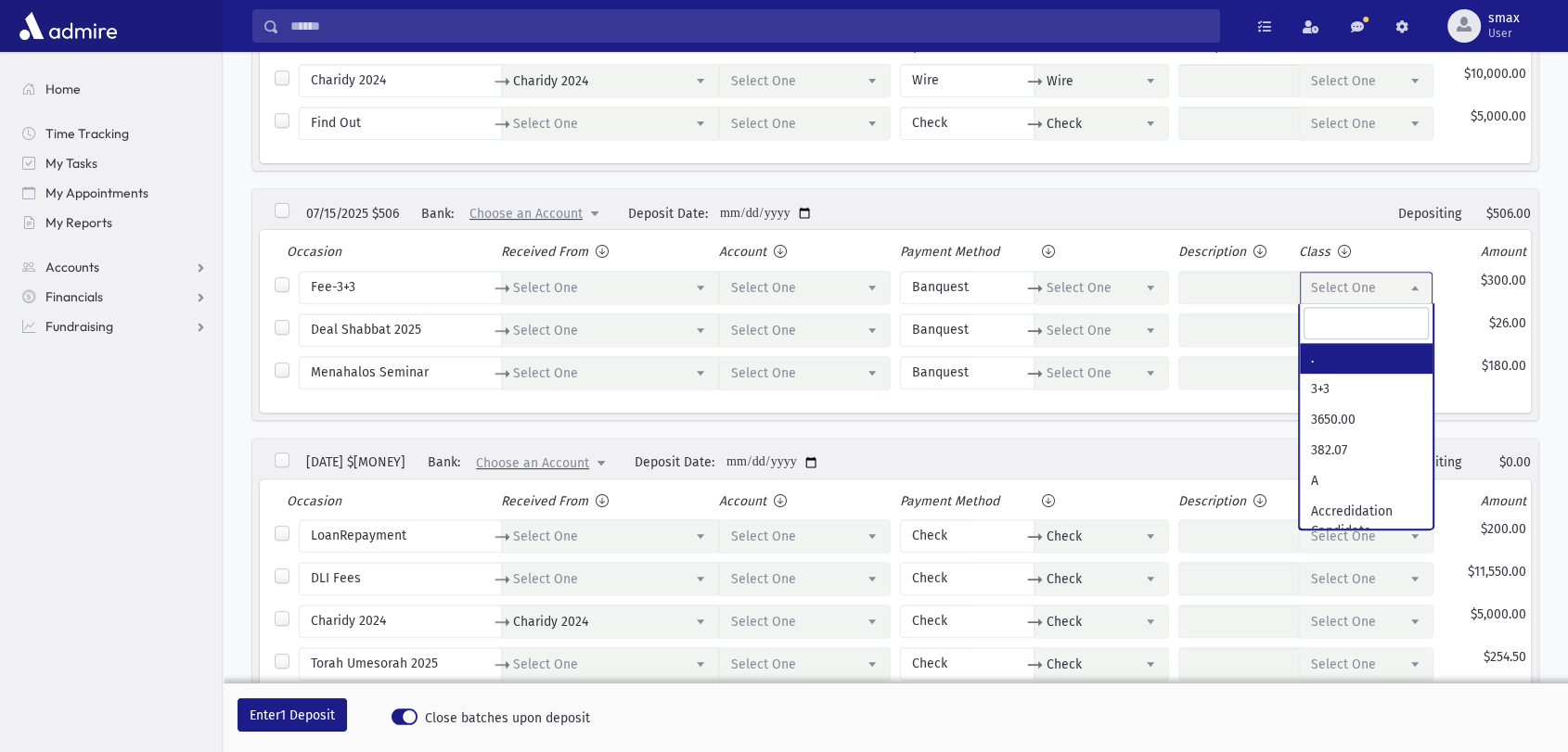 click on "Select One" at bounding box center (1343, 287) 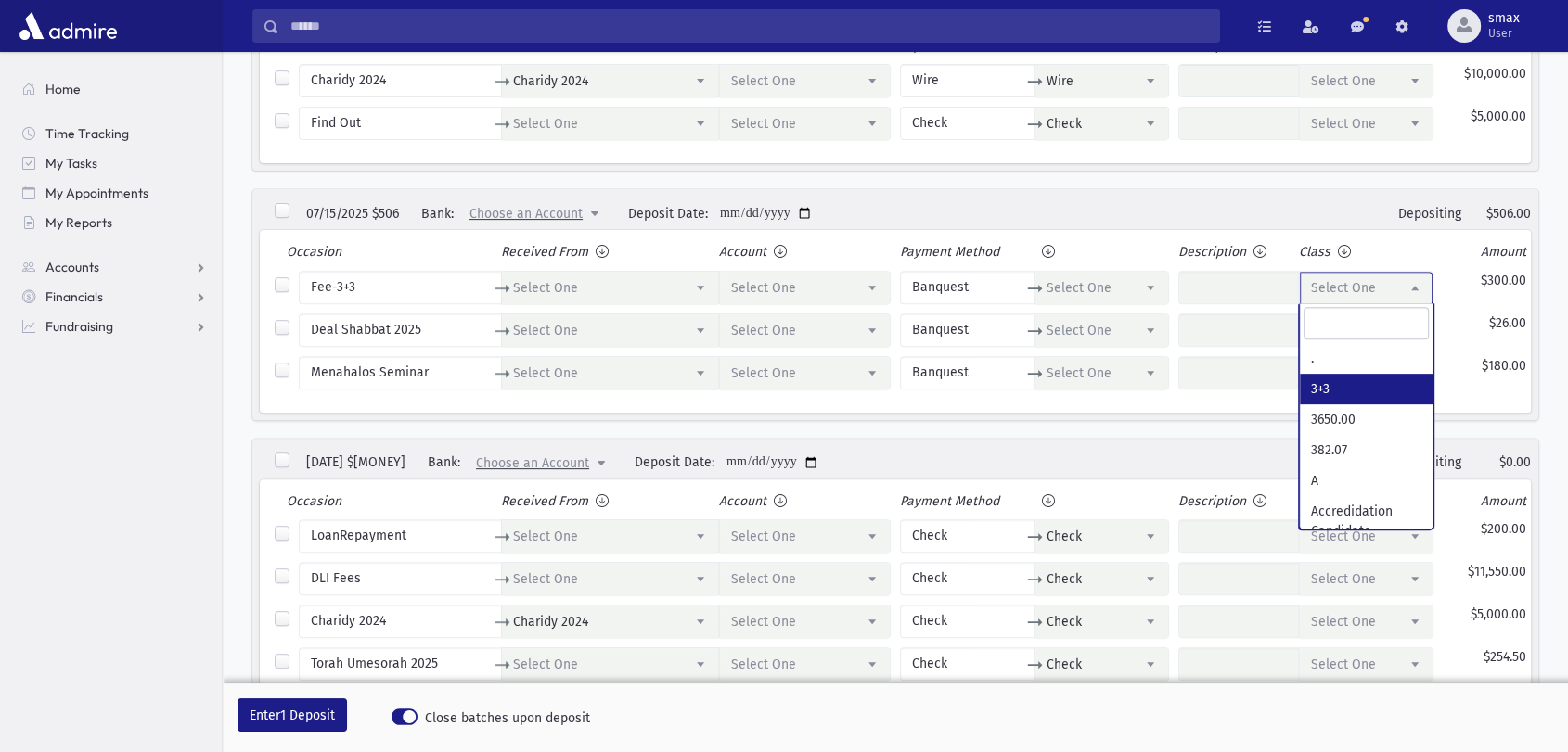 select on "******" 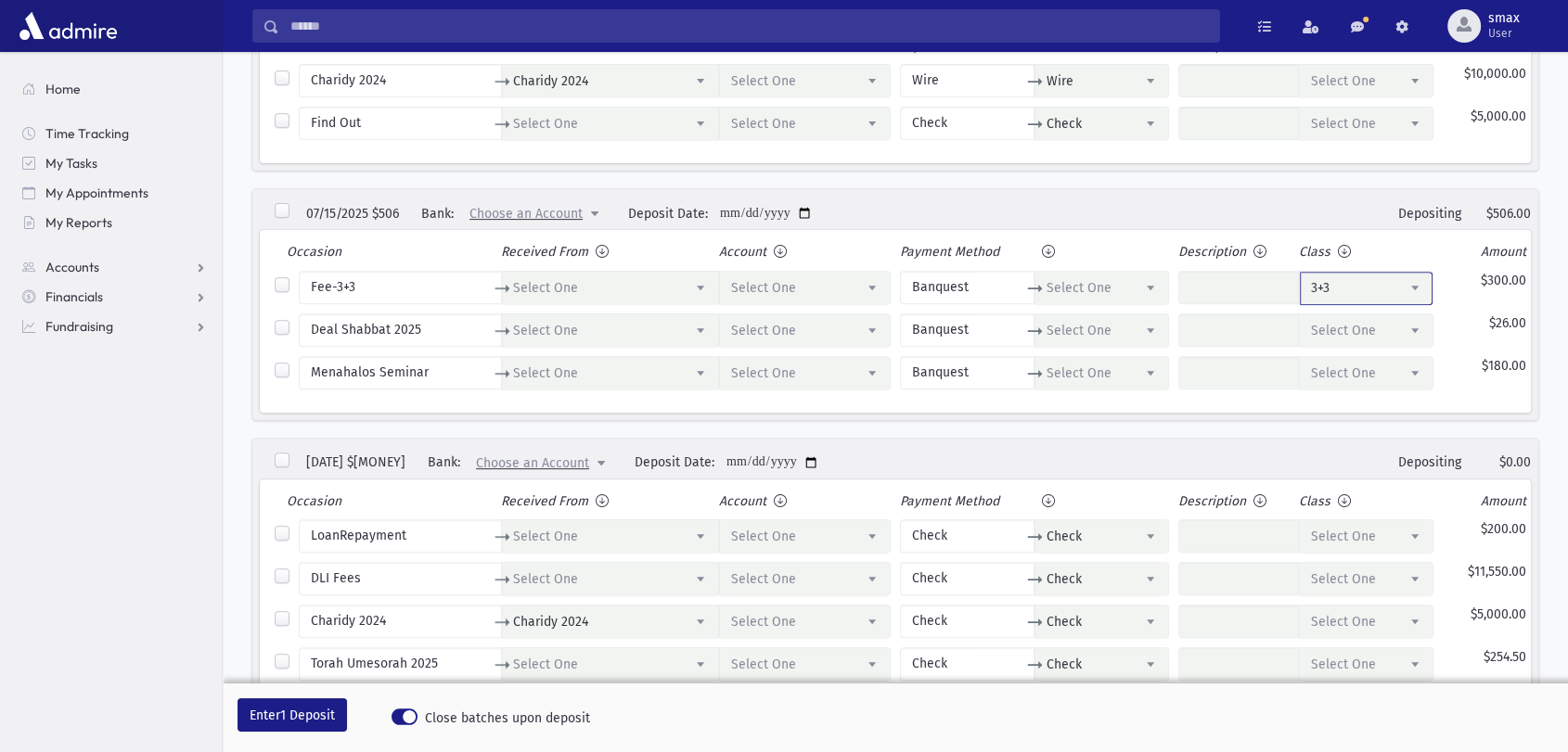 click on "Select One" at bounding box center [1366, 331] 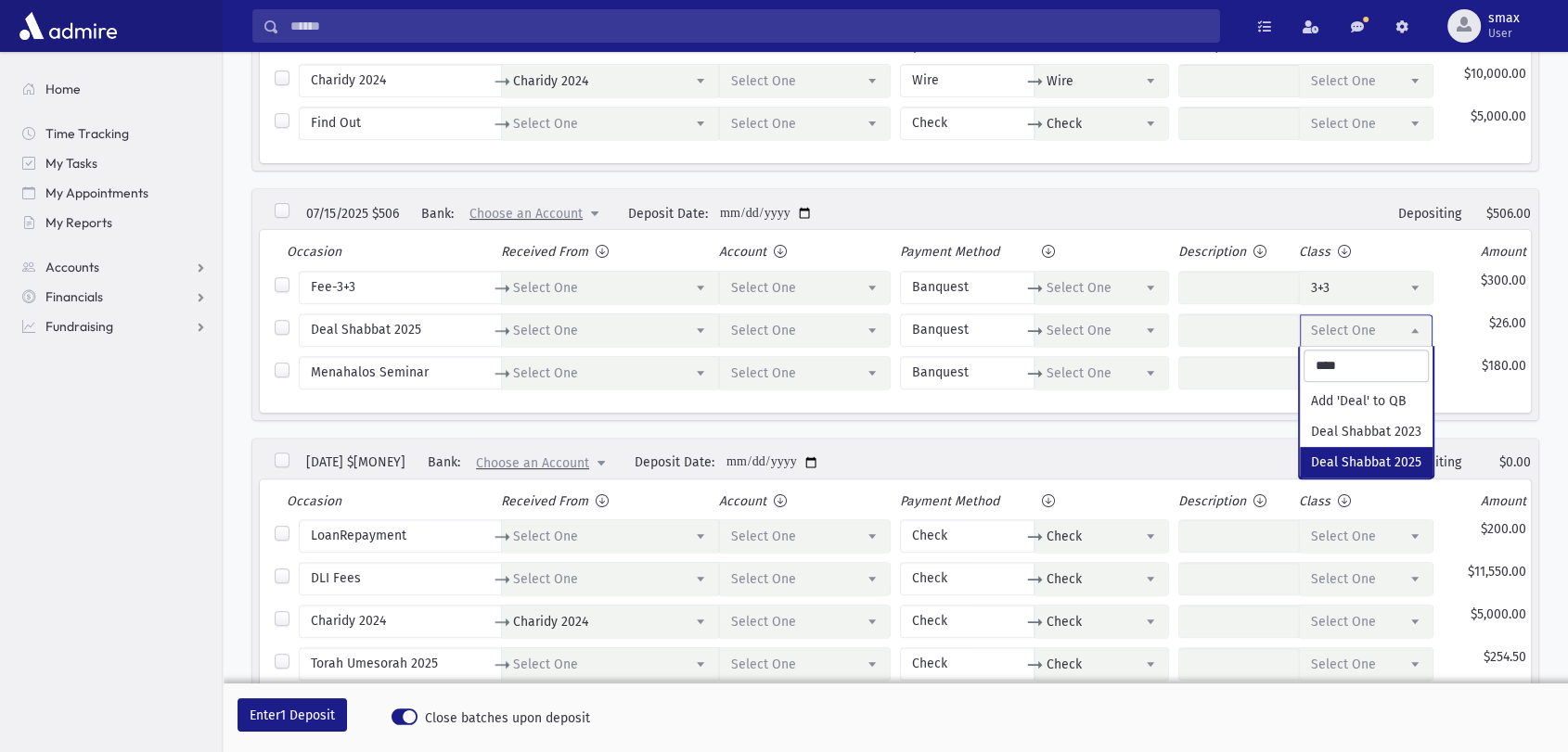type on "****" 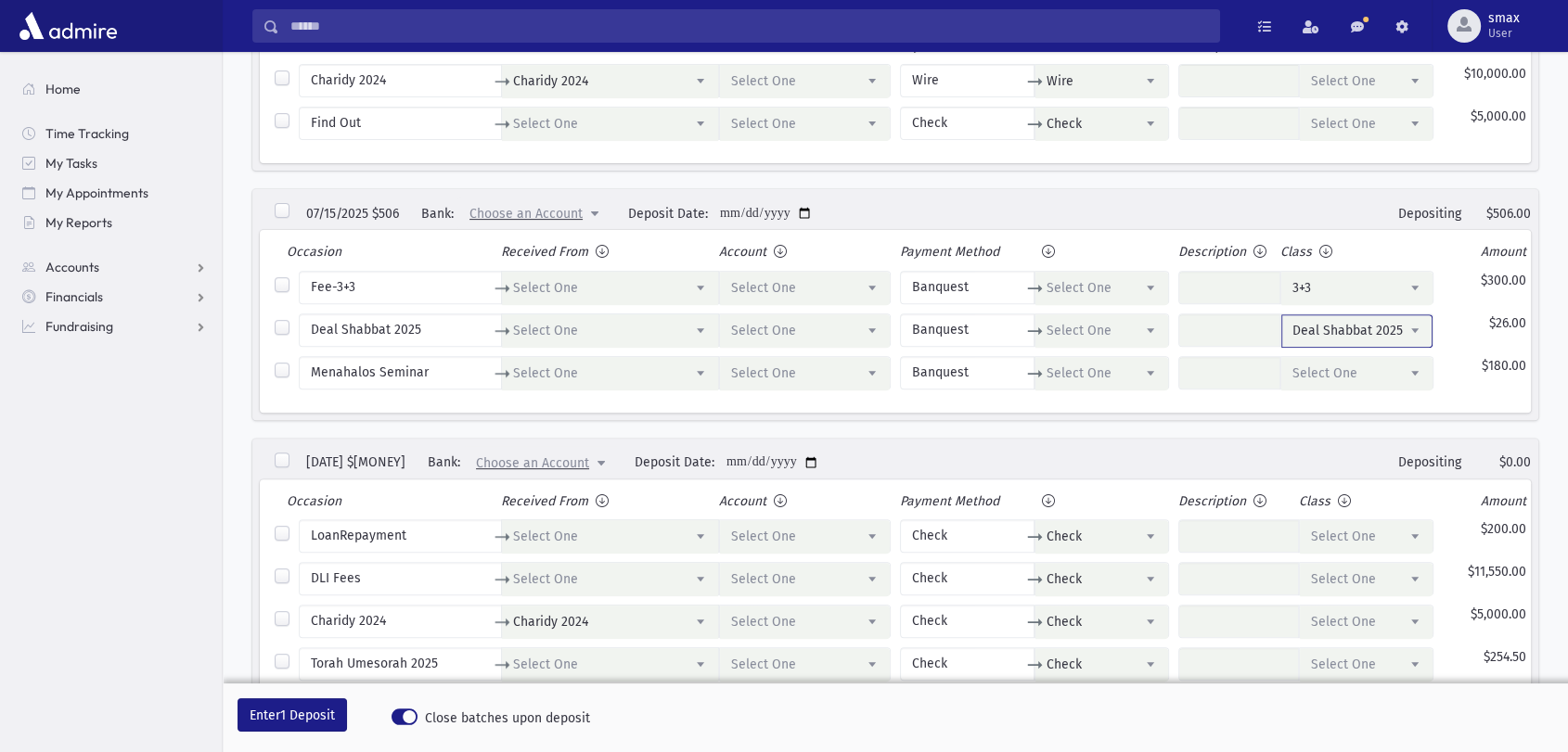 click on "Occasion
Received From
Account
Payment Method
Description
Class
Amount
Fee-3+3
*" at bounding box center [895, 319] 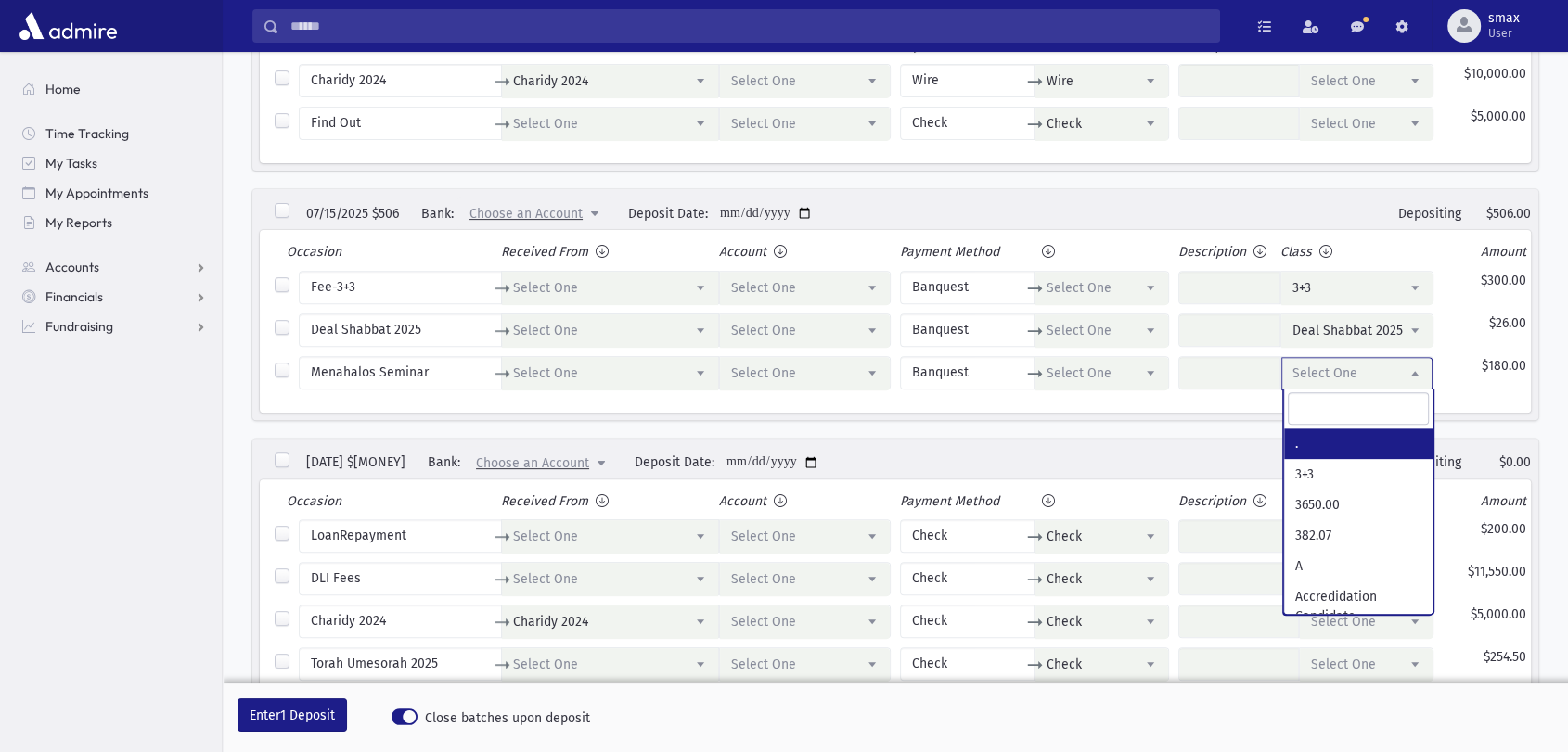 click on "Select One" at bounding box center [1325, 373] 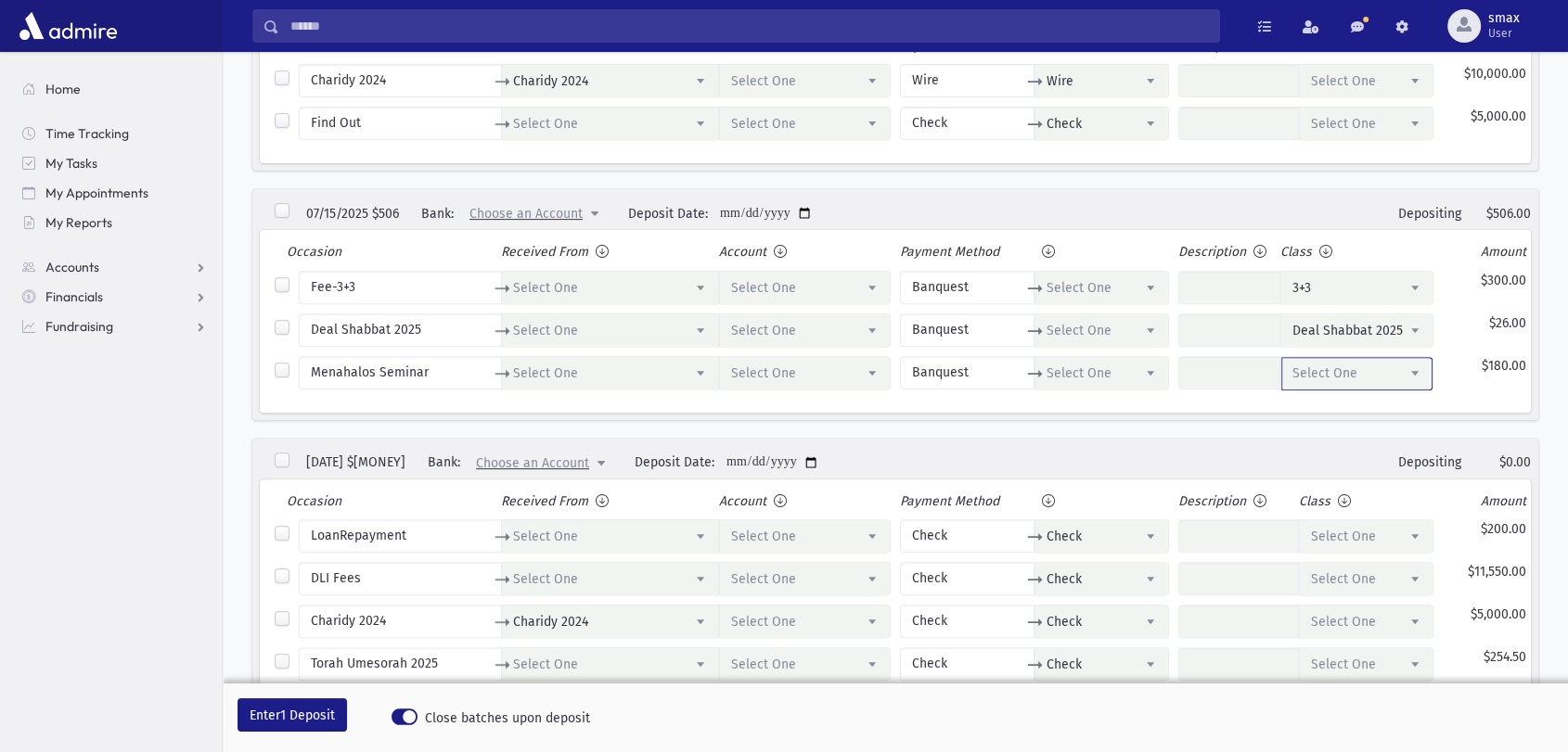 click on "Select One" at bounding box center (1325, 373) 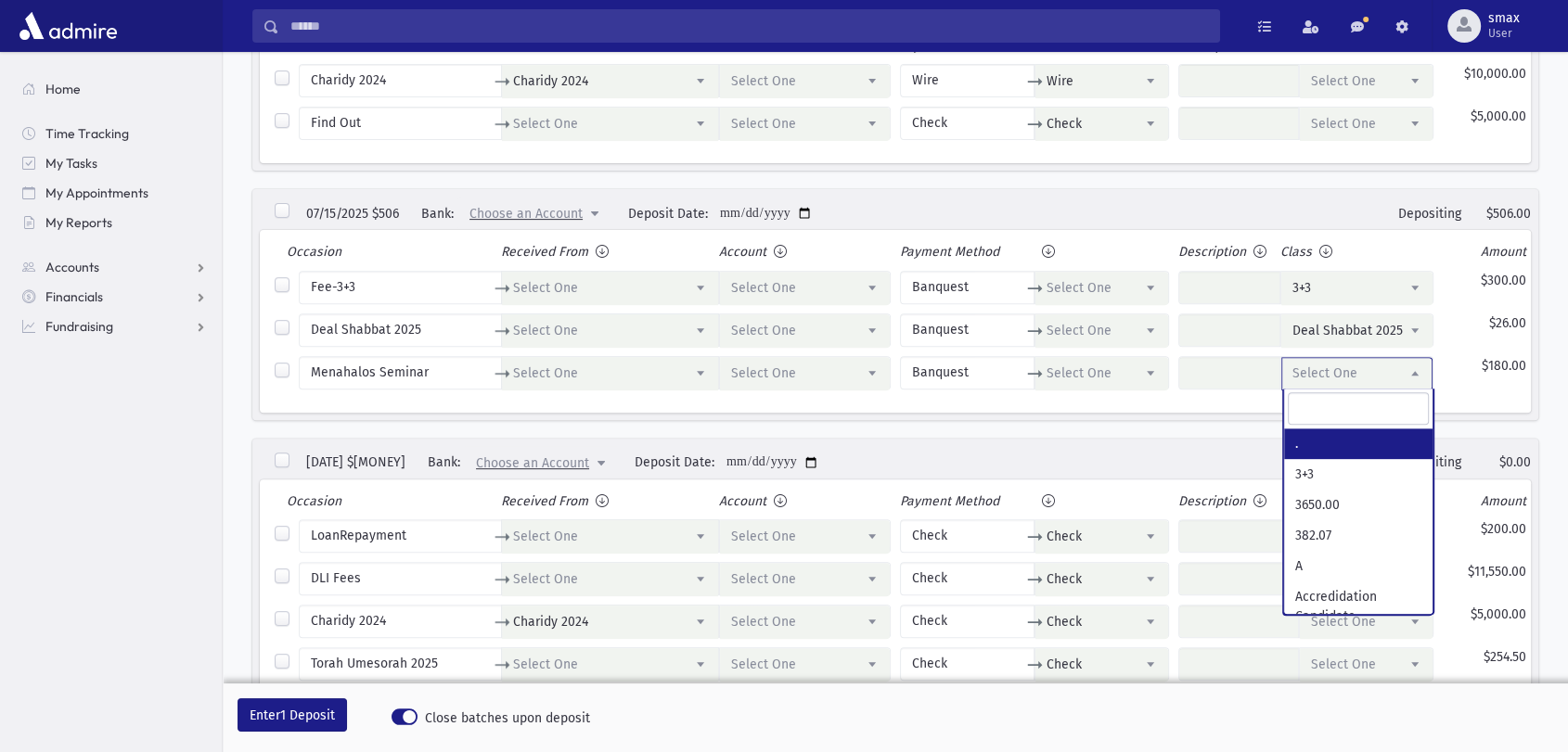 click on "Select One" at bounding box center [1325, 373] 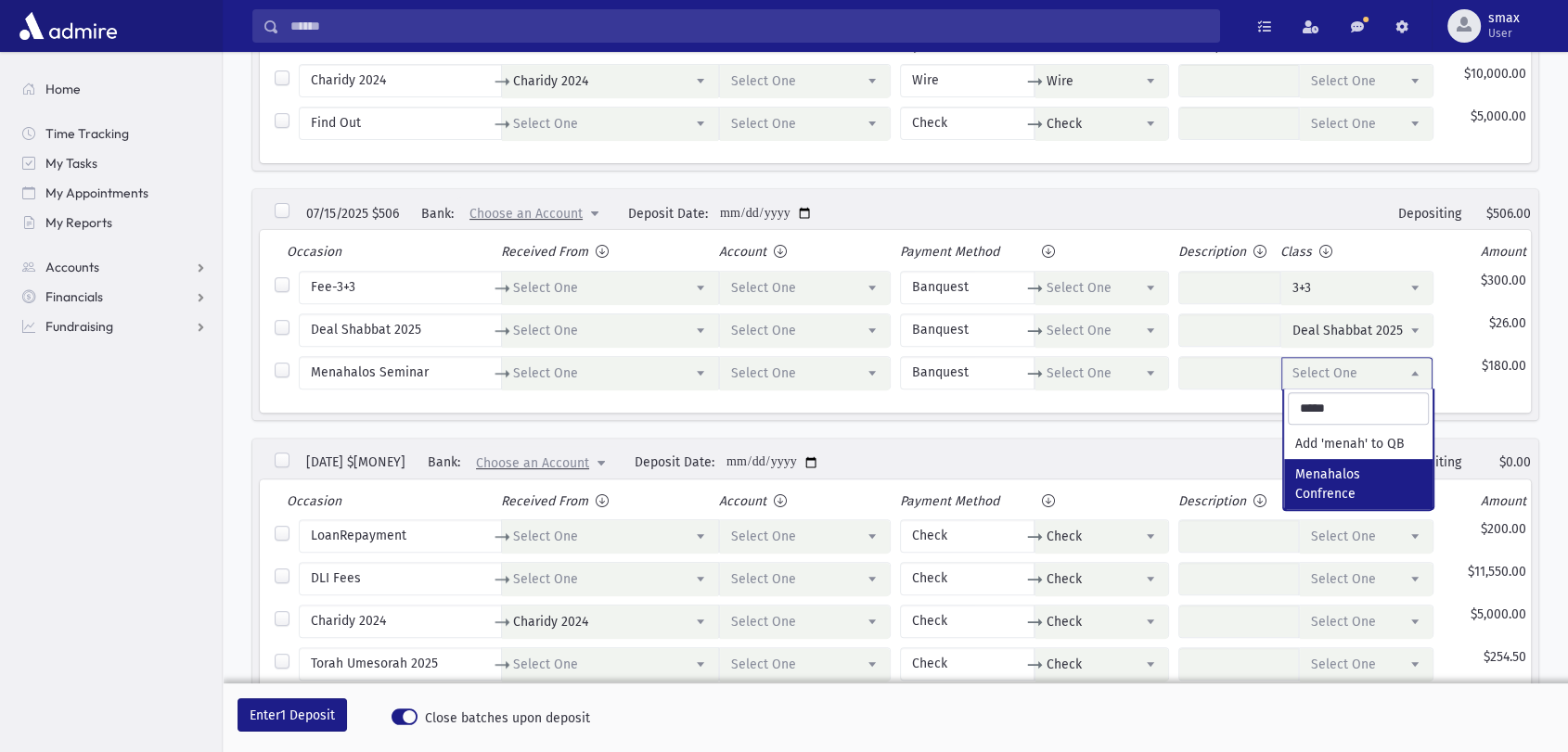 type on "*****" 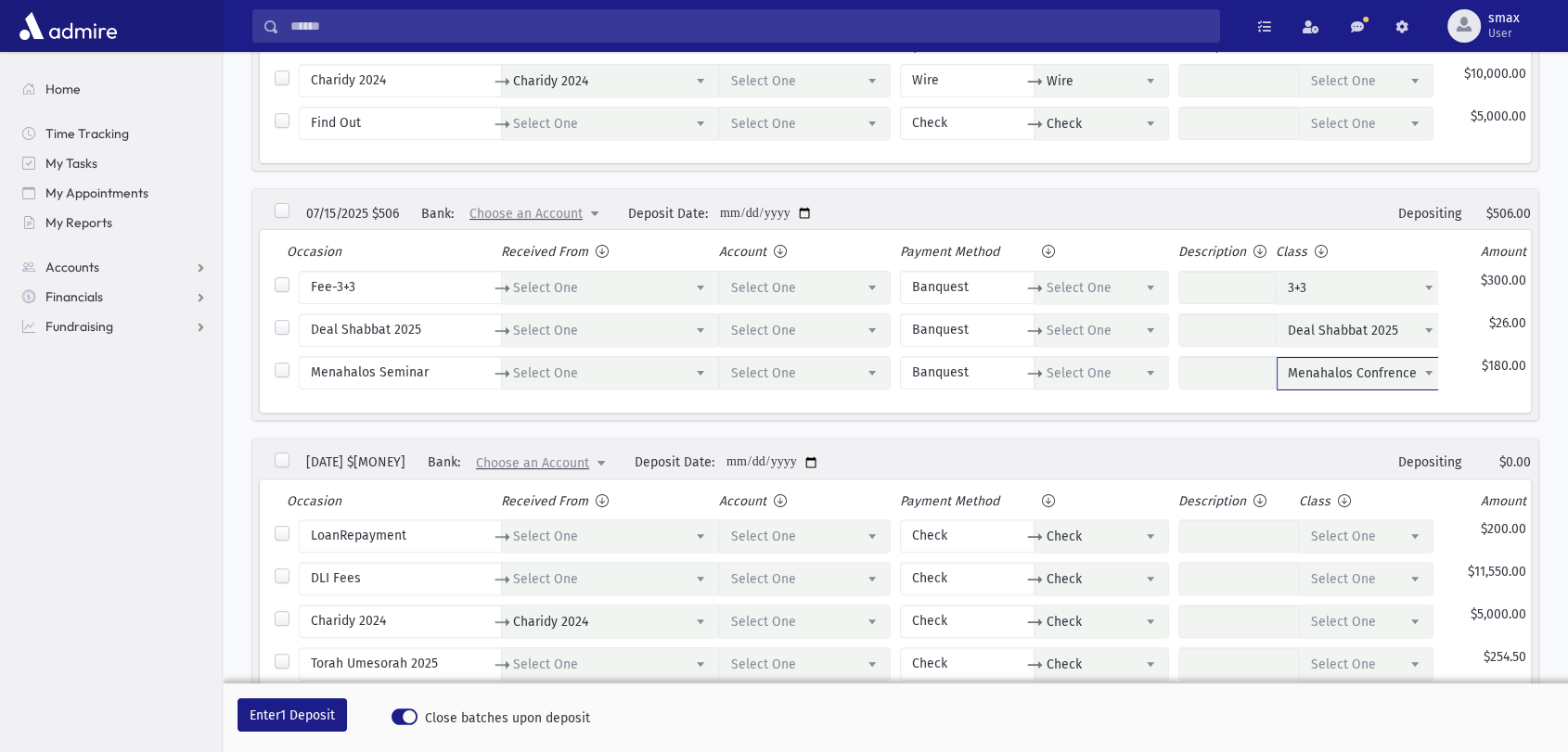 click on "Select One" at bounding box center (804, 288) 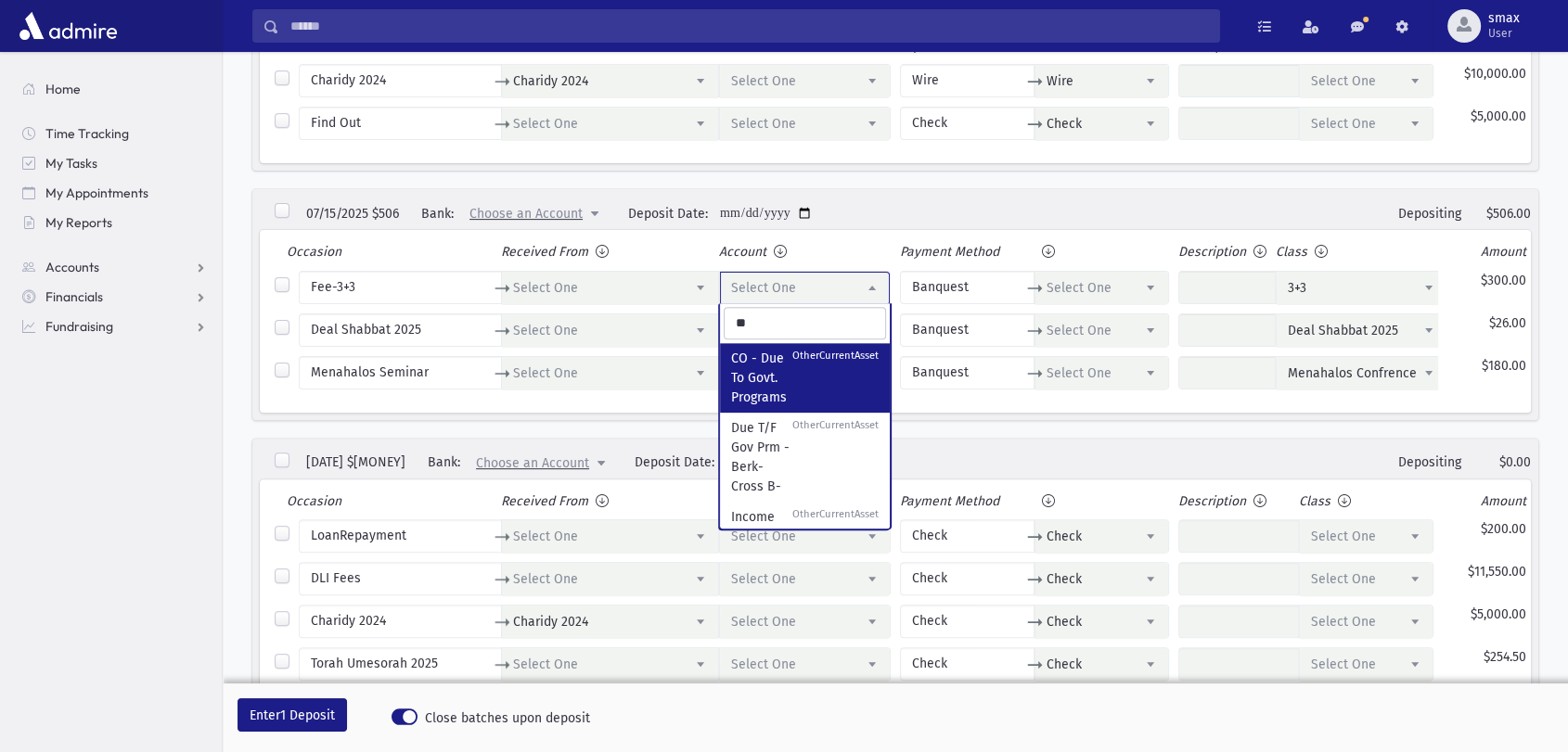 type on "*" 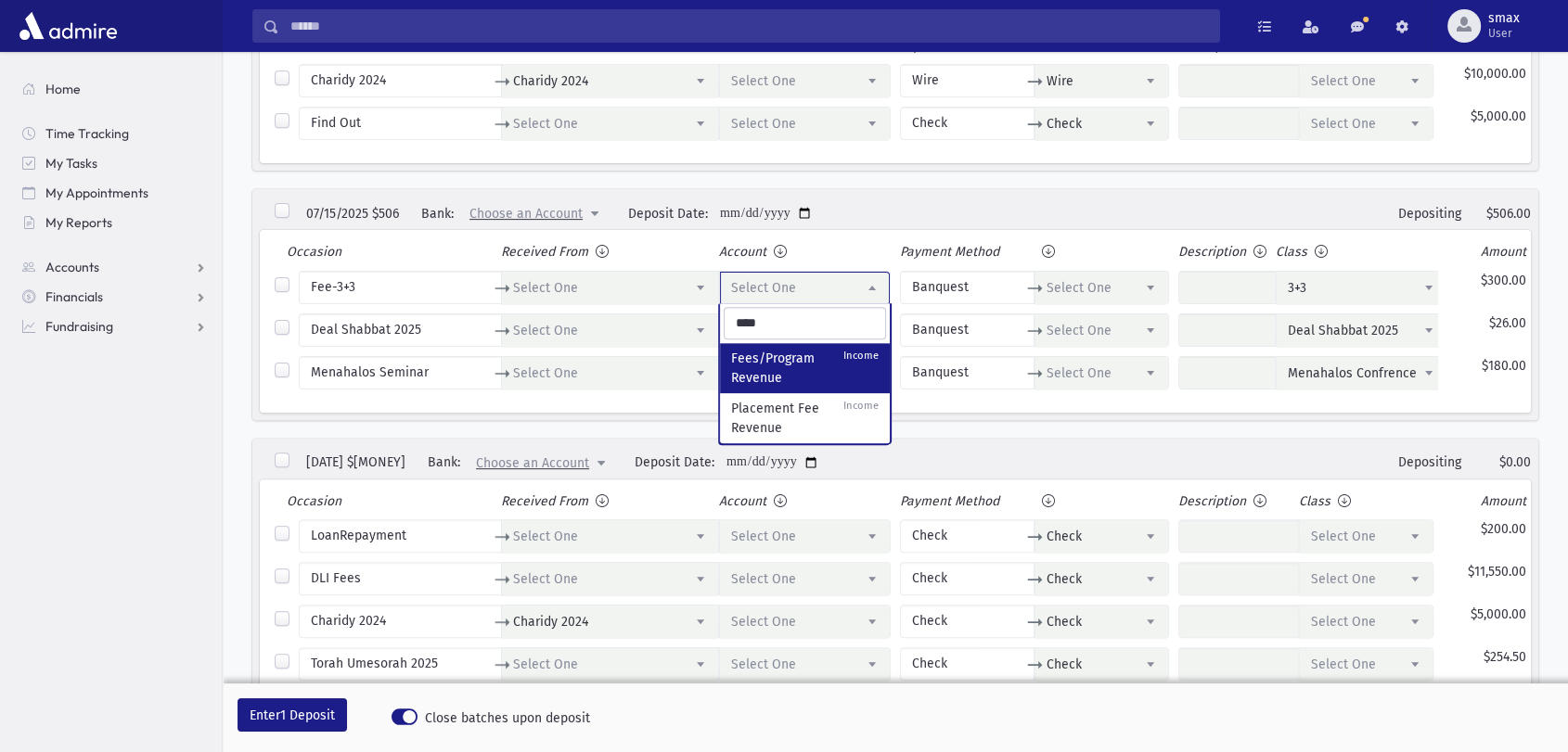 type on "****" 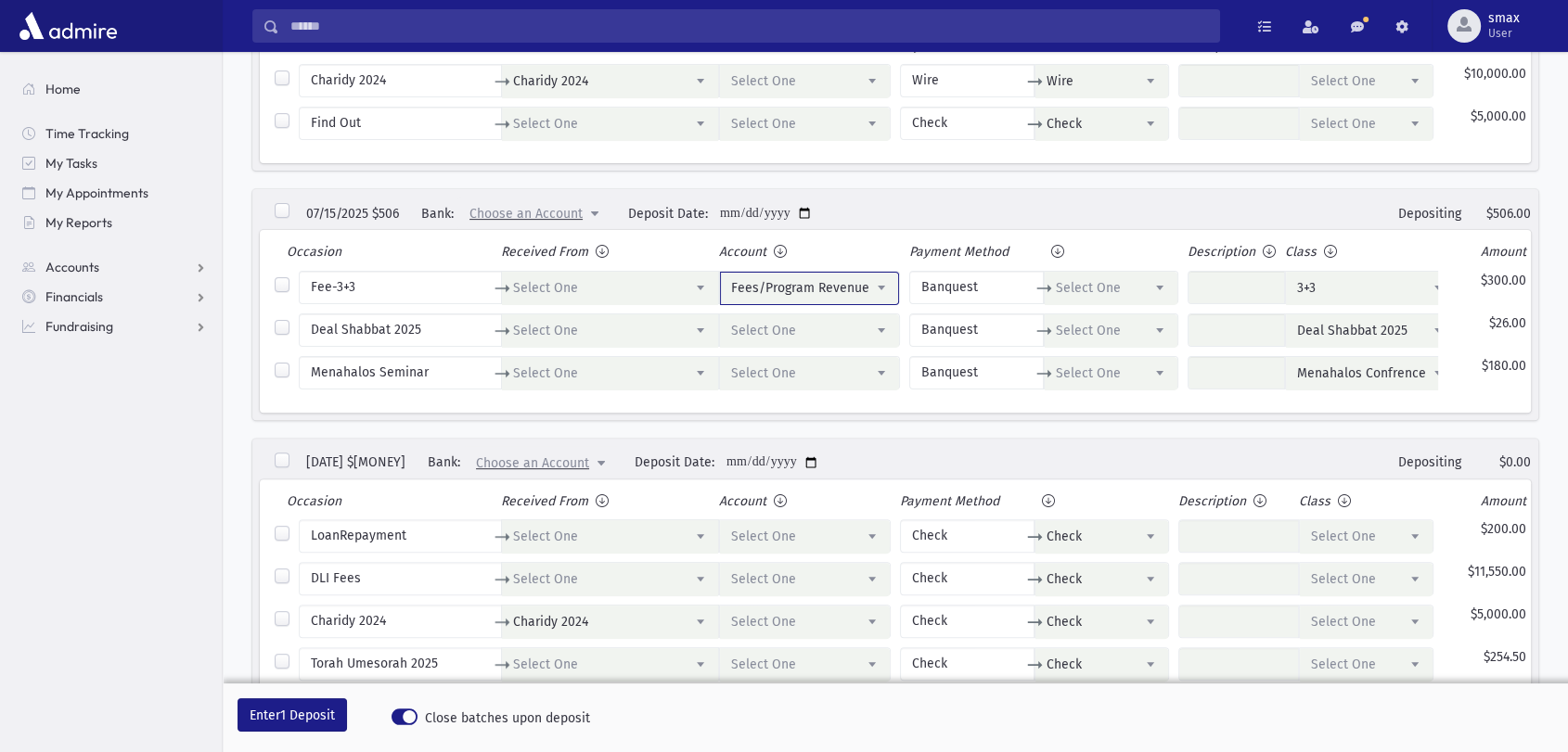 click on "Select One" at bounding box center [764, 330] 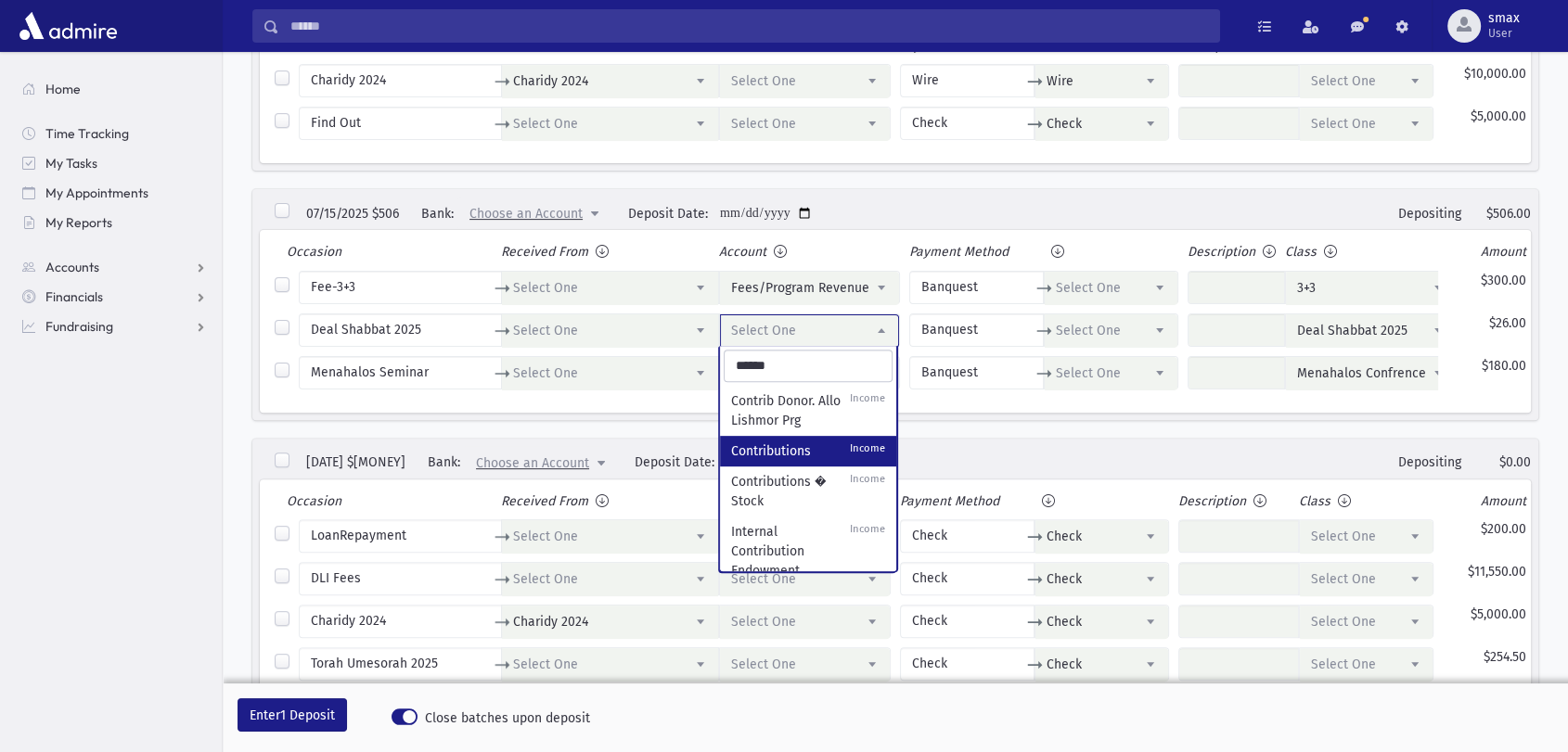 type on "******" 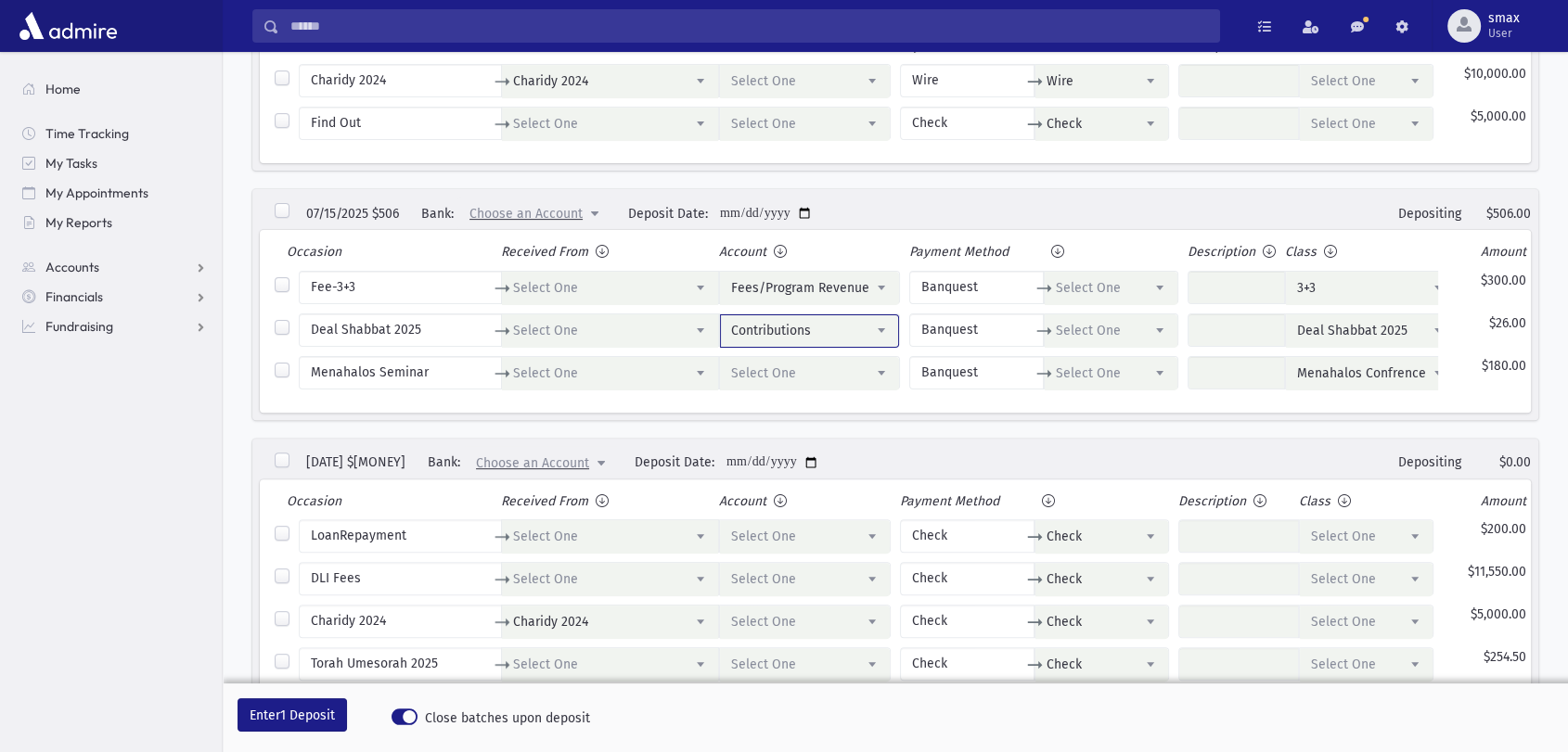 click on "Select One" at bounding box center (809, 374) 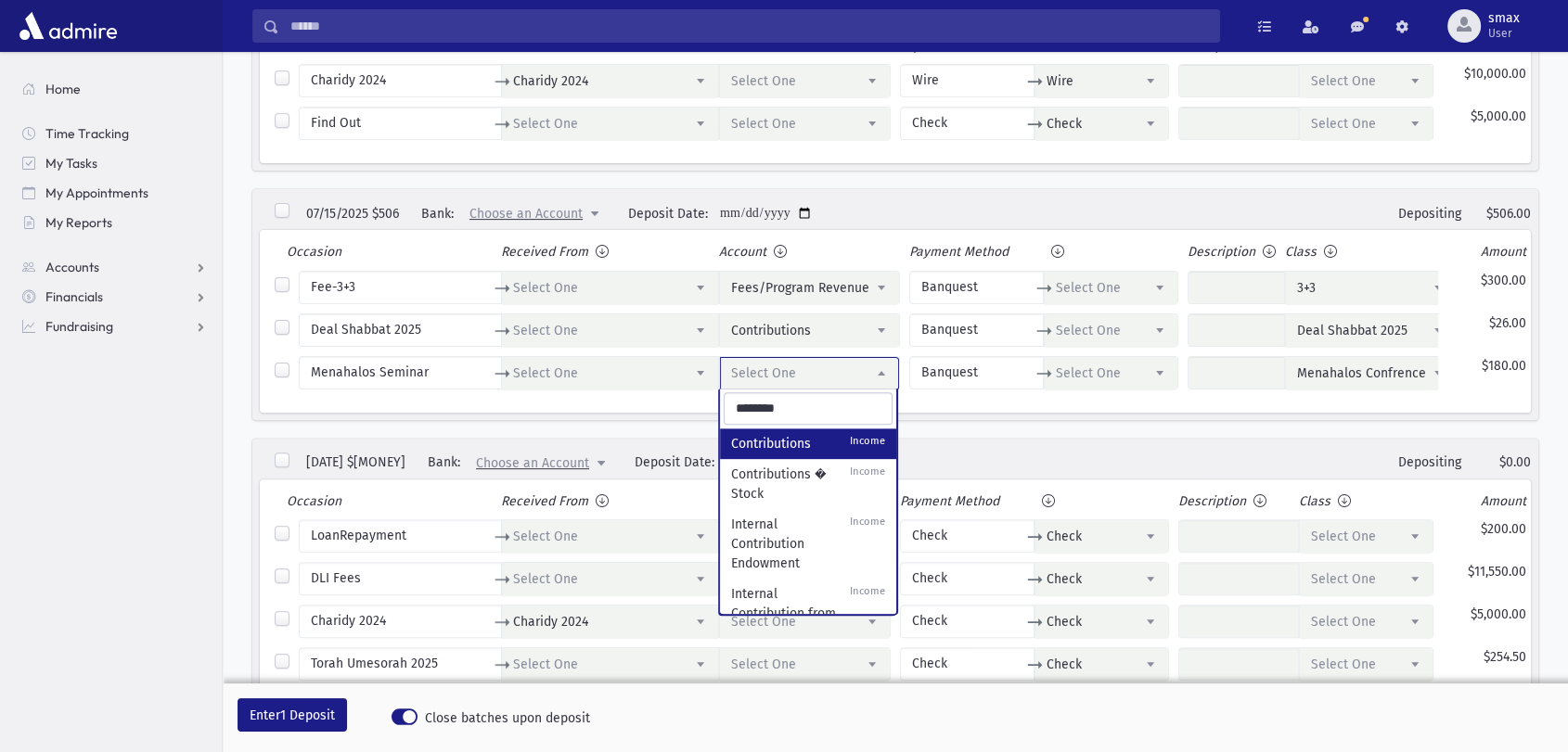 type on "********" 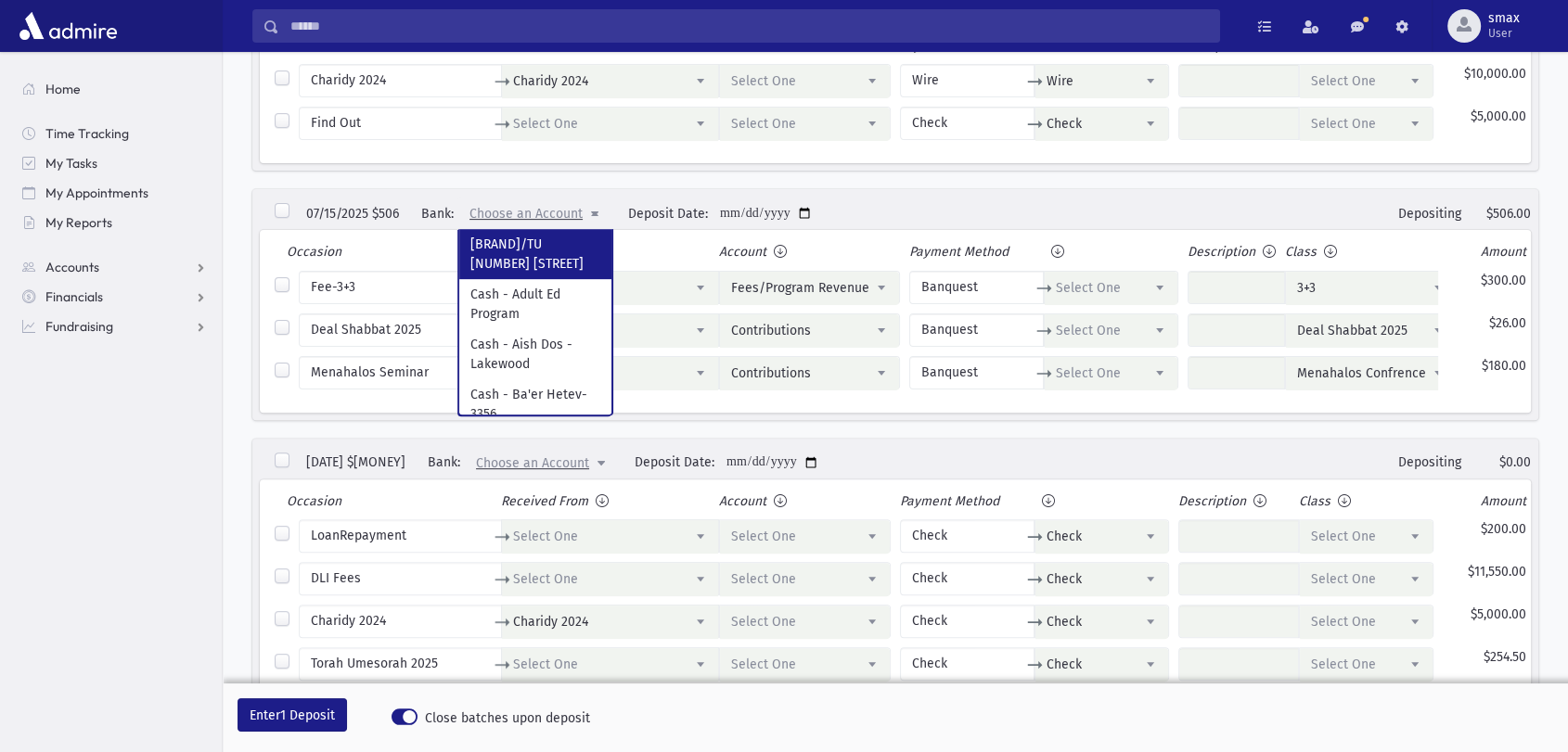 click on "Choose an Account" at bounding box center (535, 214) 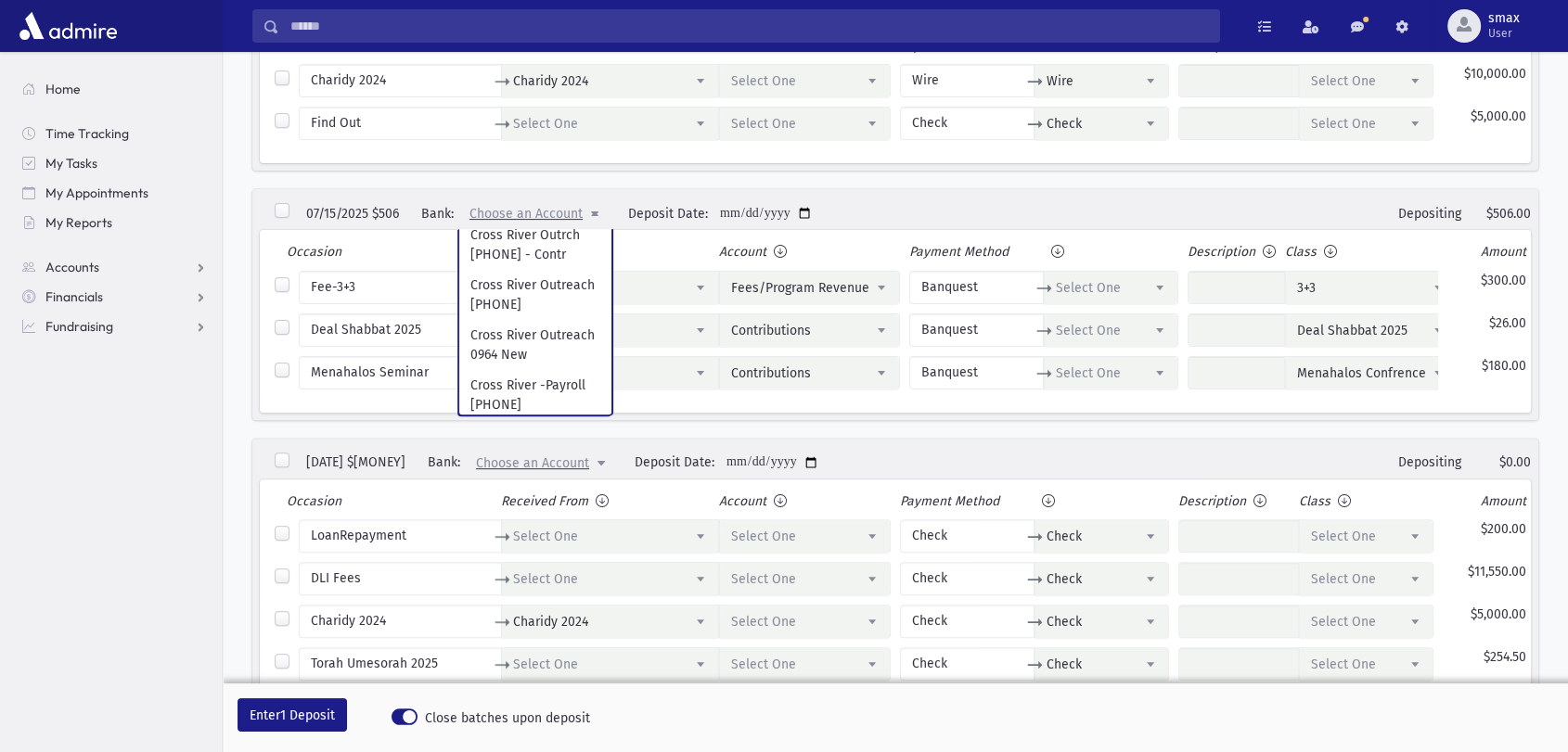 scroll, scrollTop: 1689, scrollLeft: 0, axis: vertical 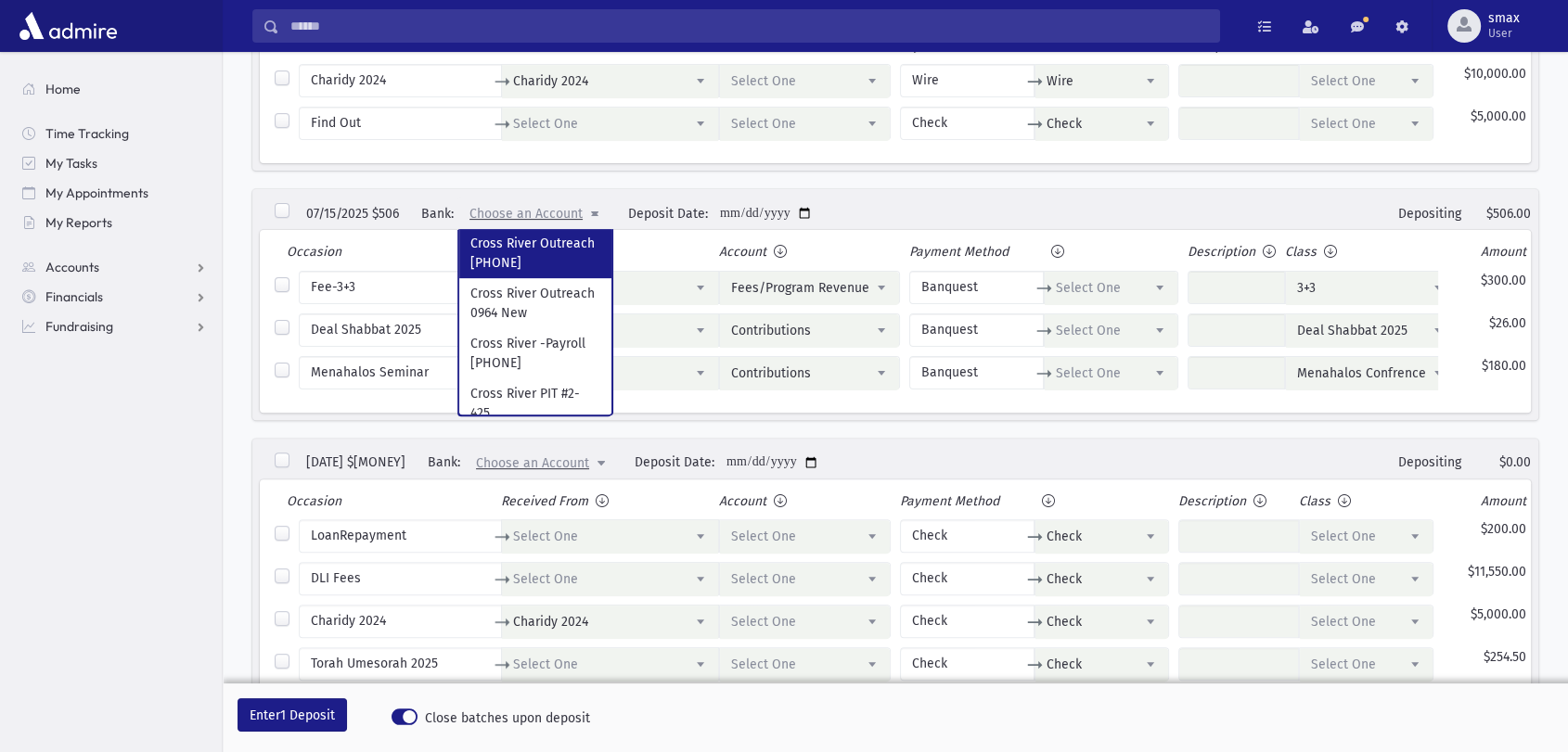 select on "***" 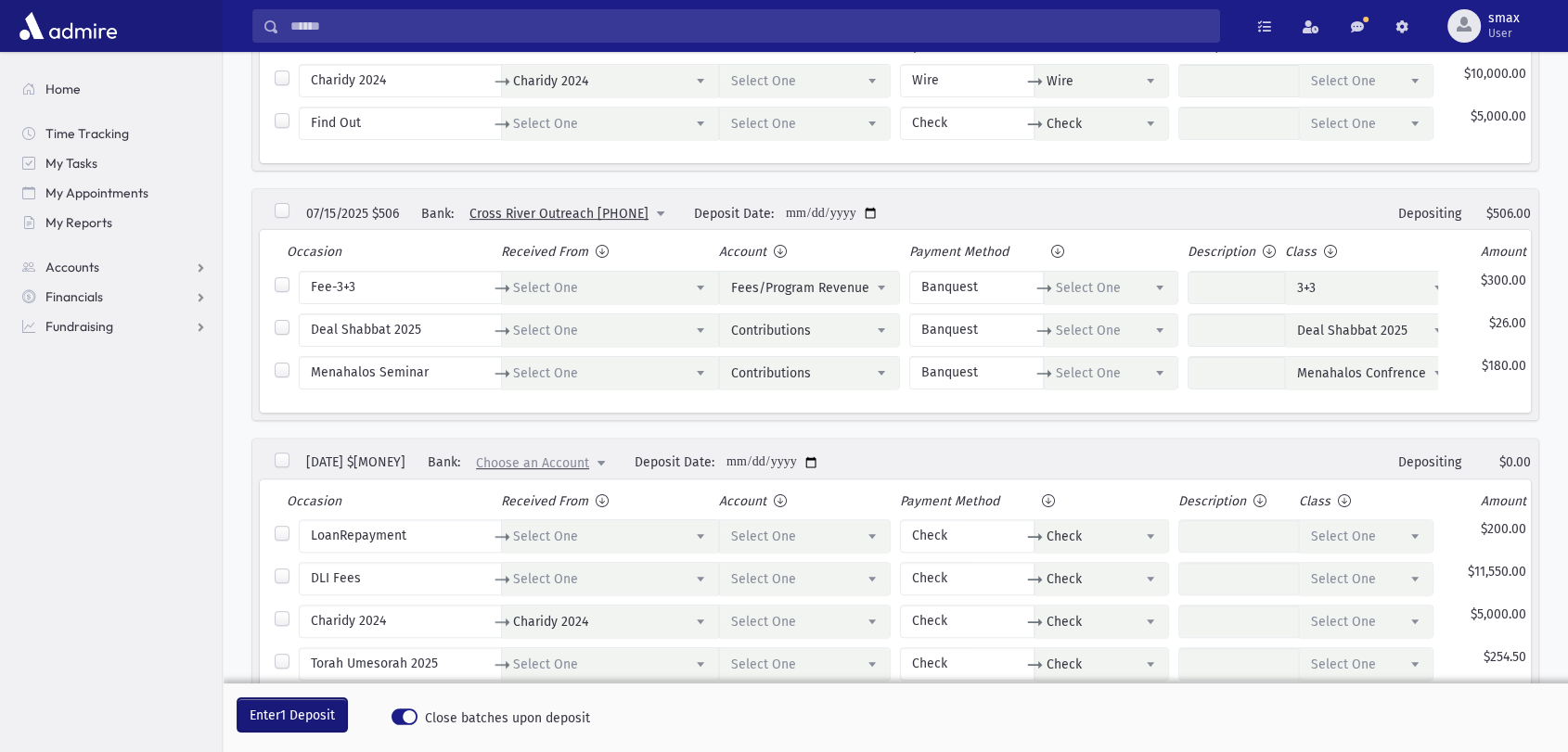 click on "1 Deposit" at bounding box center (307, 715) 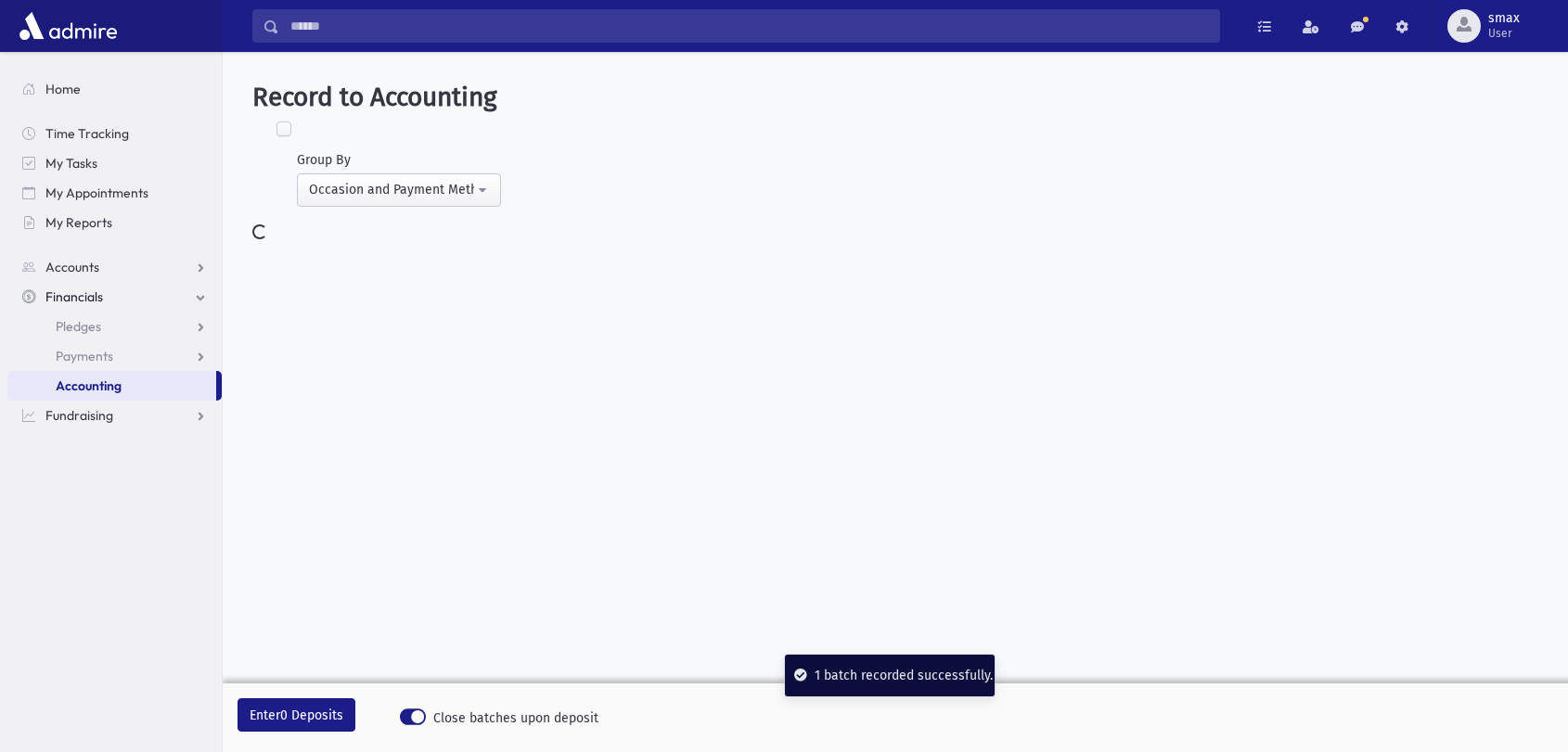 scroll, scrollTop: 0, scrollLeft: 0, axis: both 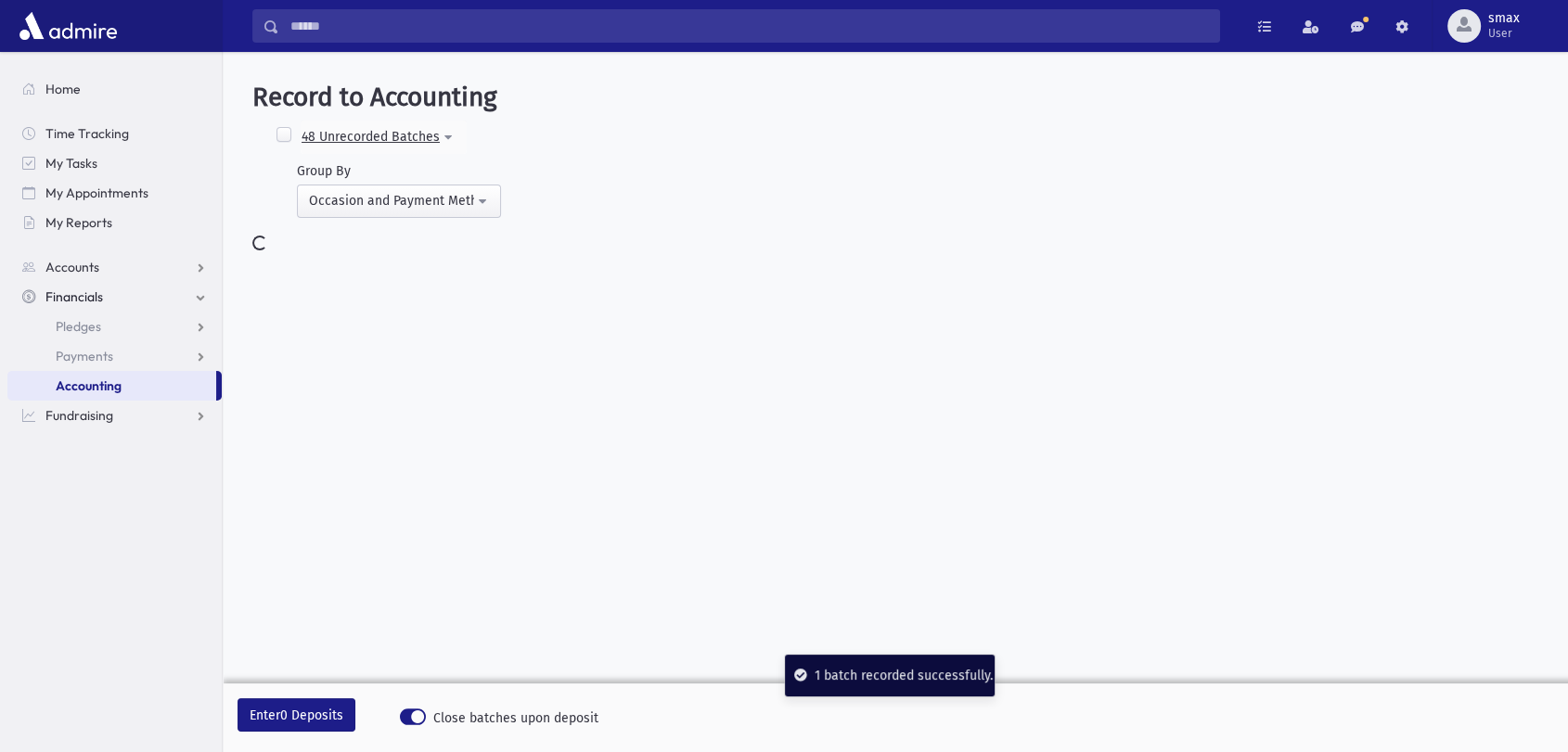 select 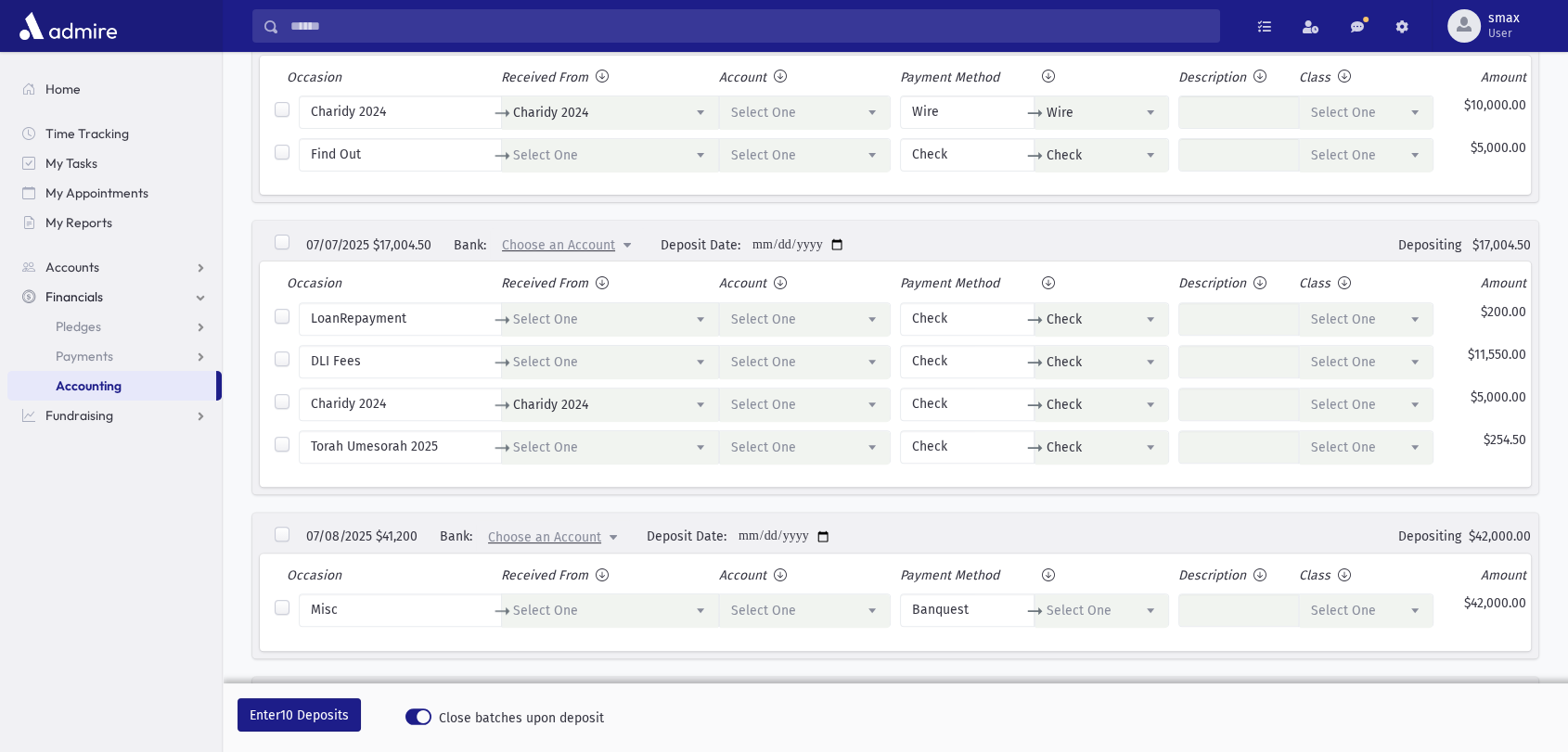 scroll, scrollTop: 580, scrollLeft: 0, axis: vertical 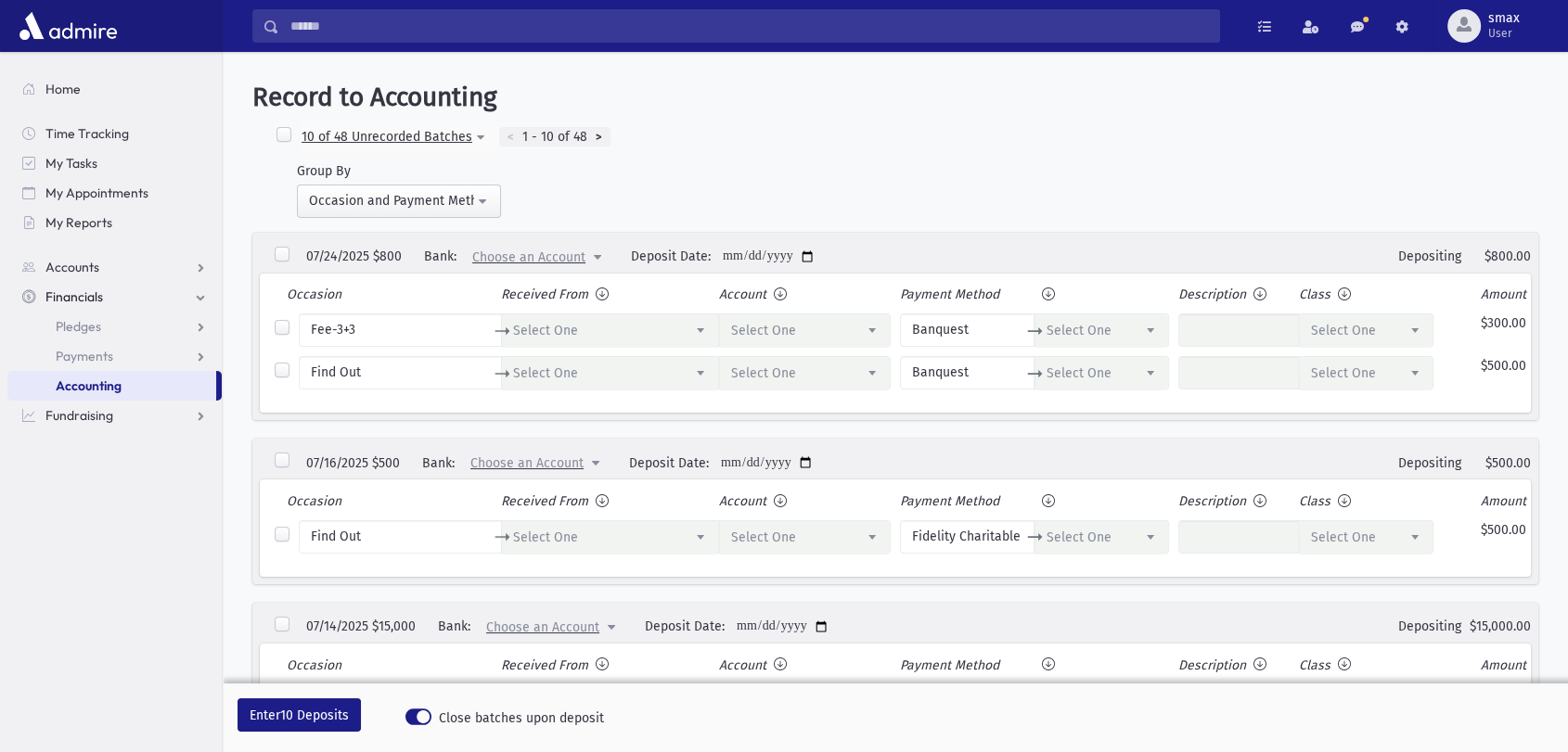 click at bounding box center (284, 135) 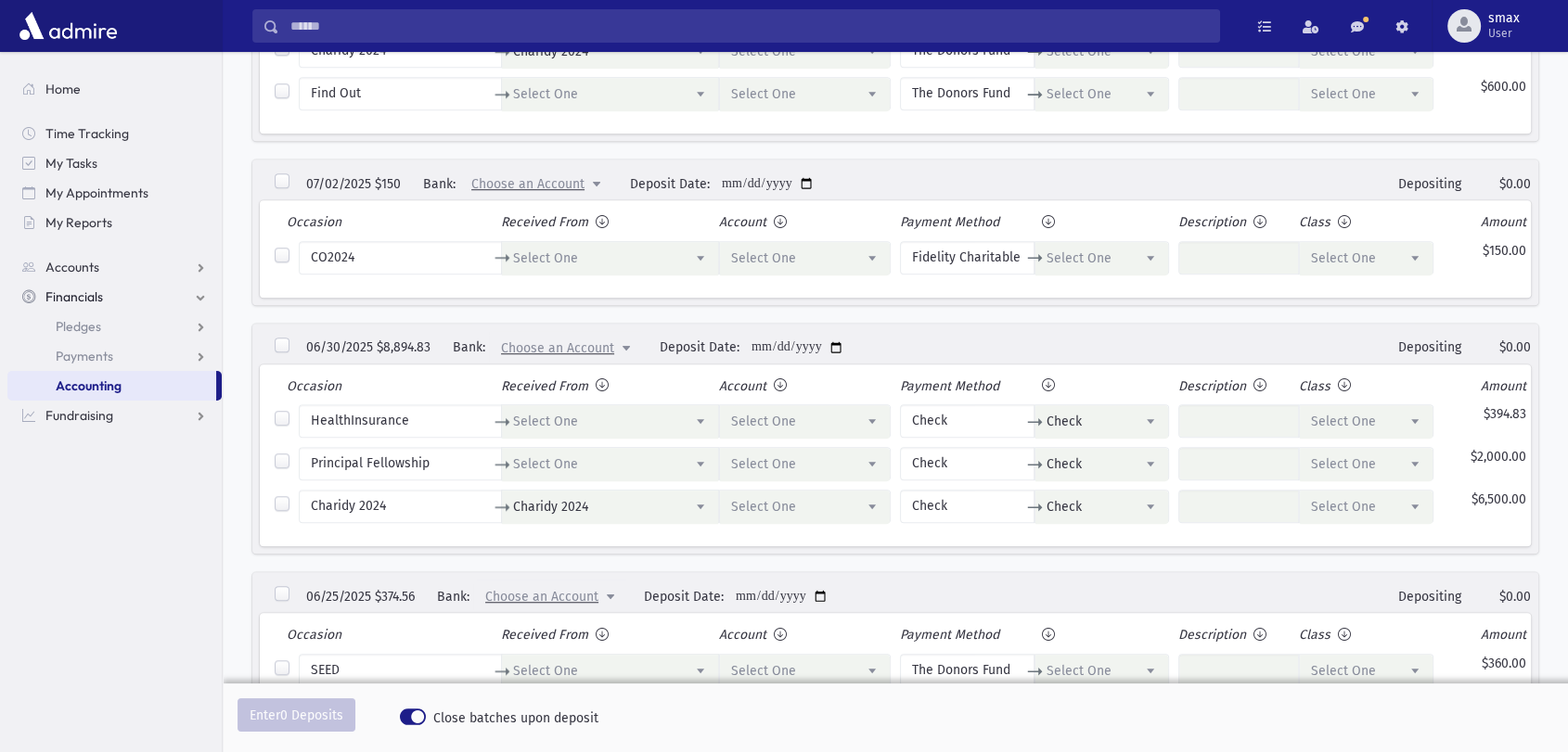 scroll, scrollTop: 1307, scrollLeft: 0, axis: vertical 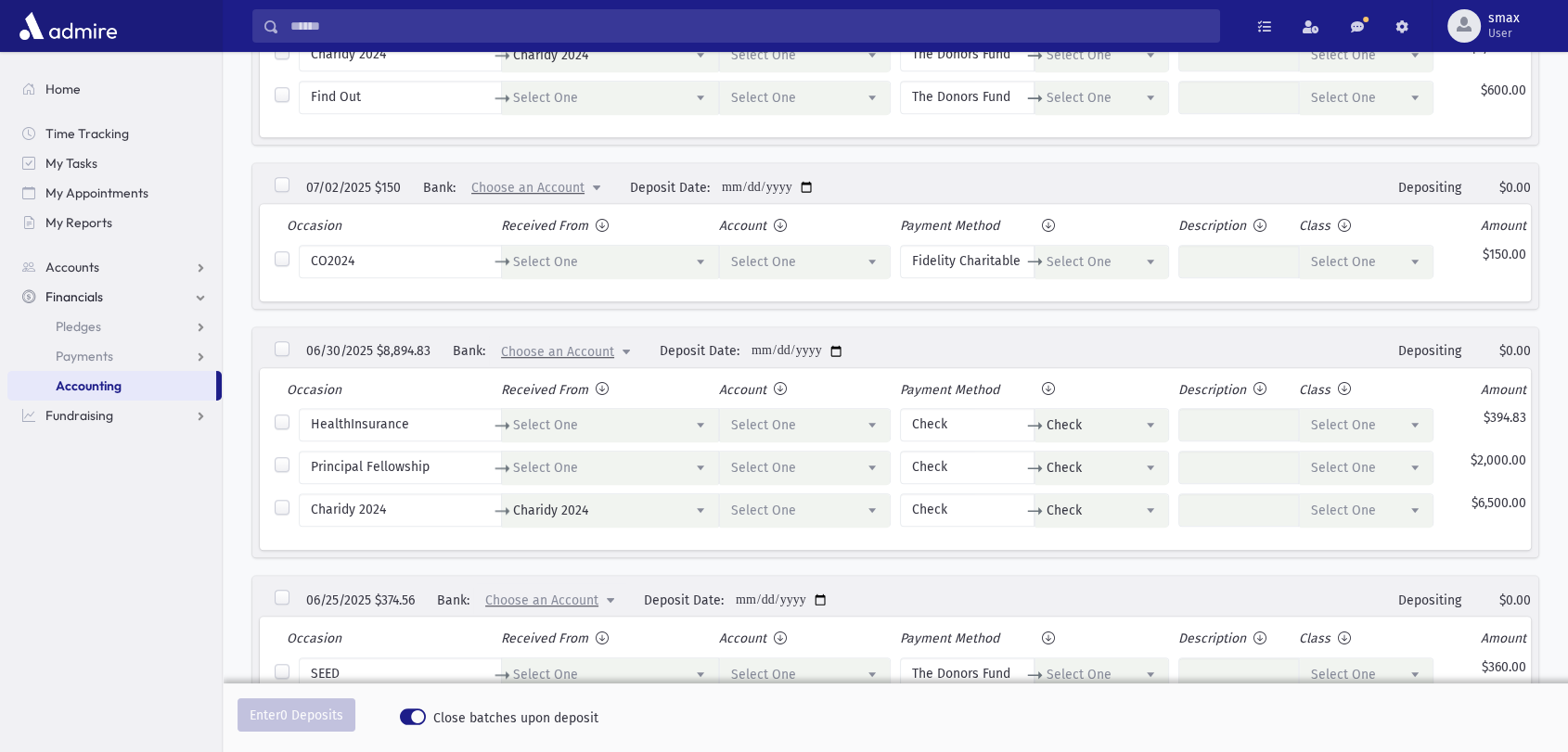 click on "Select One" at bounding box center (1343, 261) 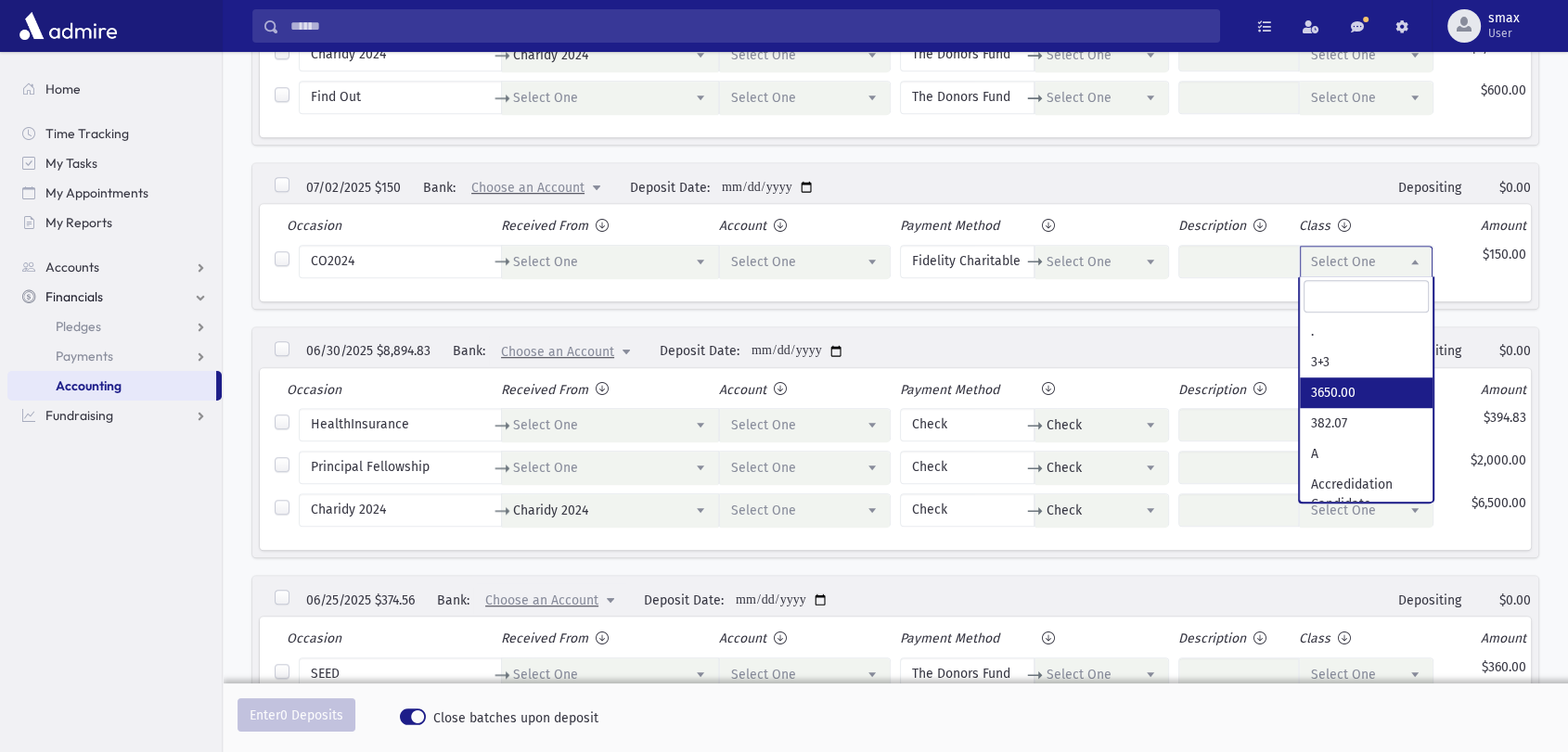 click on "Select One" at bounding box center (804, 262) 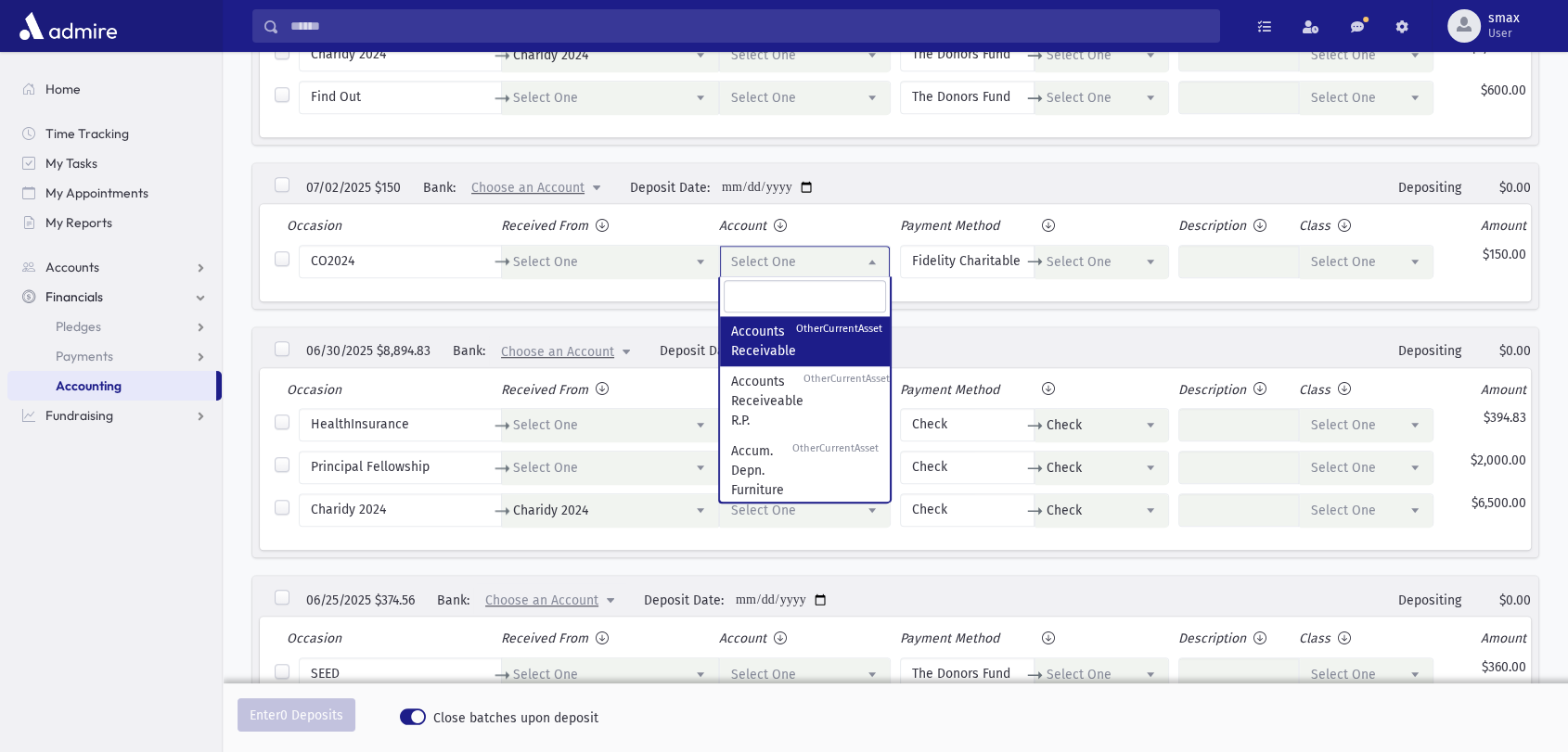 click on "Select One" at bounding box center (1366, 262) 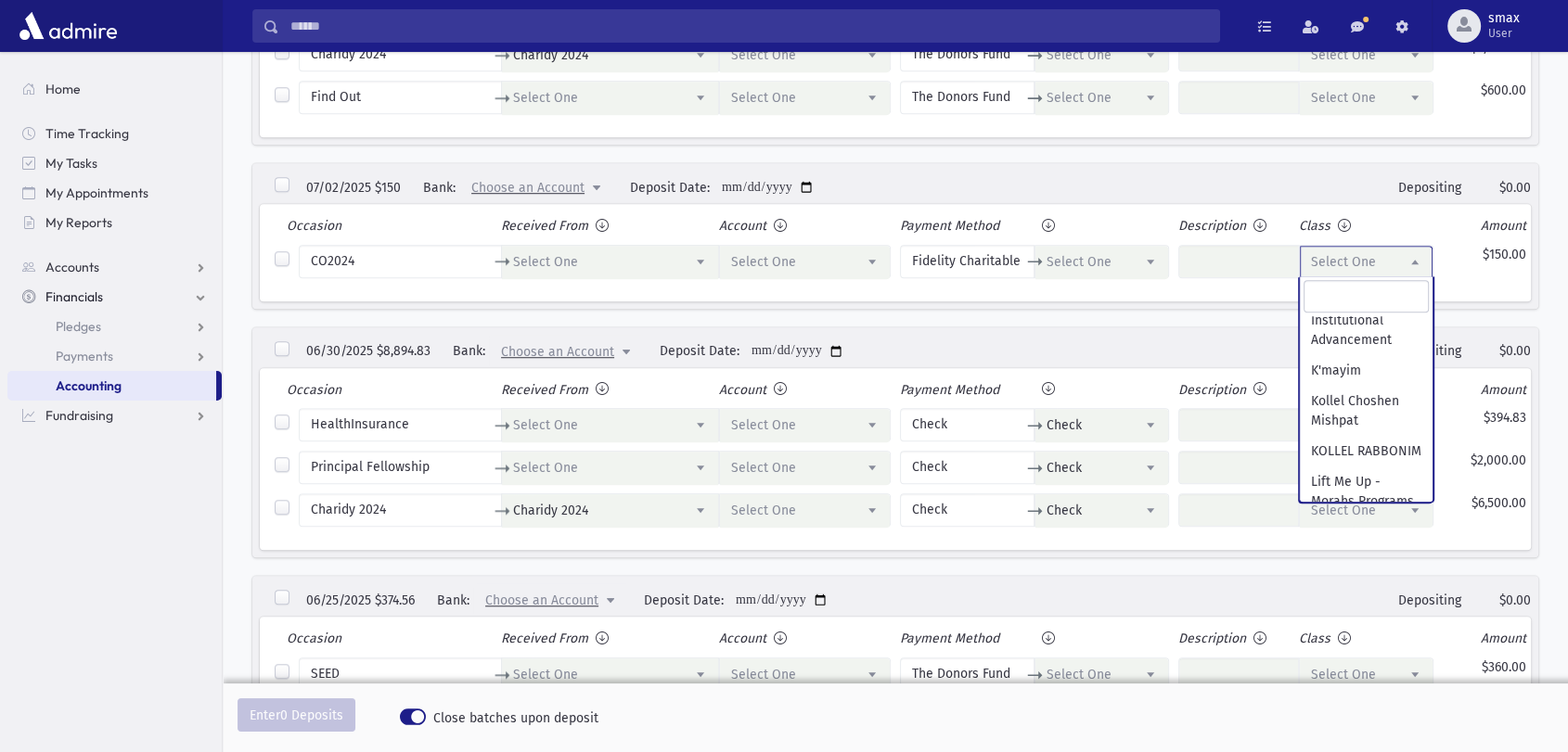 scroll, scrollTop: 2107, scrollLeft: 0, axis: vertical 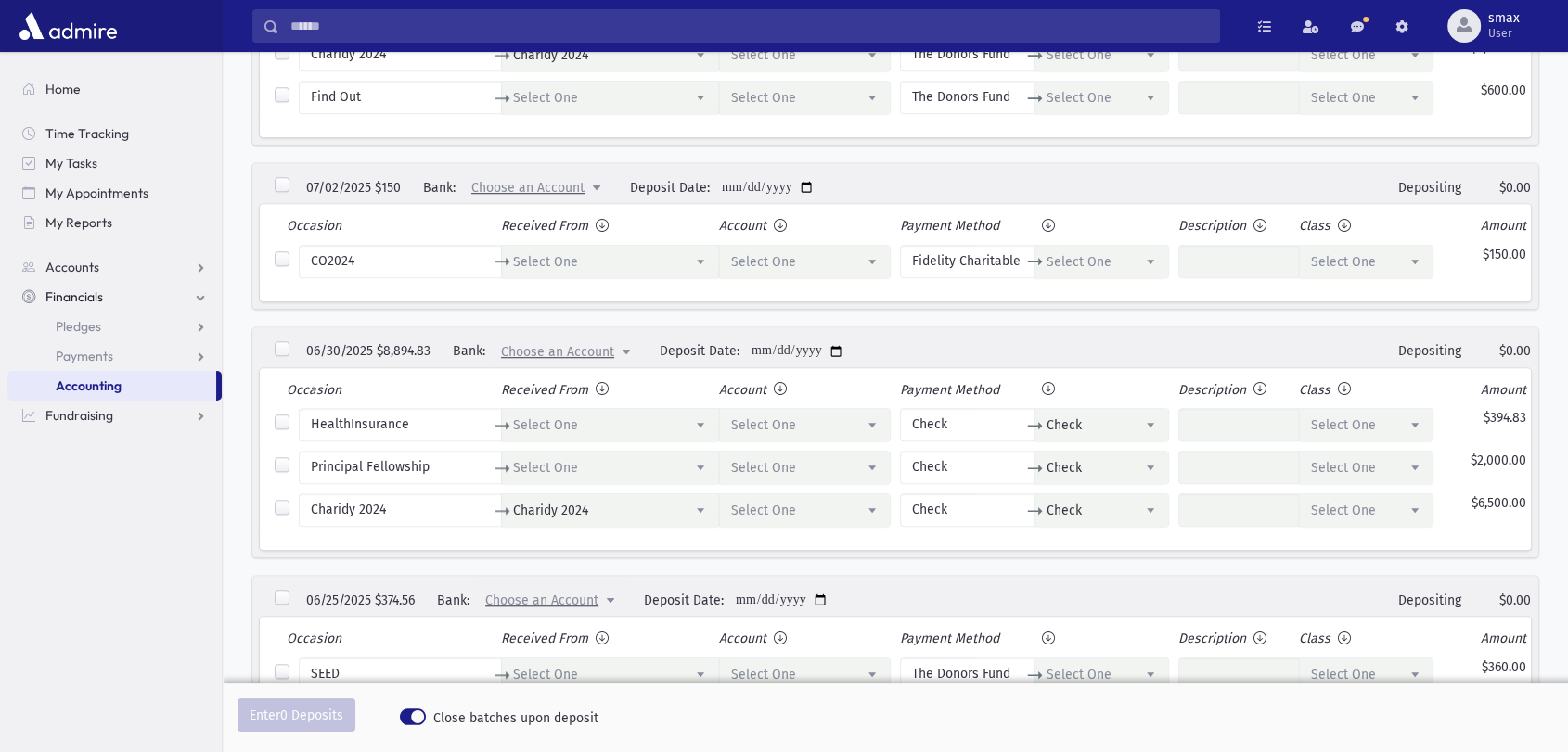 click on "**********" at bounding box center [895, 442] 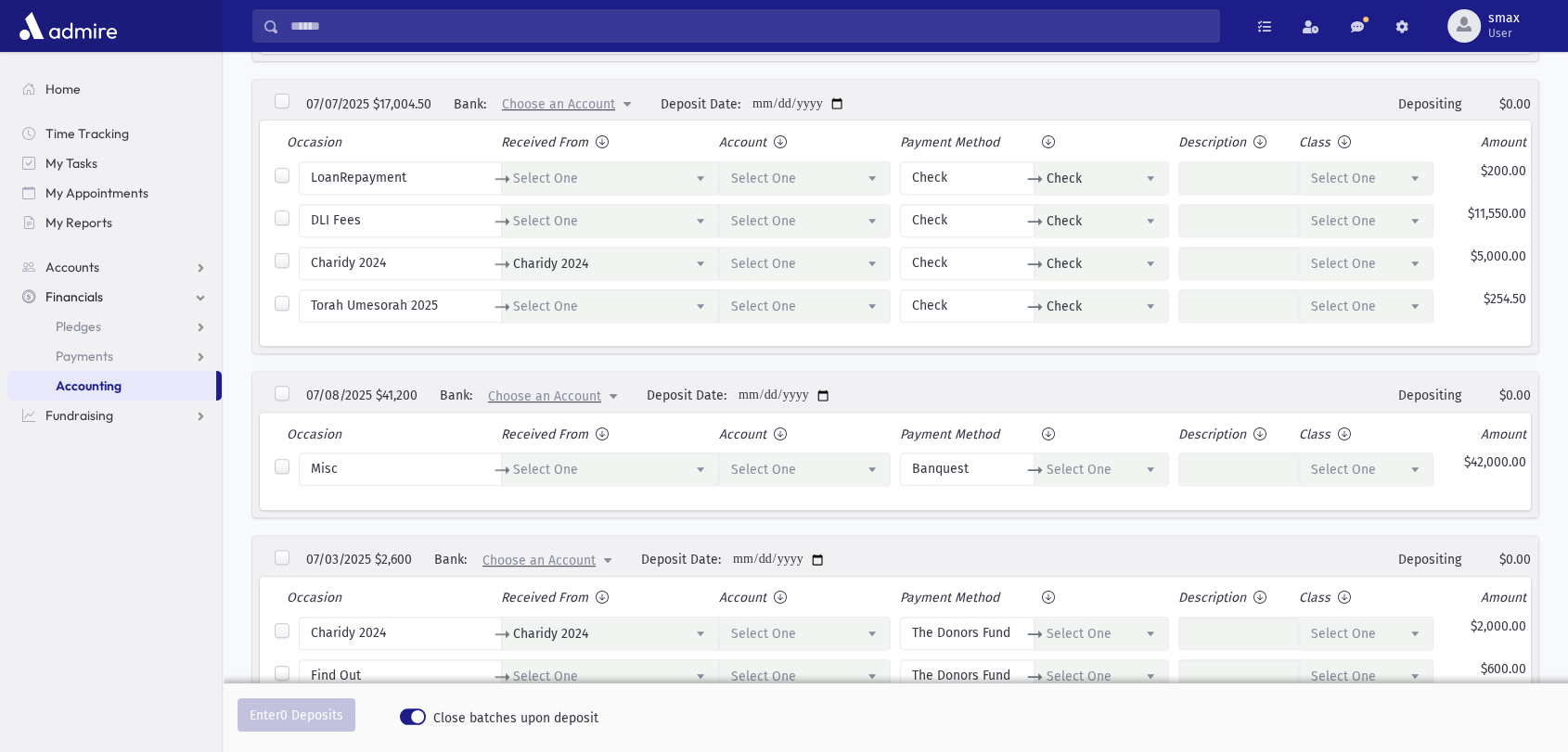 scroll, scrollTop: 571, scrollLeft: 0, axis: vertical 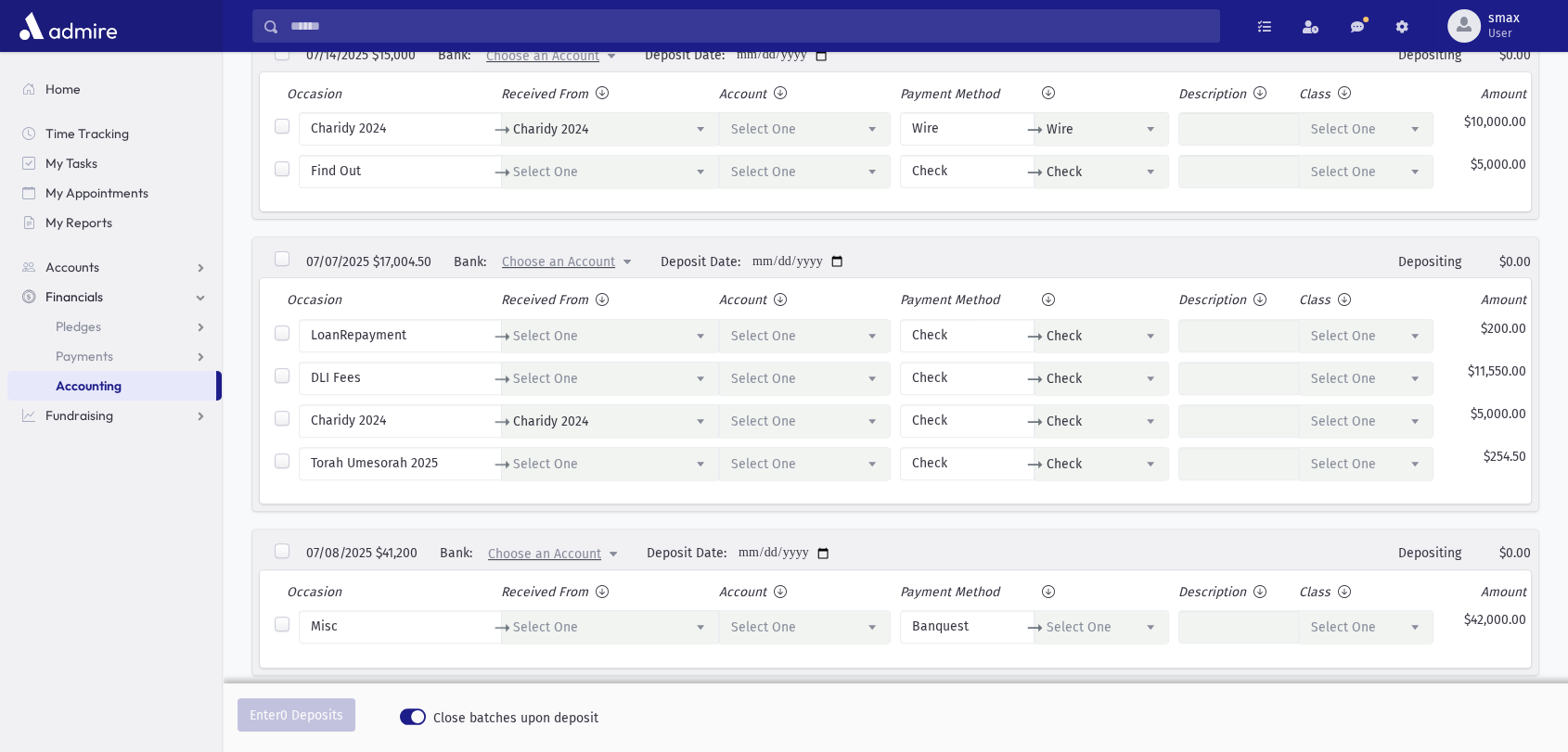 click on "Select One" at bounding box center [764, 336] 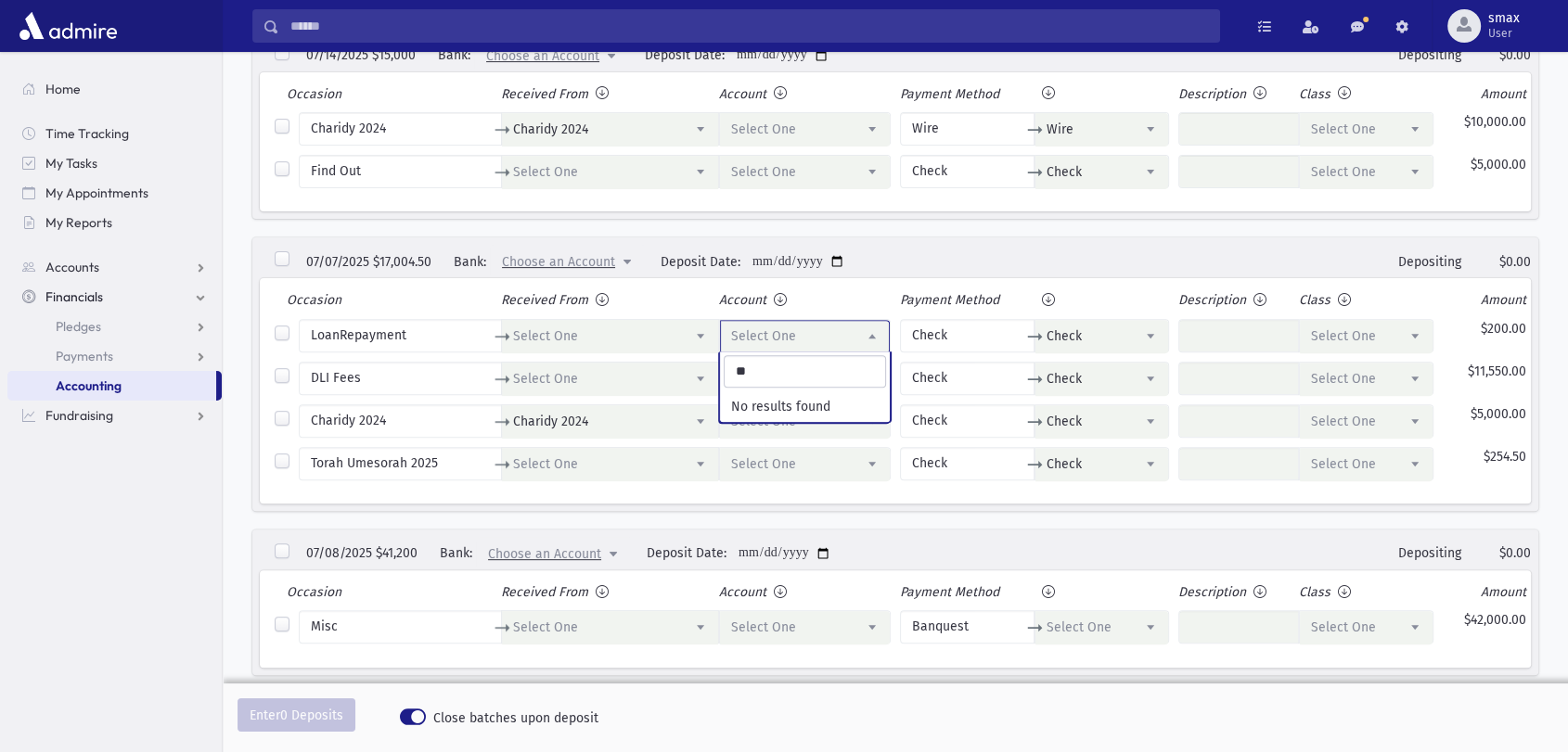 type on "*" 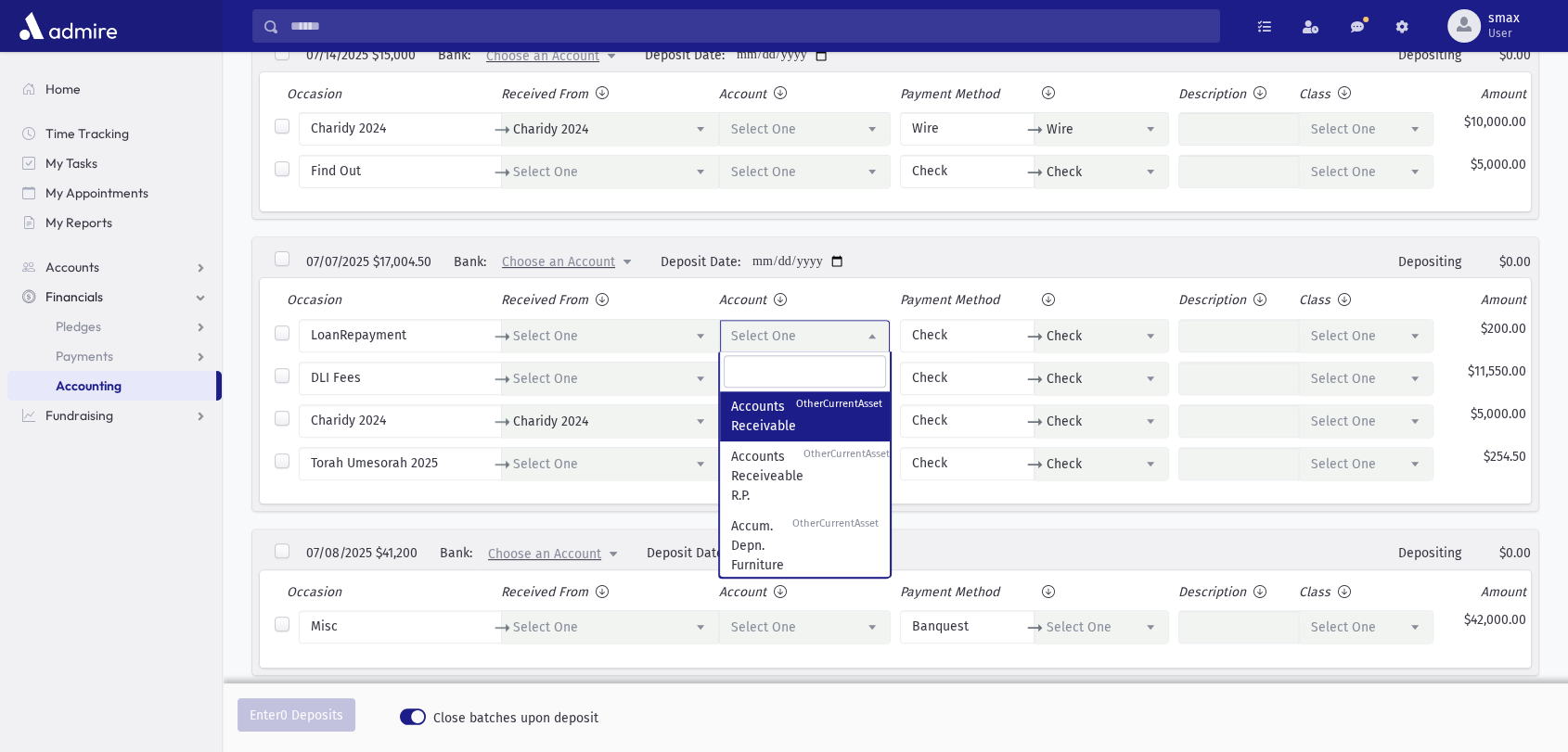 drag, startPoint x: 1132, startPoint y: 6, endPoint x: 760, endPoint y: 363, distance: 515.59 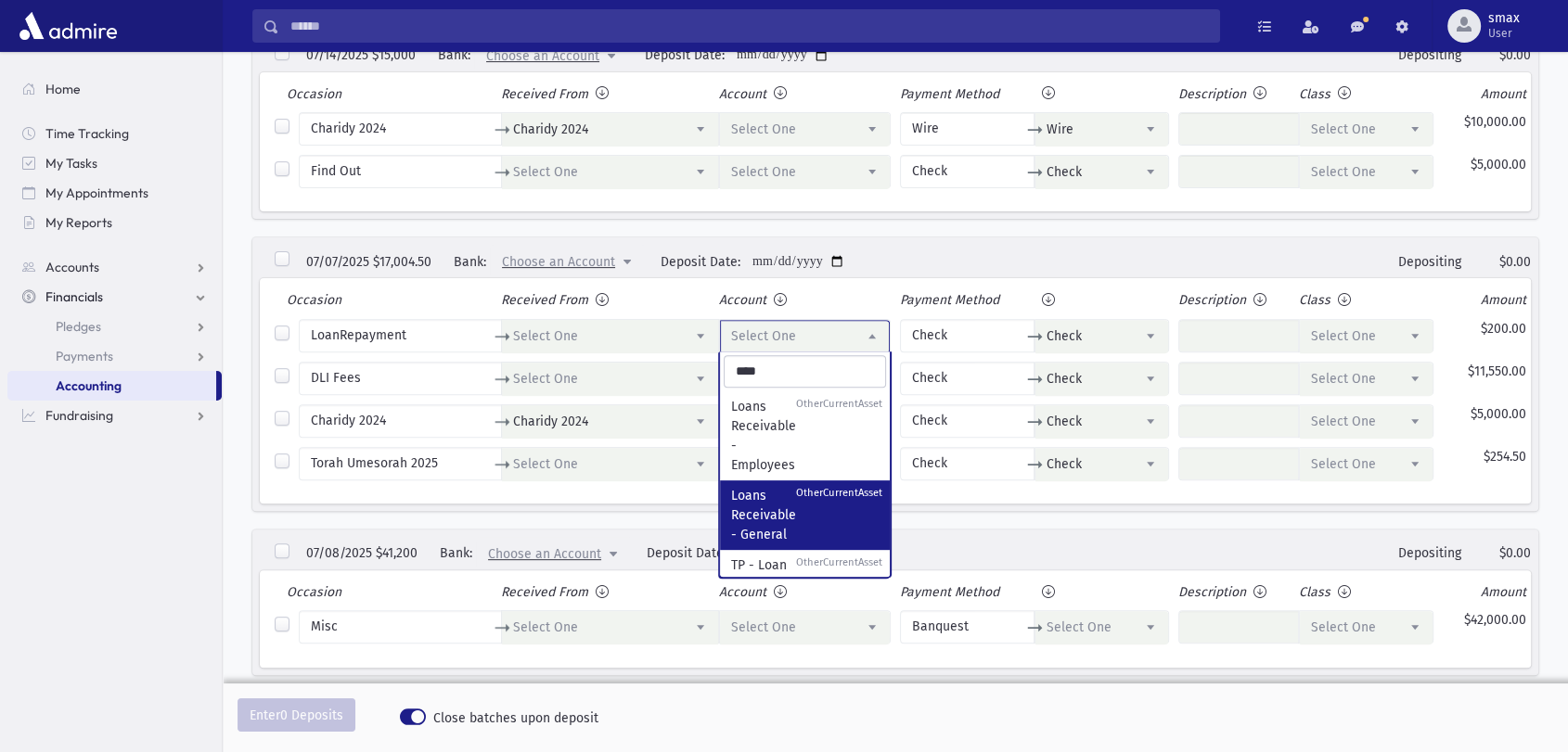 type on "****" 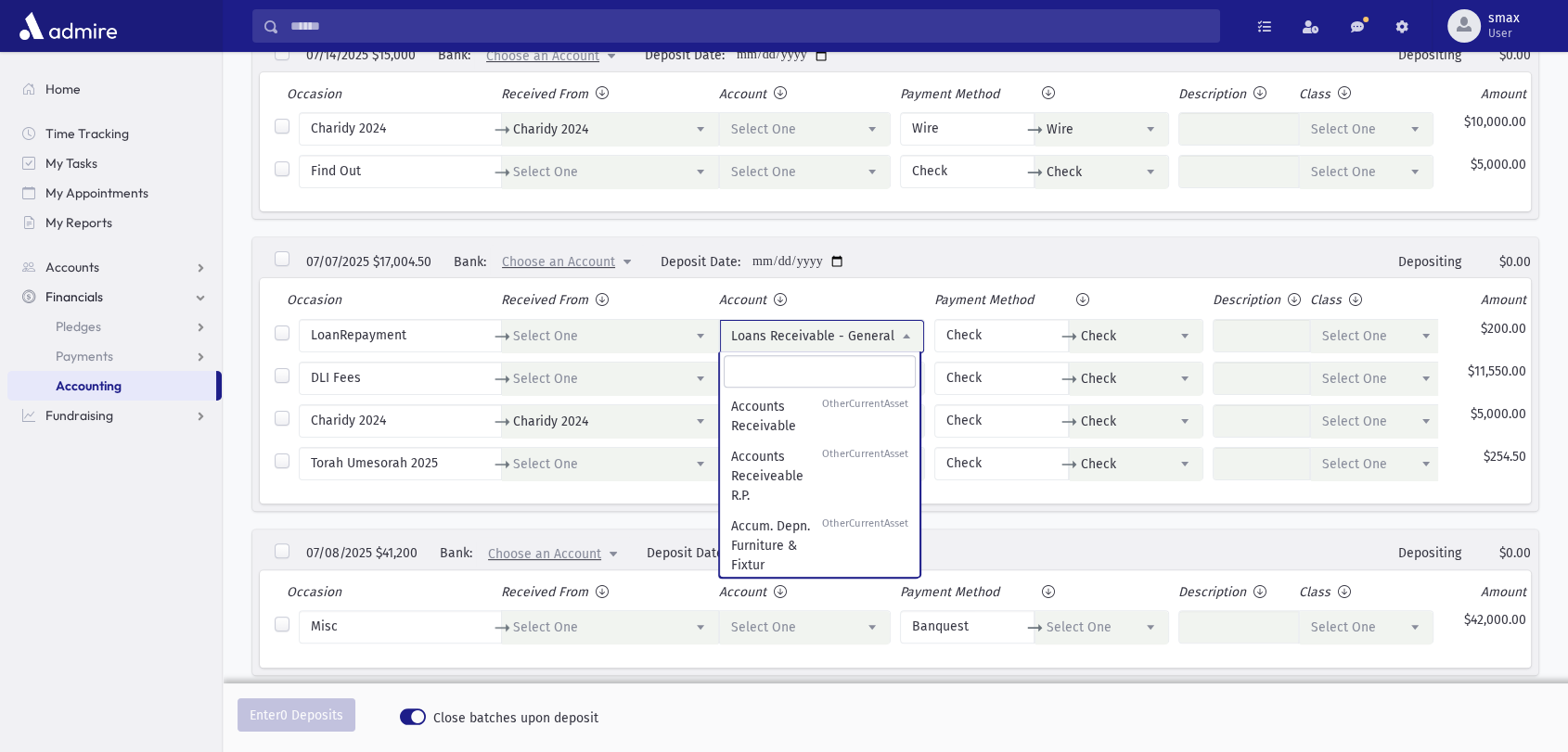 scroll, scrollTop: 2567, scrollLeft: 0, axis: vertical 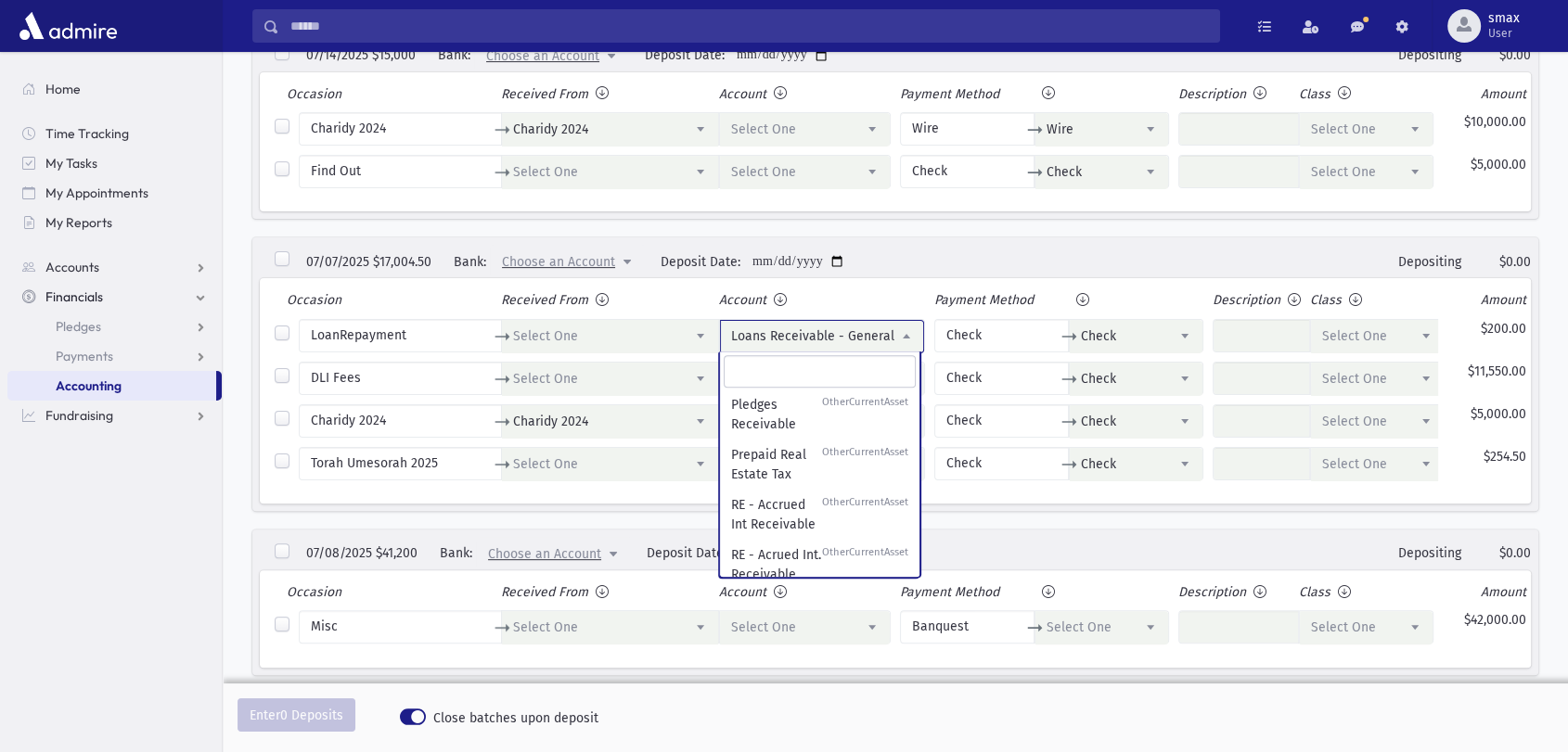 click on "Select One" at bounding box center [1377, 337] 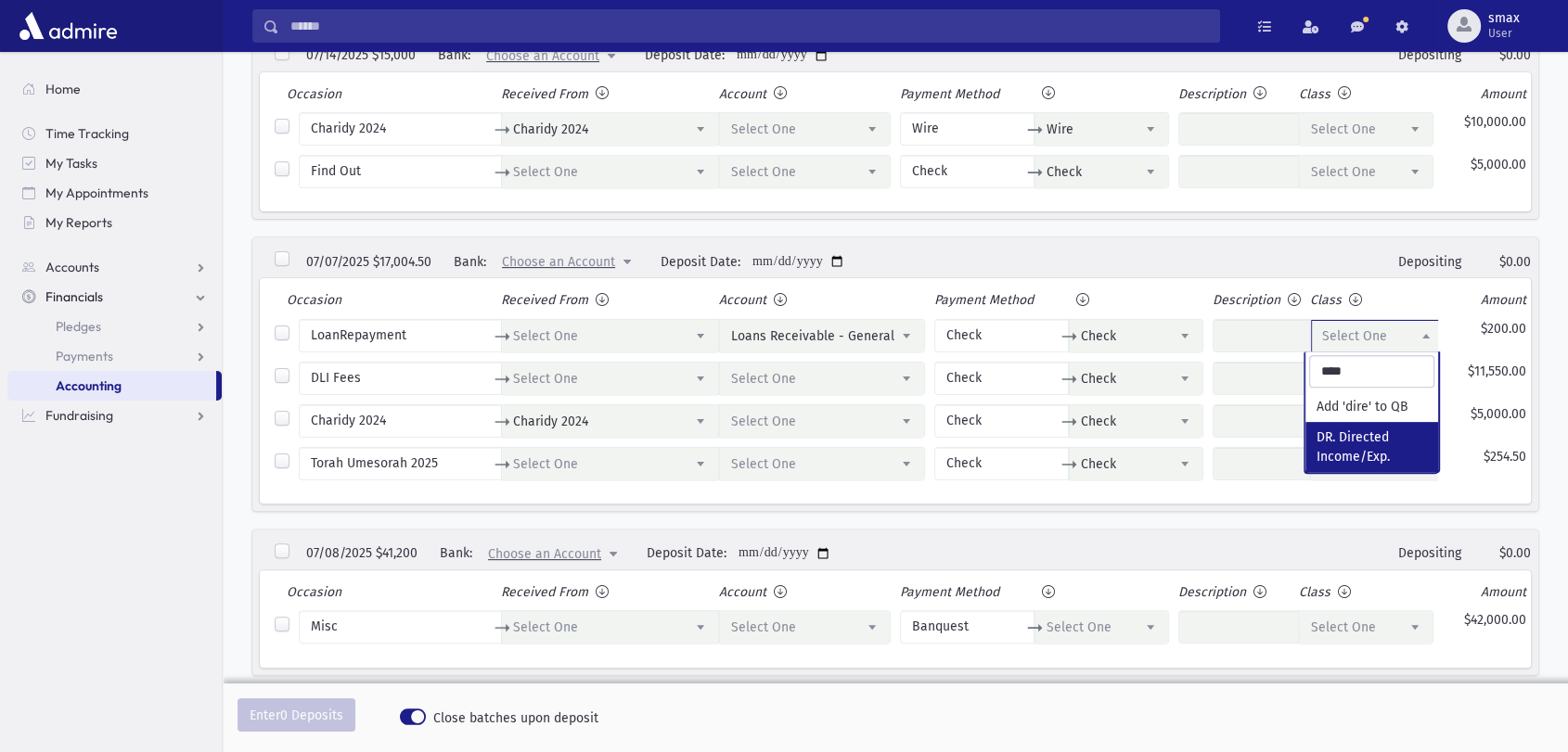 type on "****" 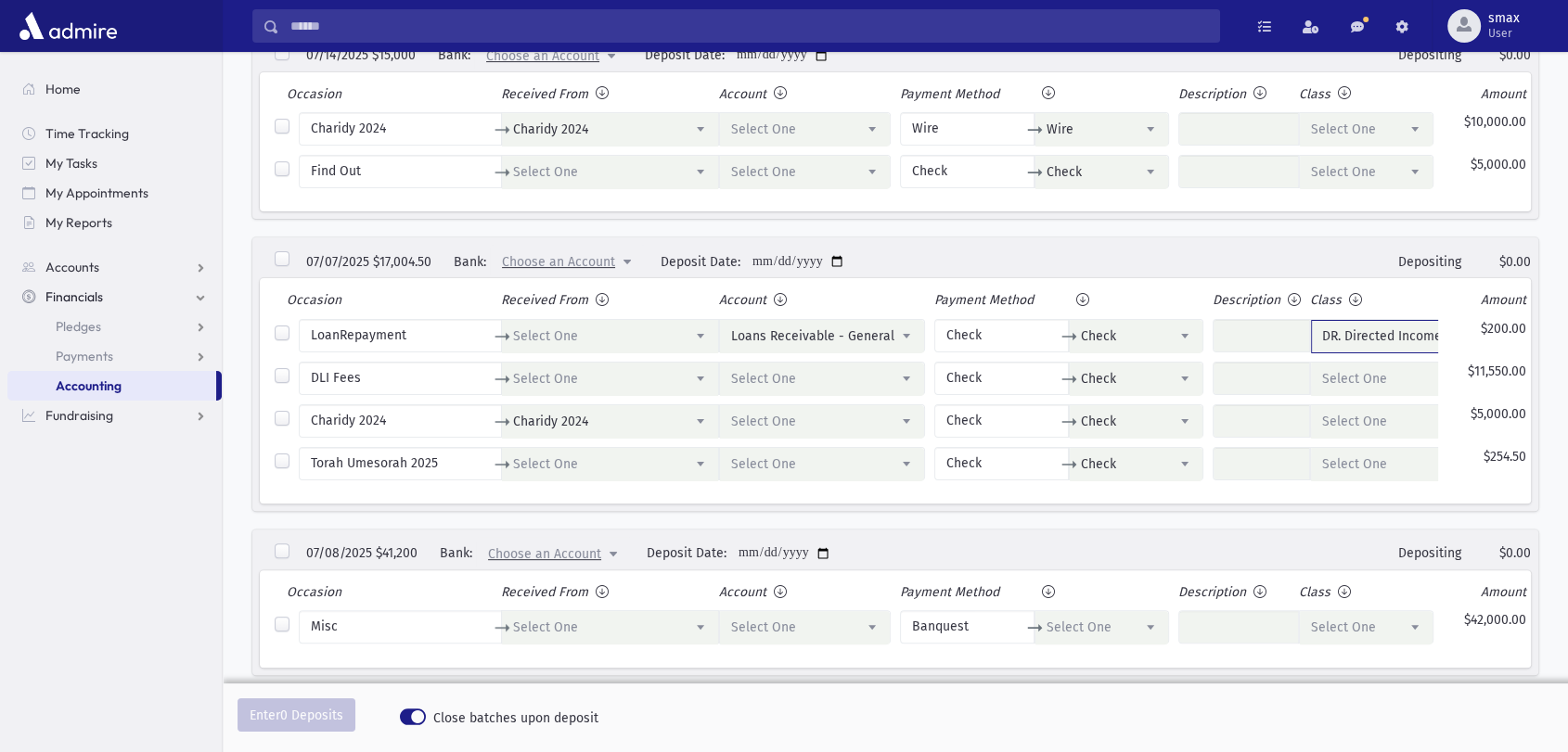 click on "Choose an Account" at bounding box center [559, 261] 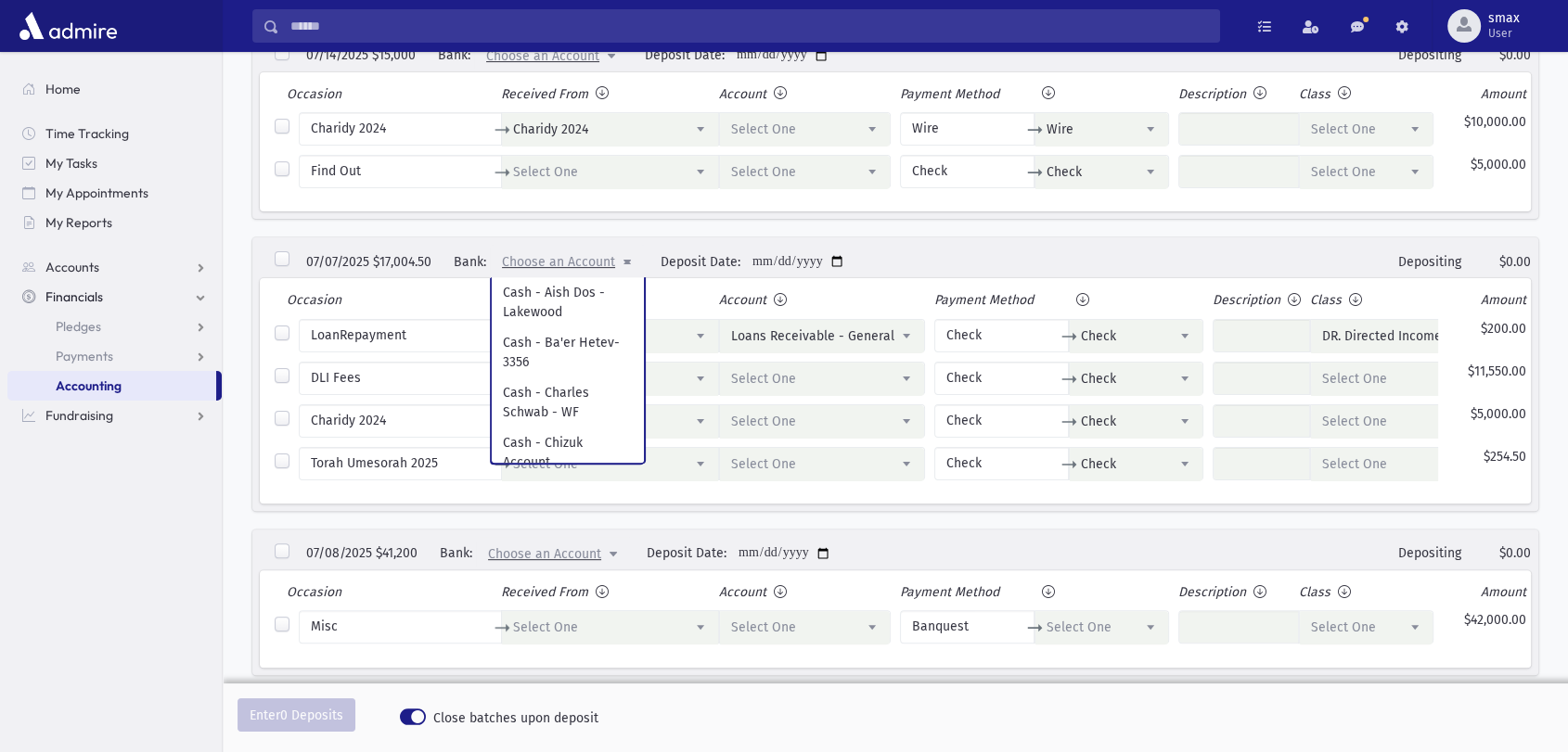 scroll, scrollTop: 206, scrollLeft: 0, axis: vertical 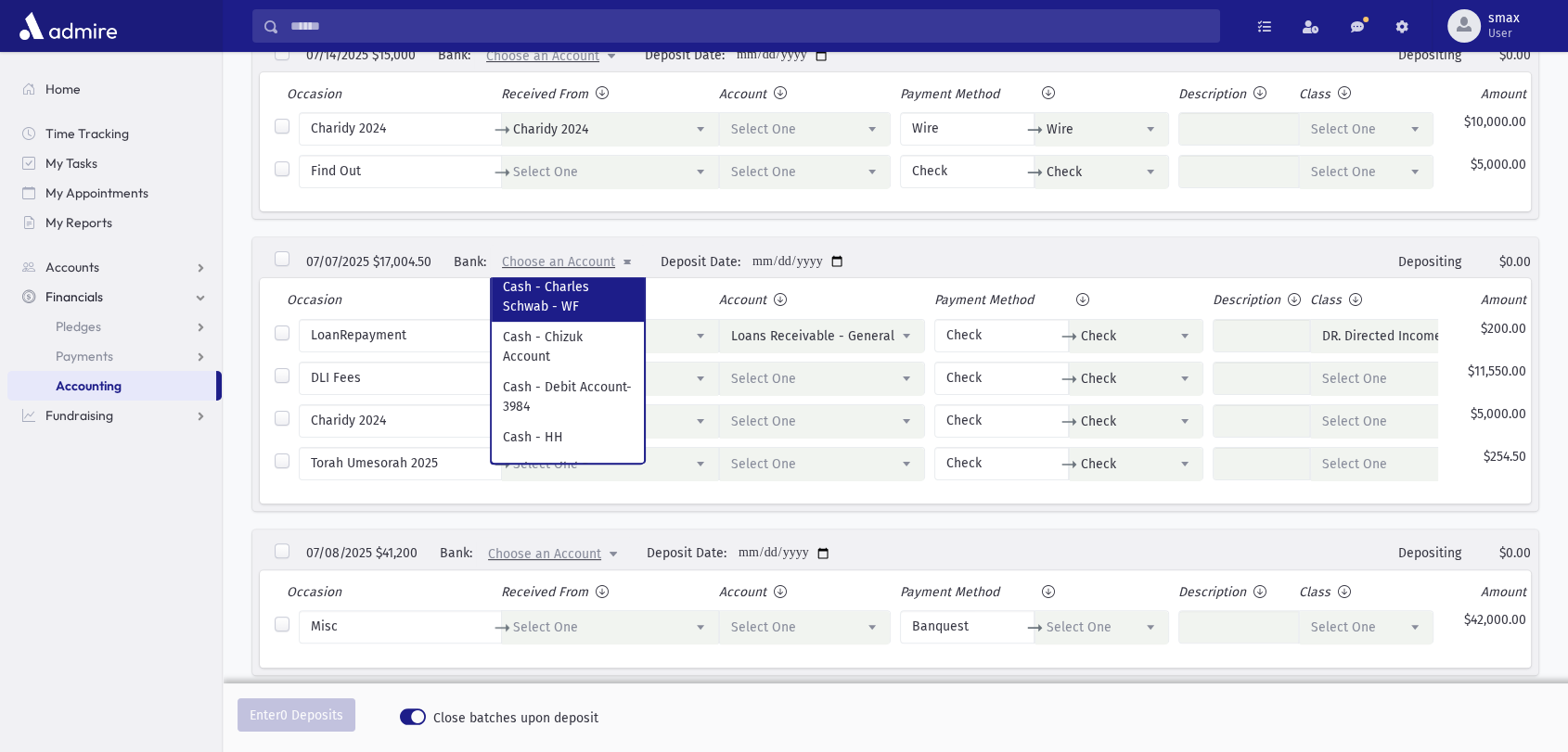 click at bounding box center (282, 260) 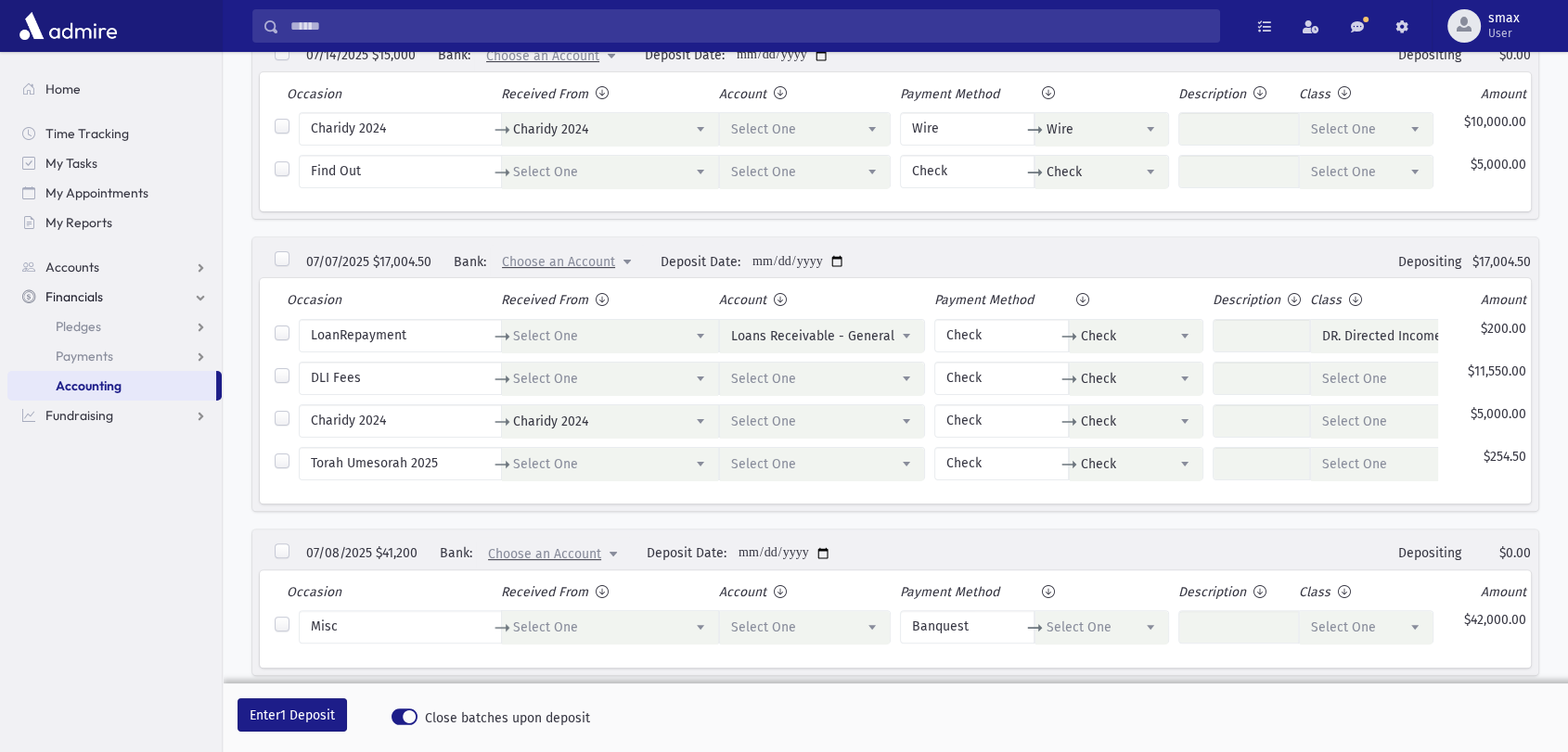click on "Select One" at bounding box center (822, 379) 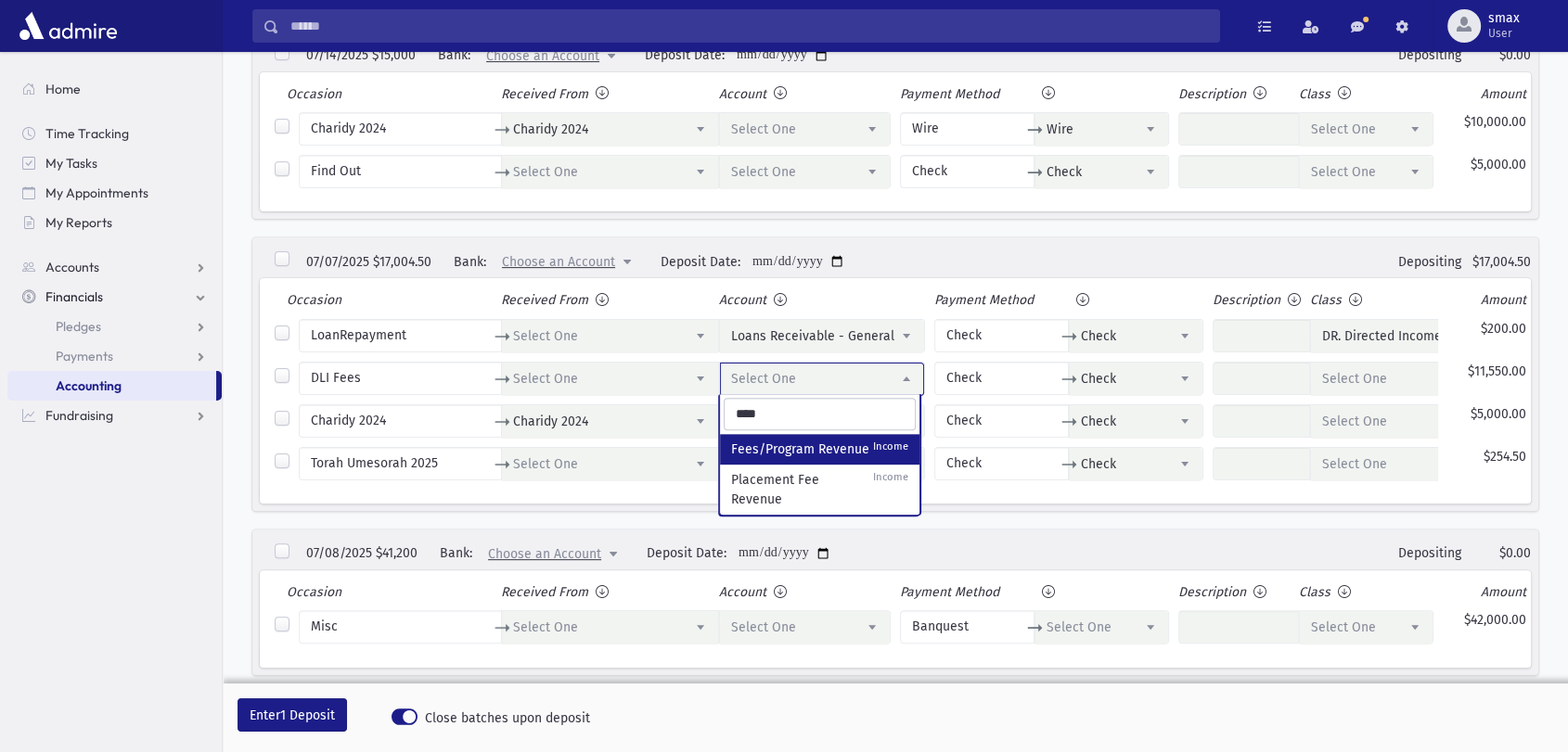 type on "****" 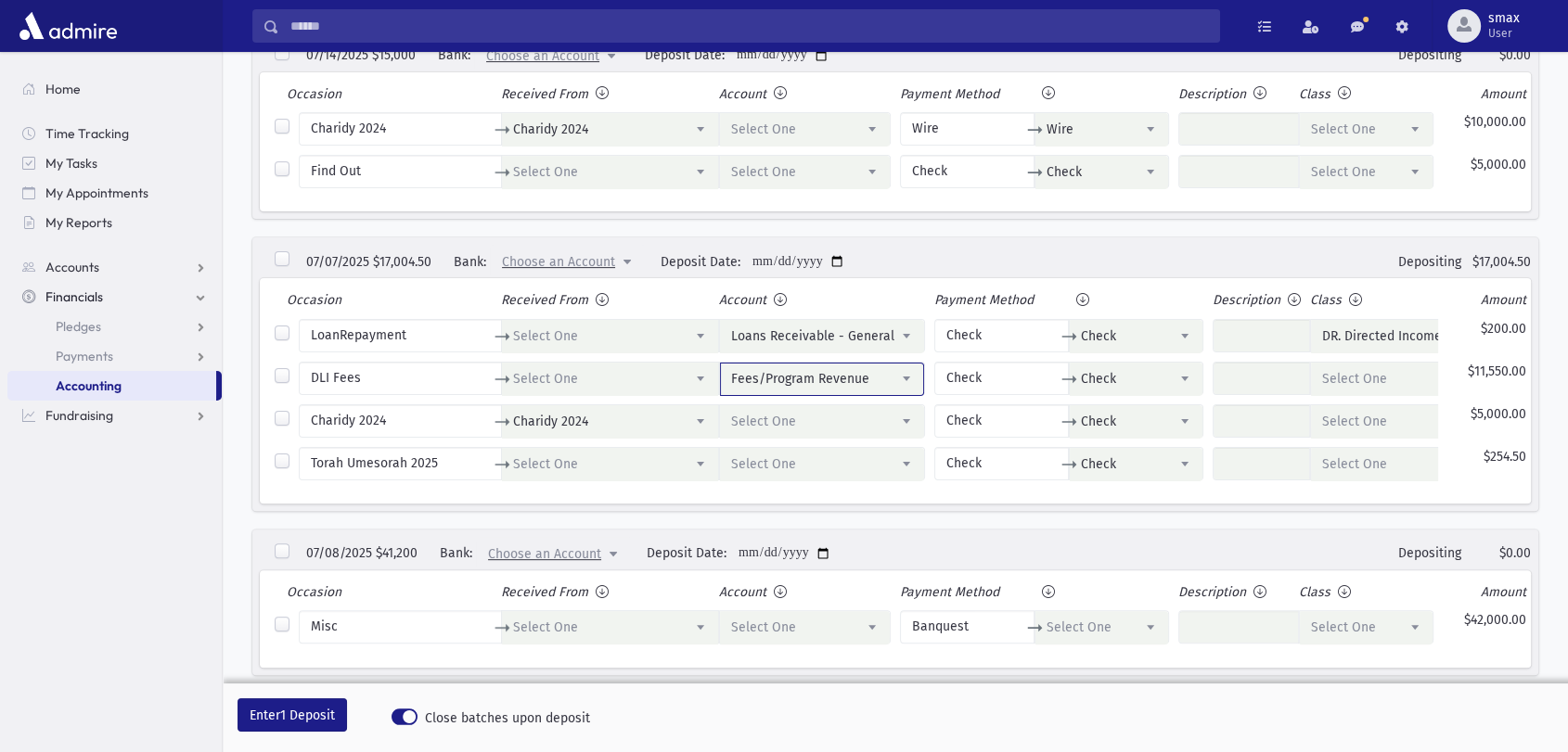click on "Select One" at bounding box center (764, 421) 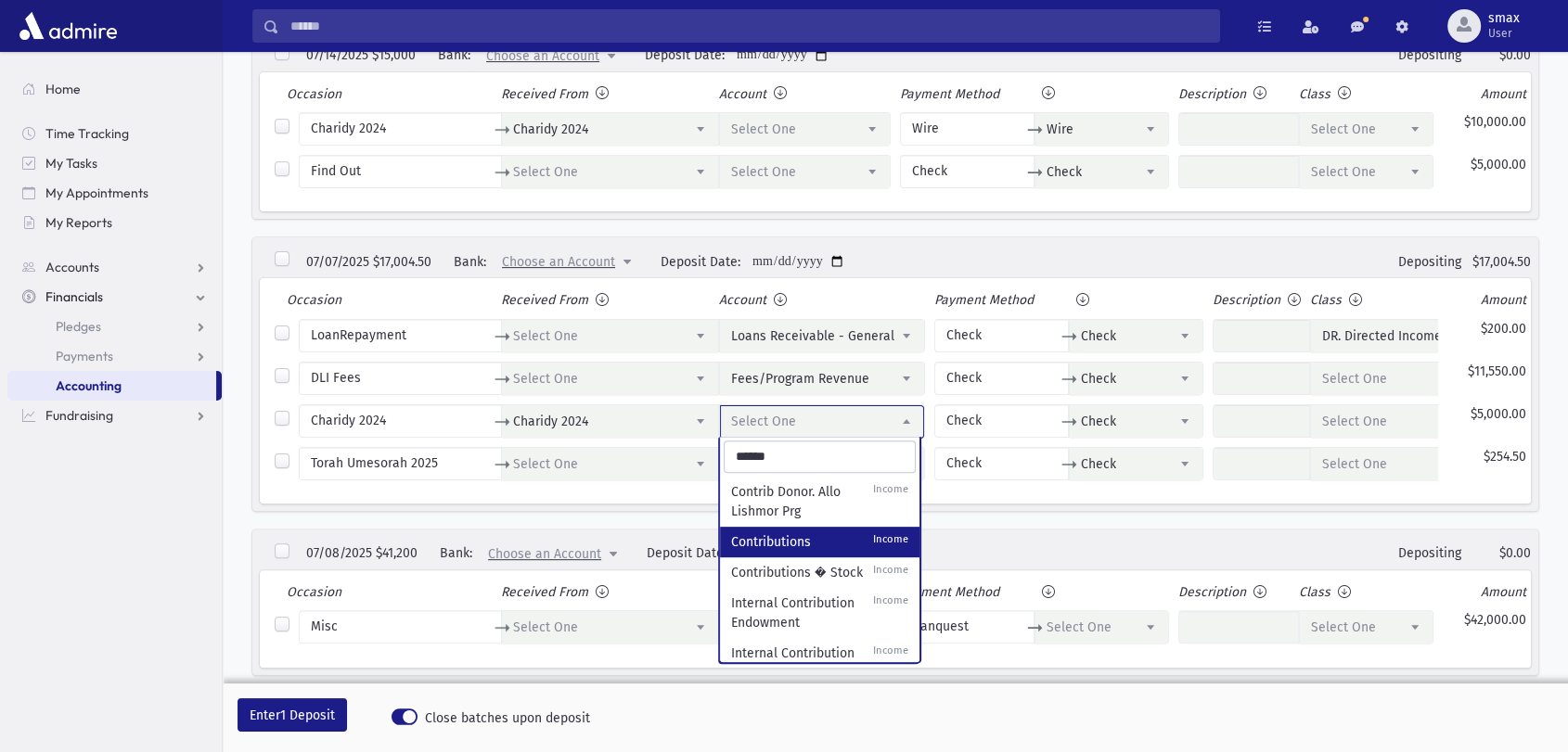 type on "******" 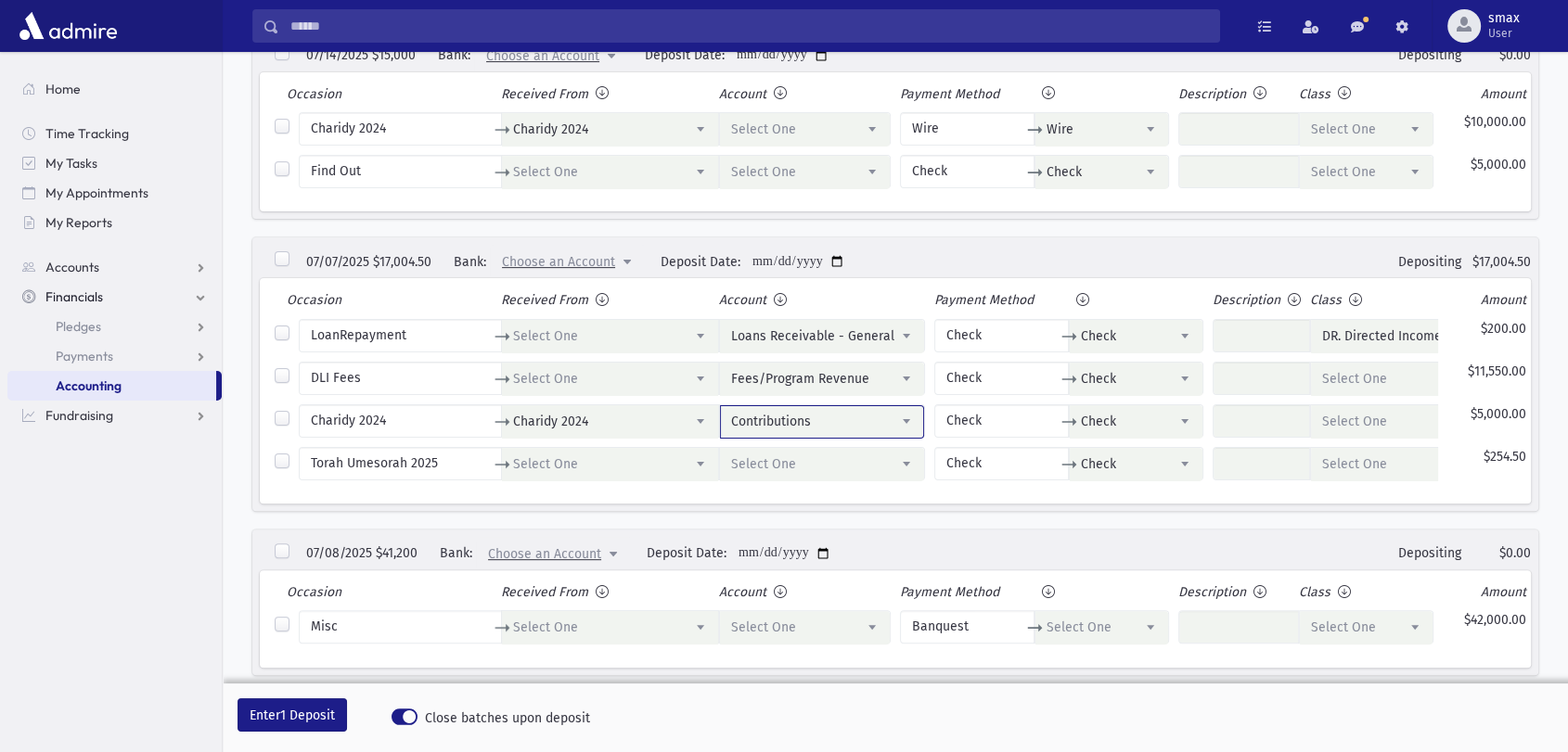 click on "Select One" at bounding box center [764, 464] 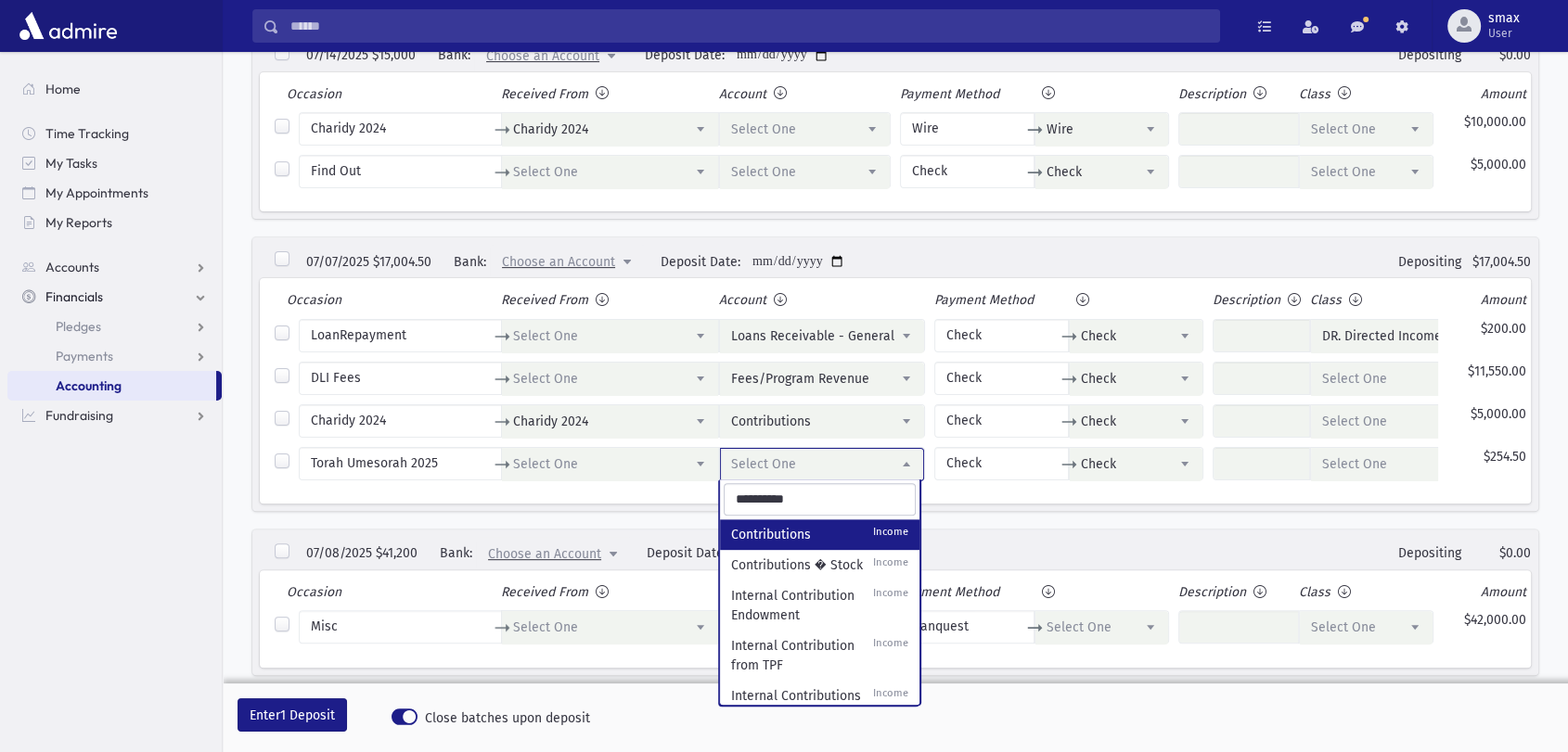 type on "**********" 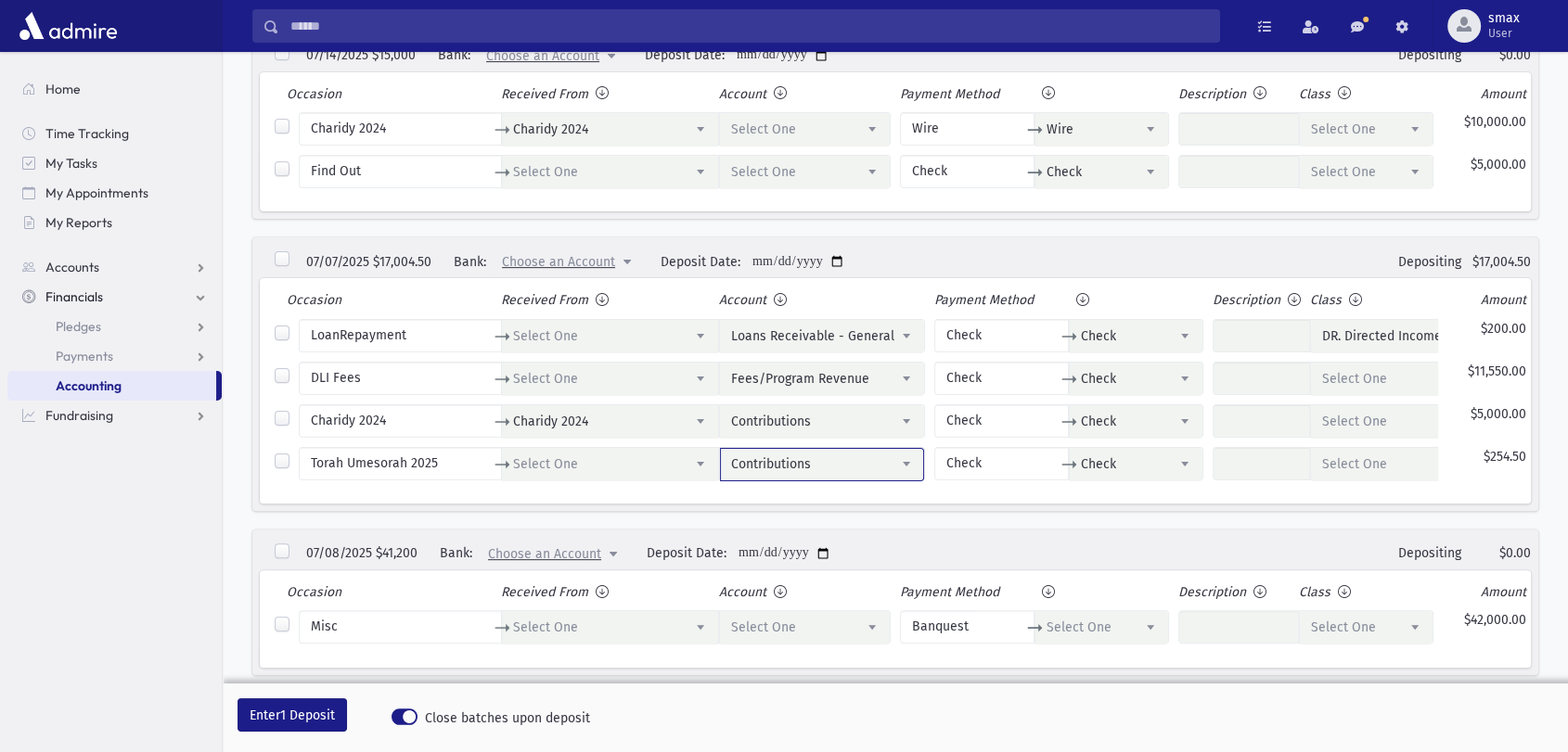 click on "Select One" at bounding box center [1355, 378] 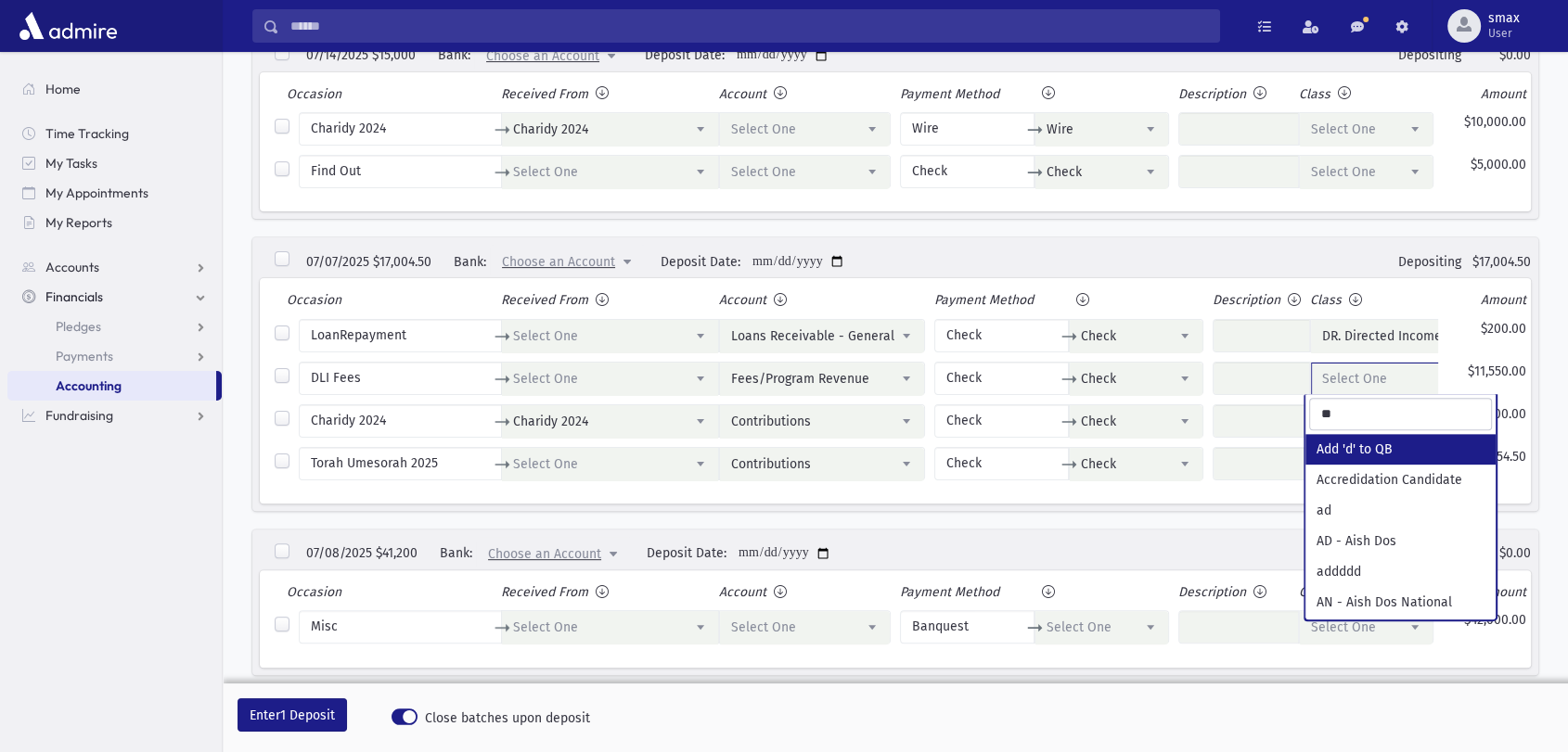 type on "*" 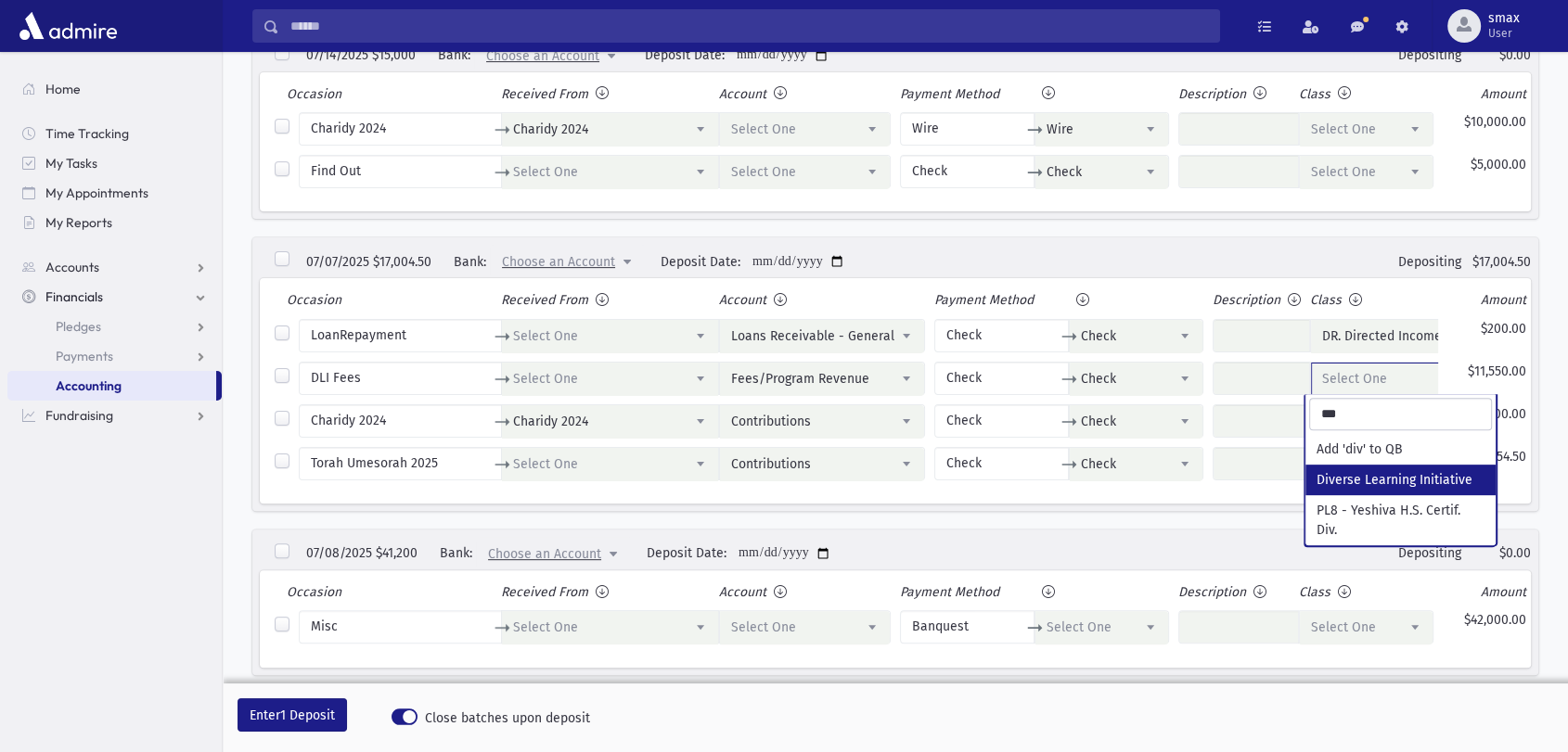 type on "***" 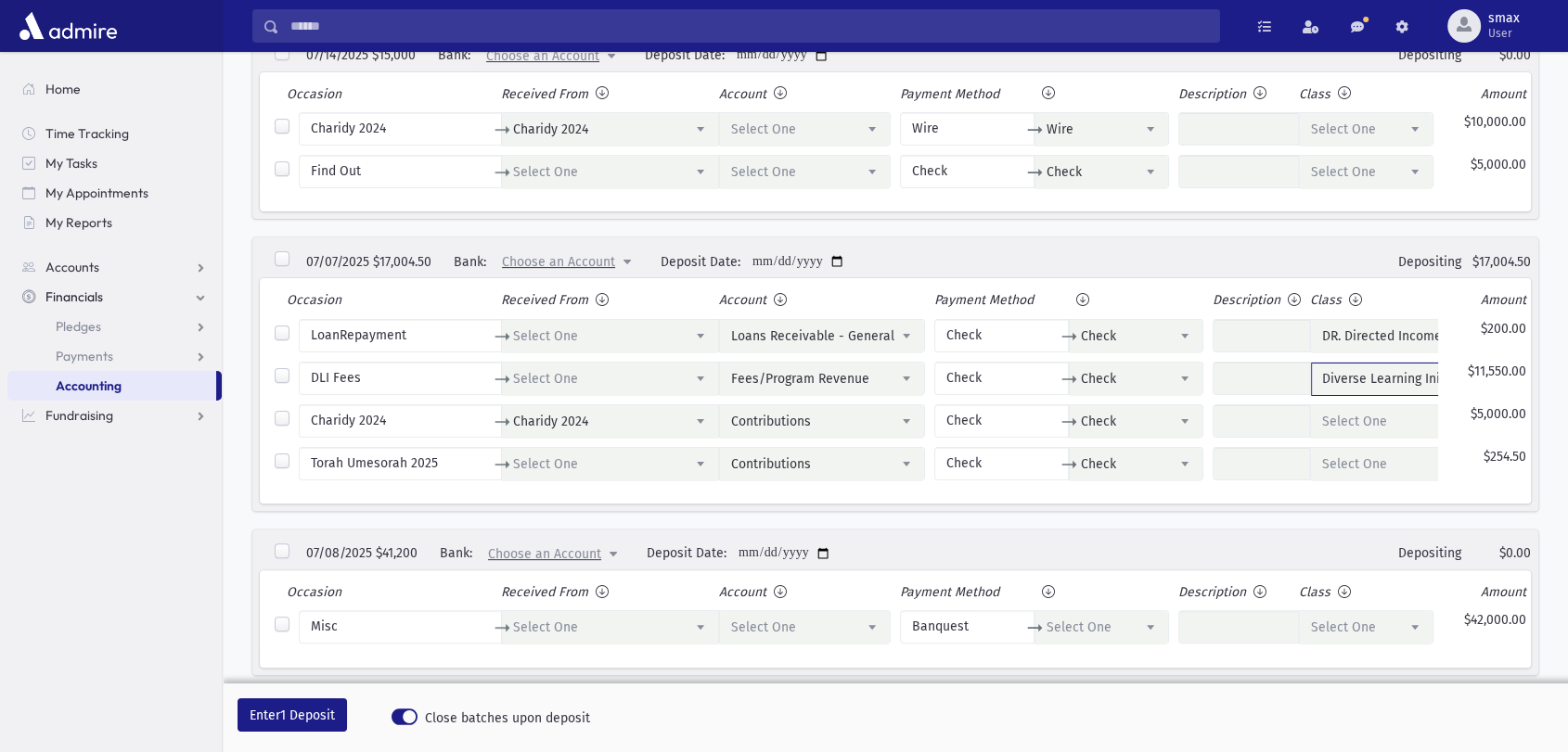 click on "Select One" at bounding box center [1355, 421] 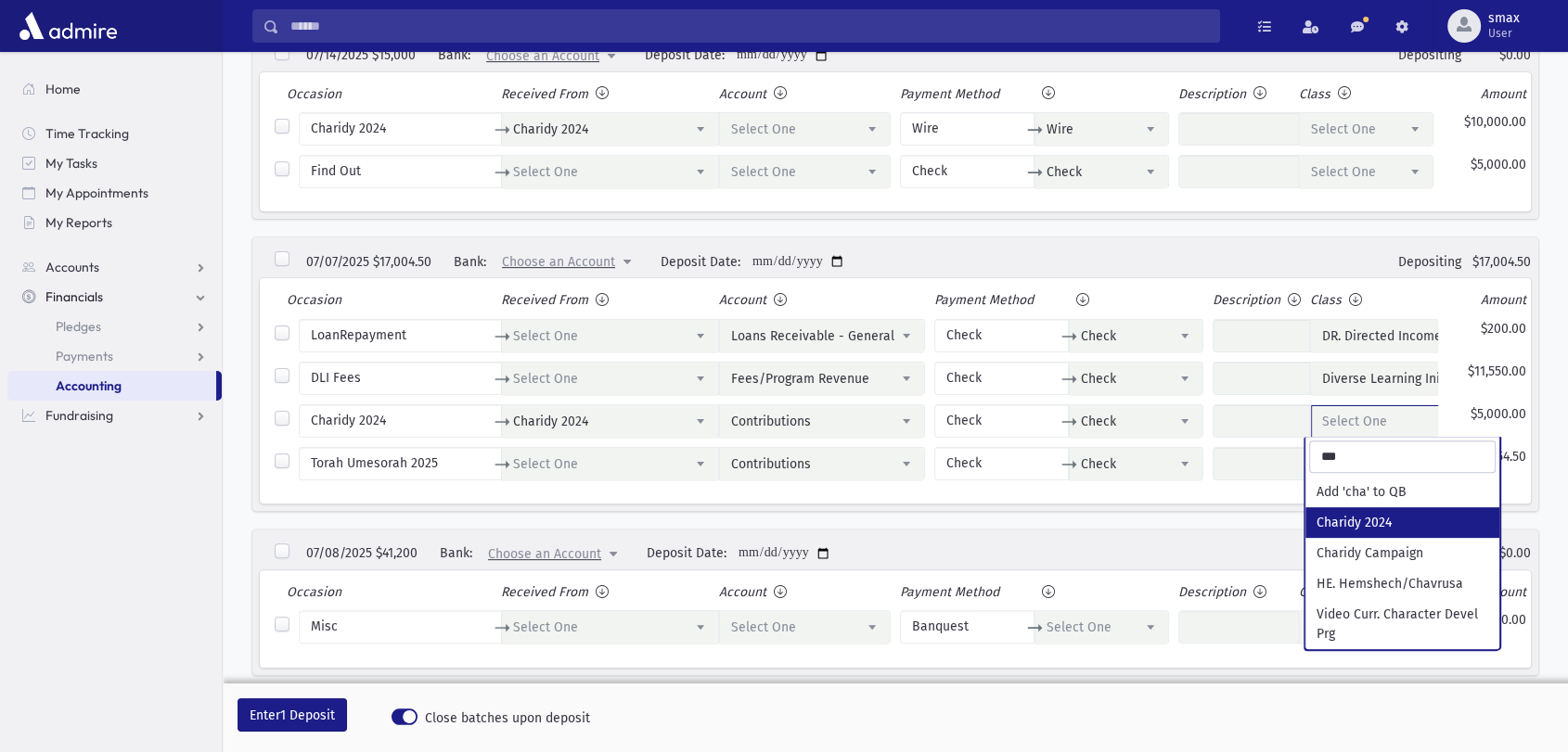 type on "***" 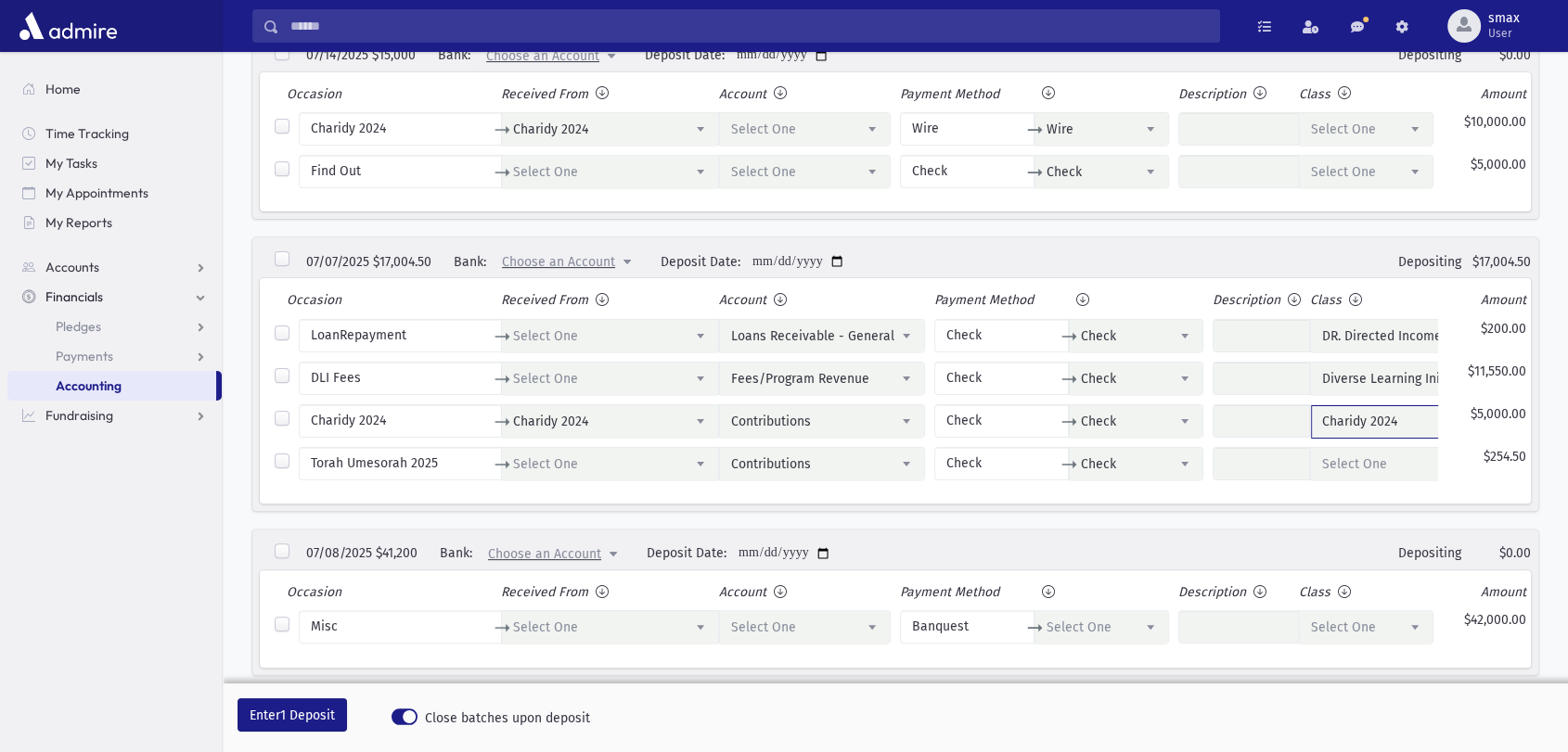 click on "Select One" at bounding box center (1355, 464) 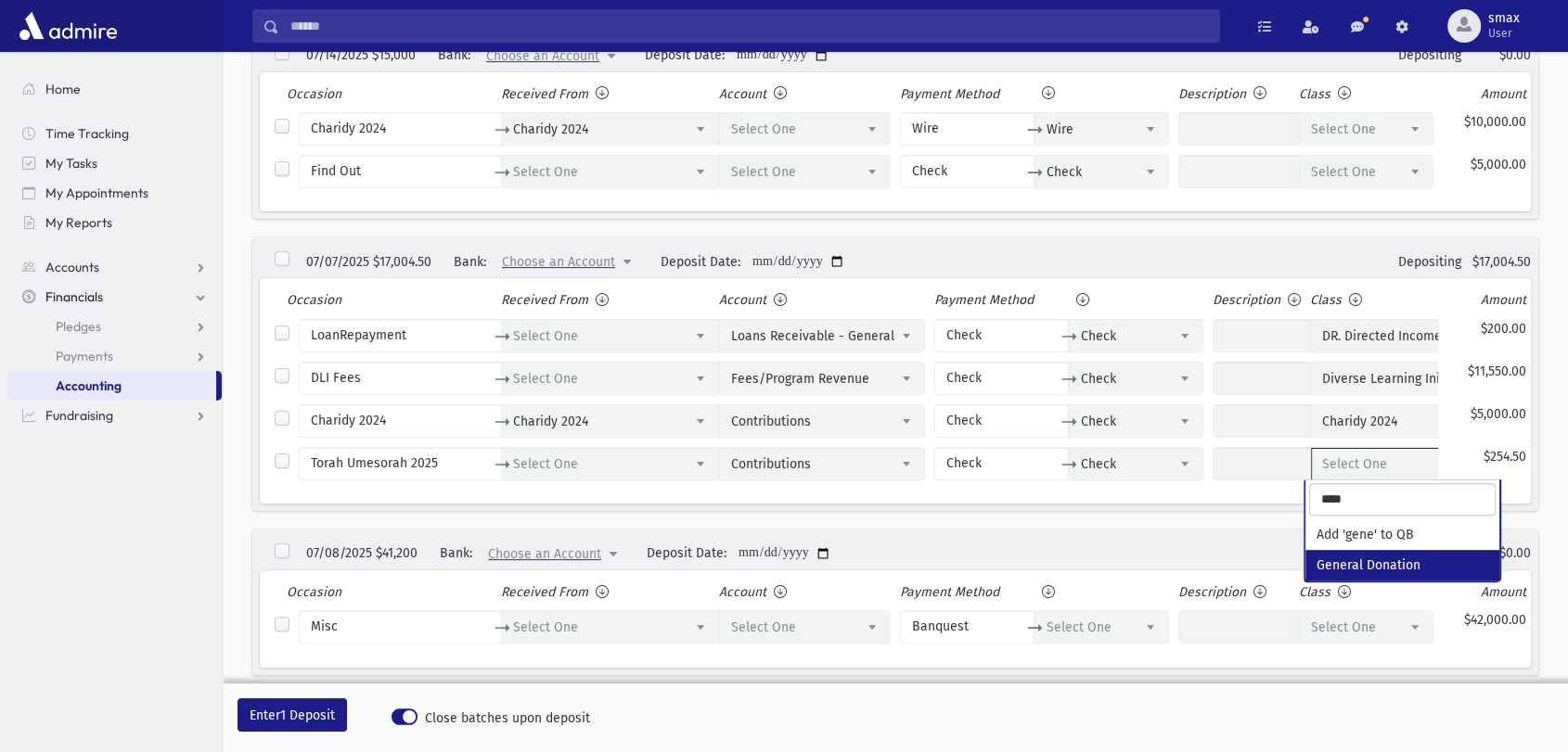 type on "****" 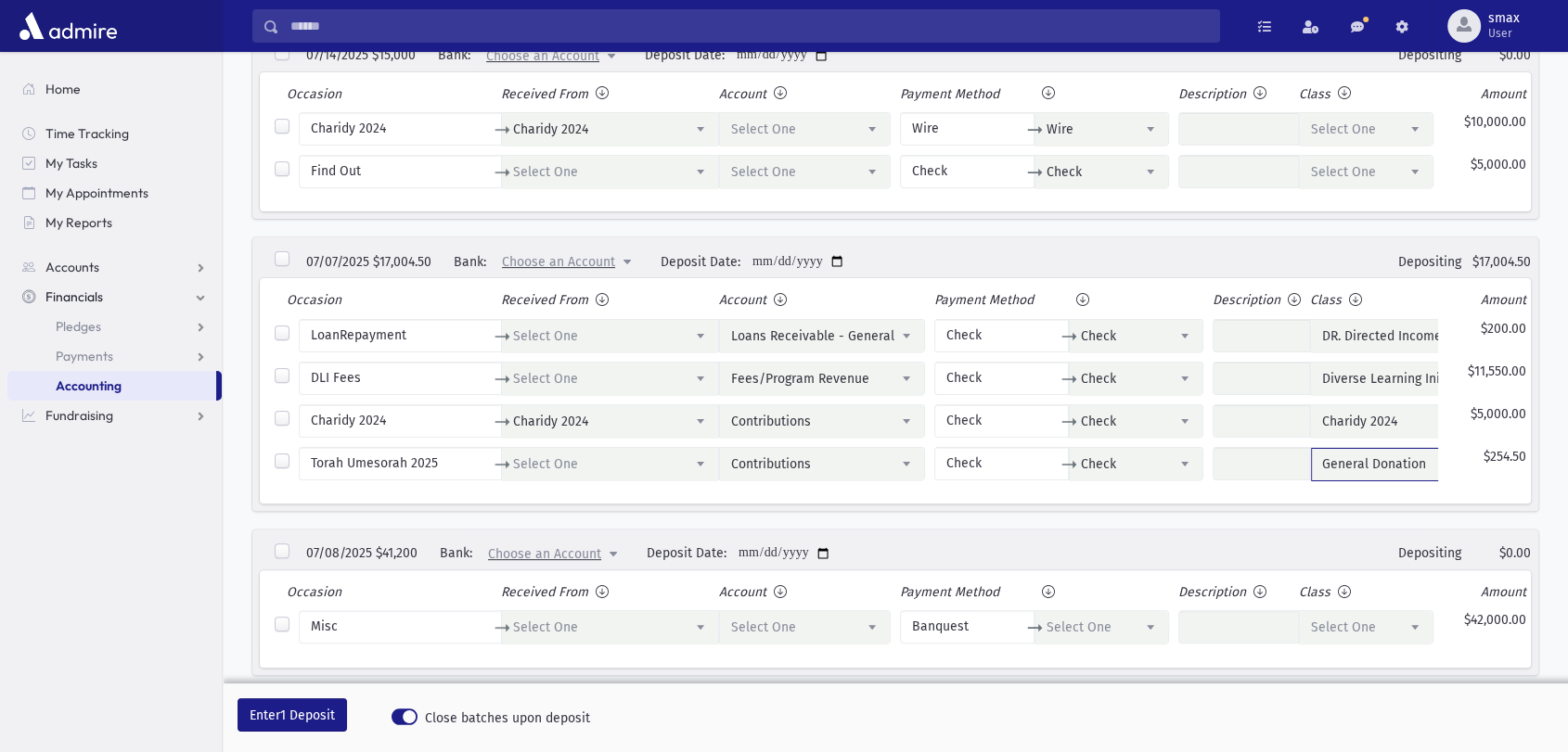 click on "Choose an Account" at bounding box center (559, 261) 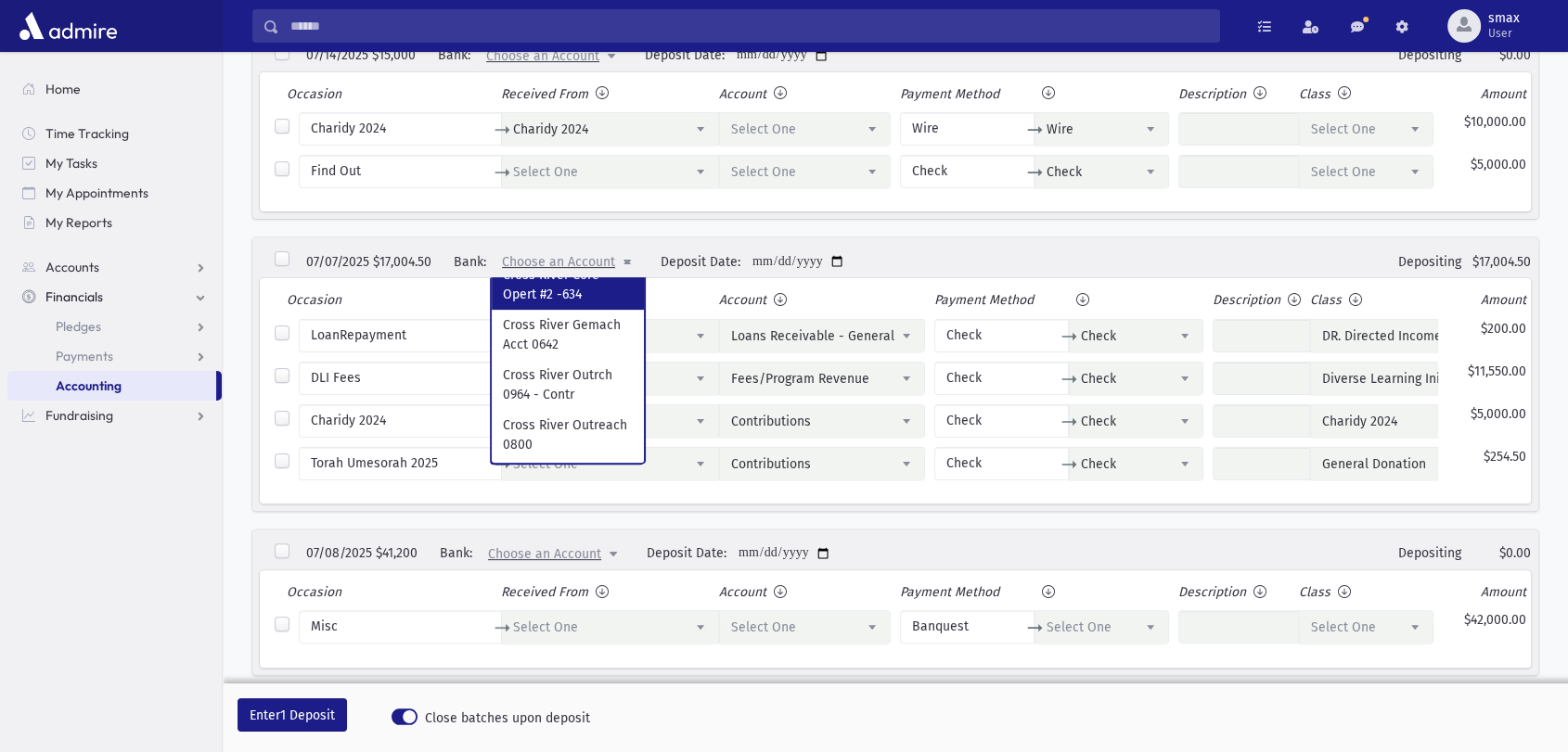 scroll, scrollTop: 1576, scrollLeft: 0, axis: vertical 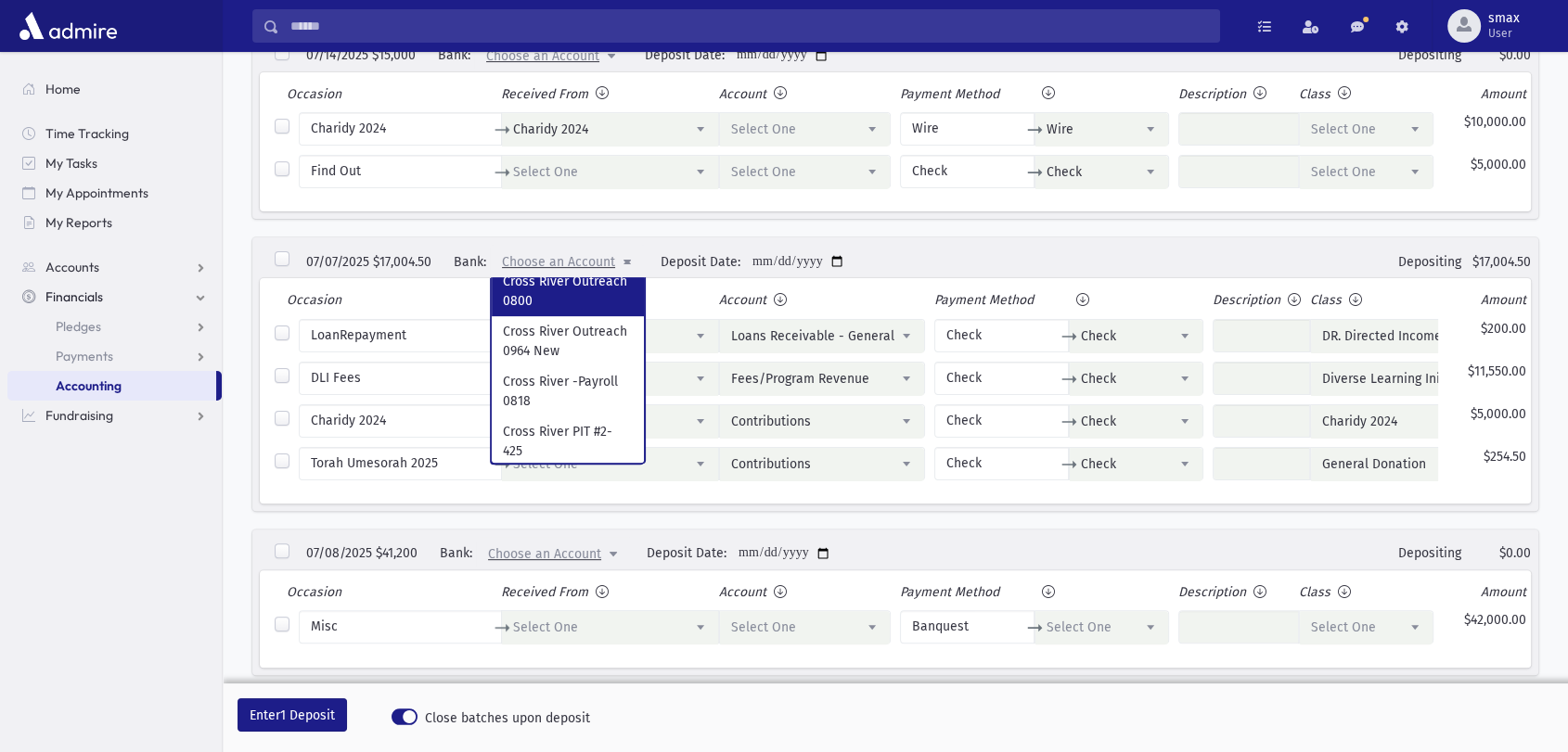 select on "***" 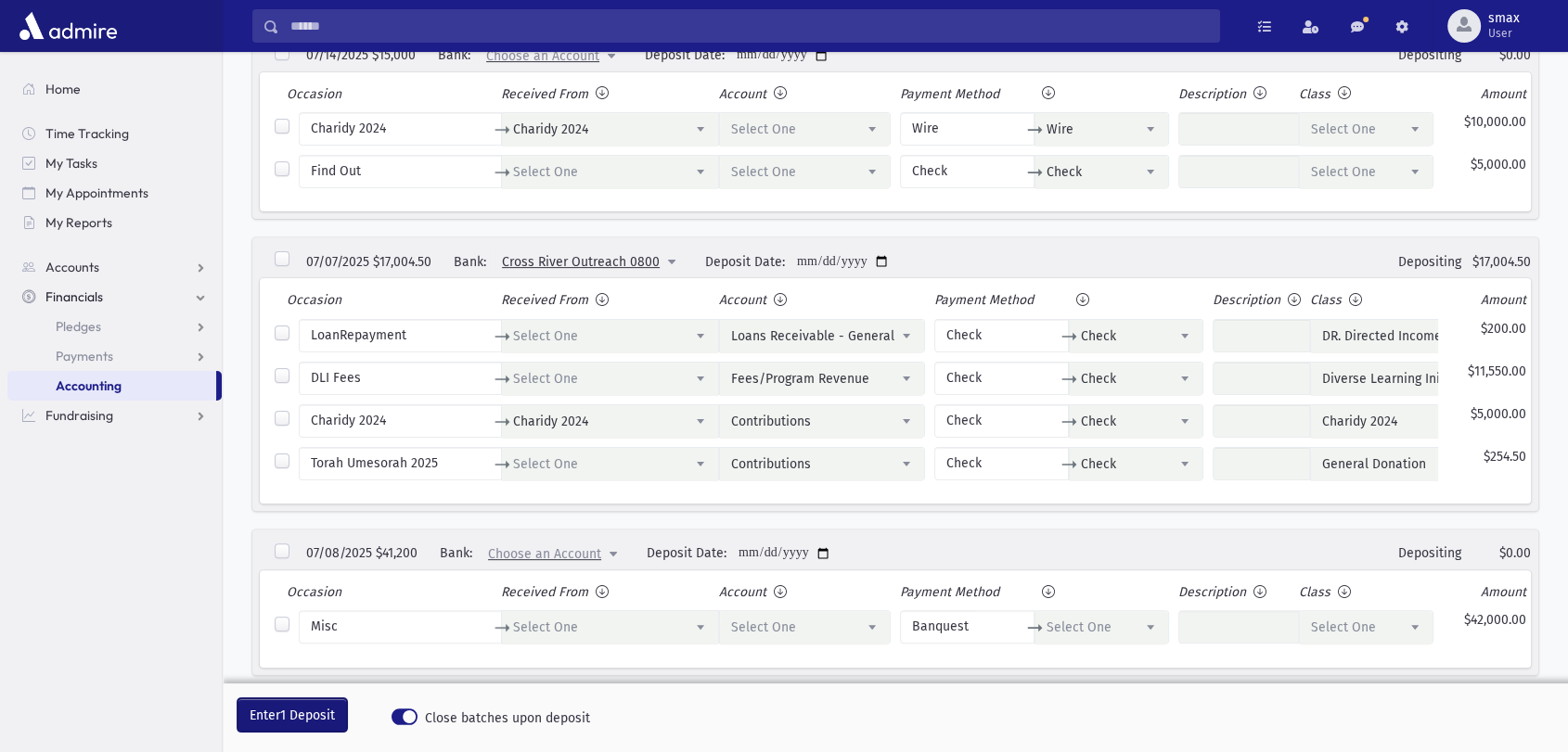 click on "1 Deposit" at bounding box center [307, 715] 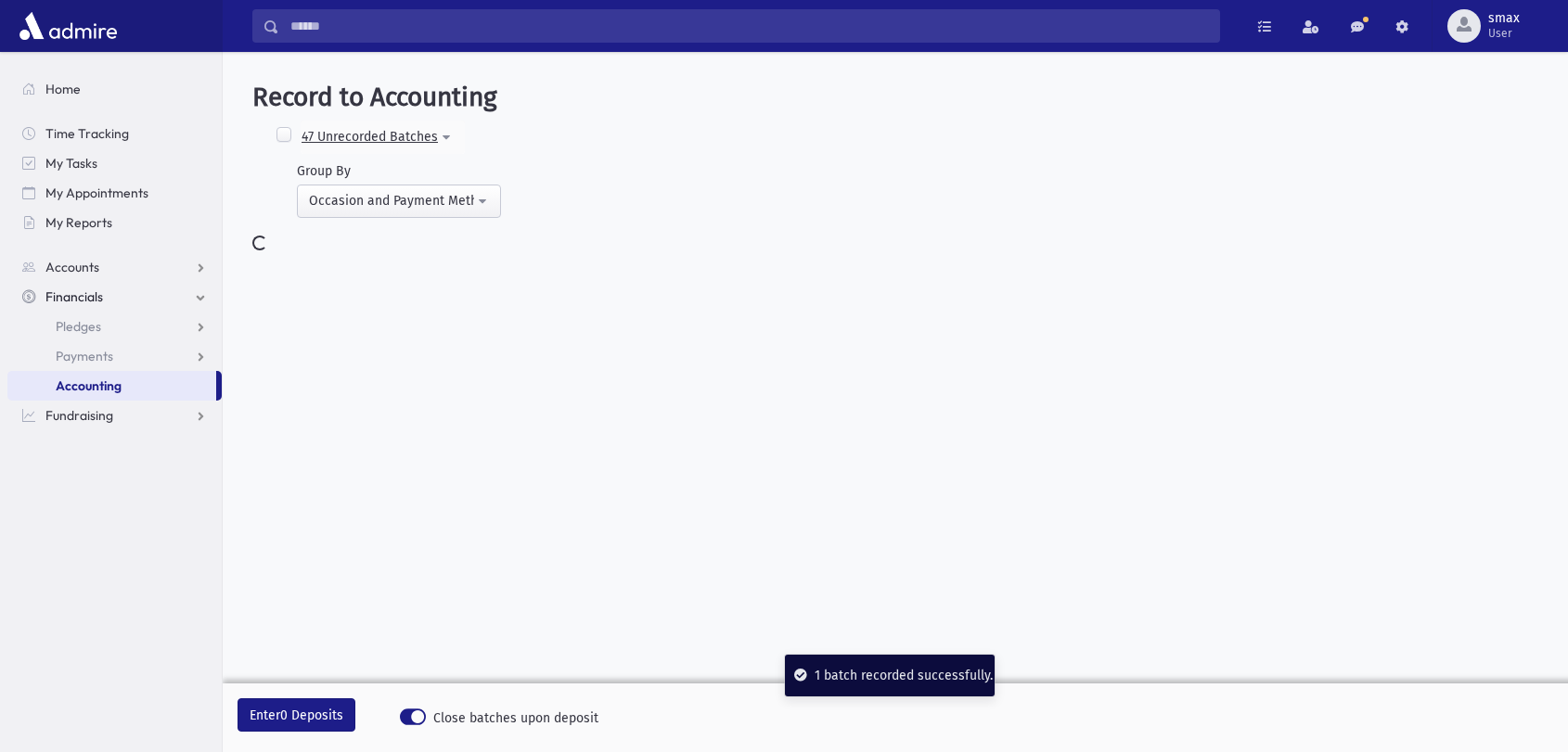 select 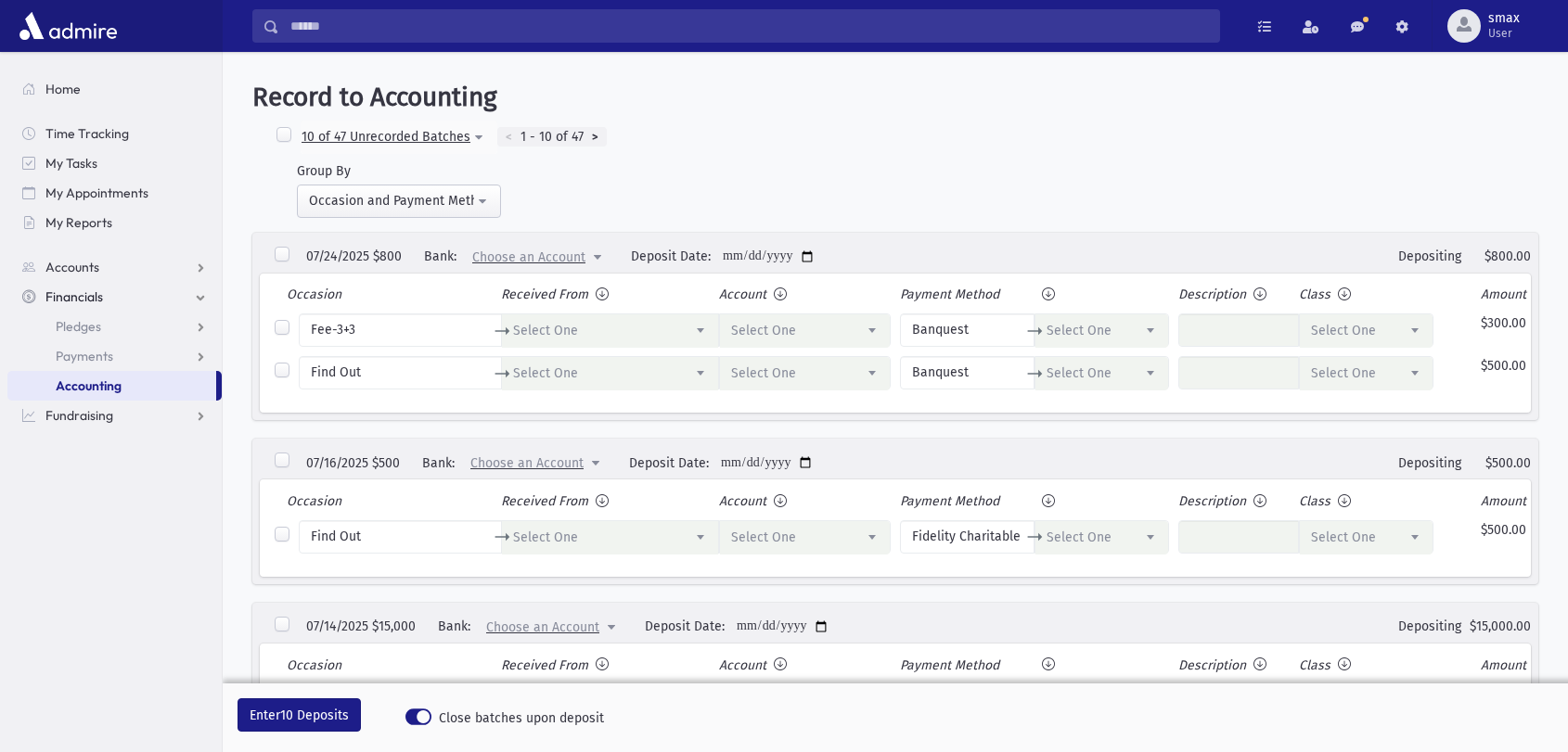 scroll, scrollTop: 0, scrollLeft: 0, axis: both 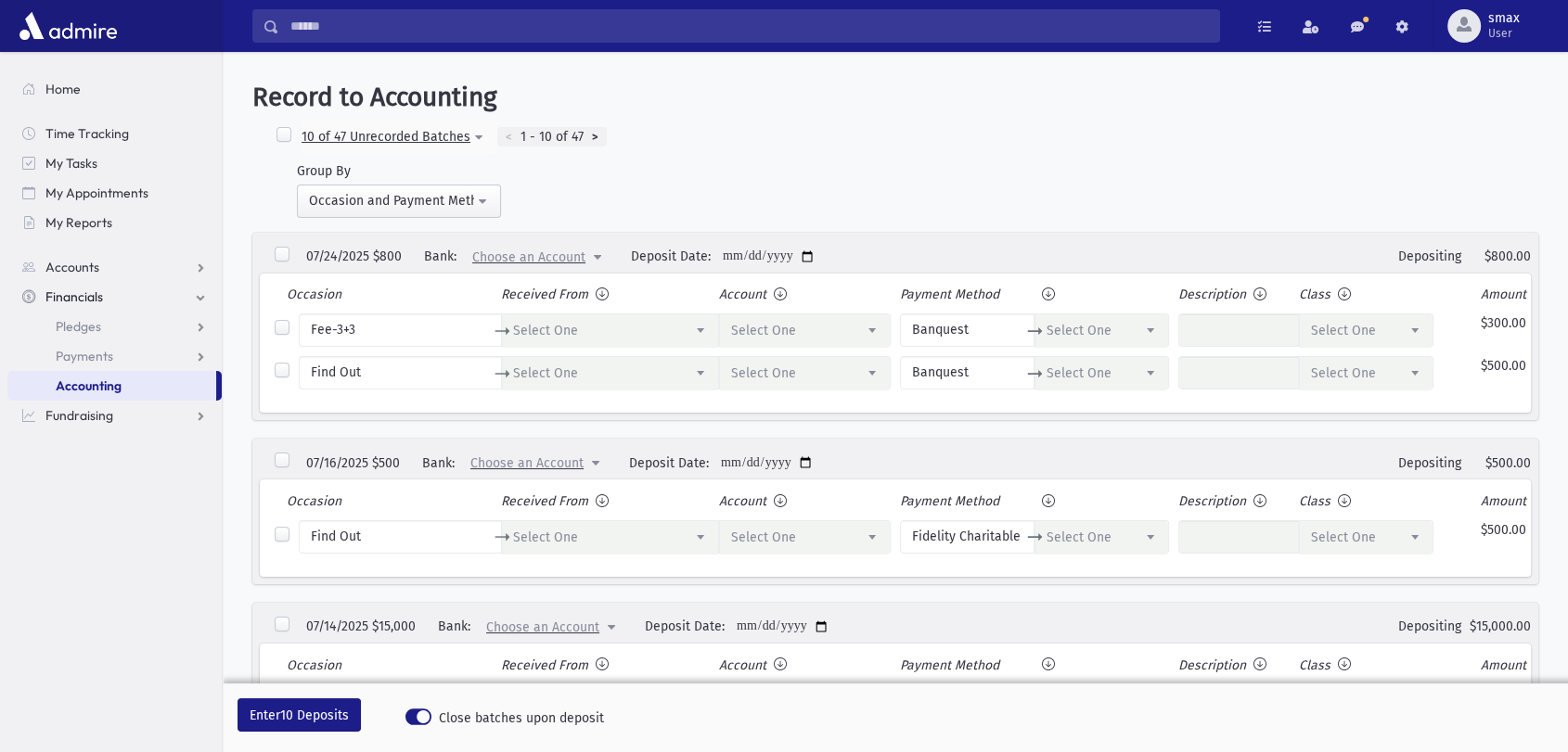 click at bounding box center [284, 135] 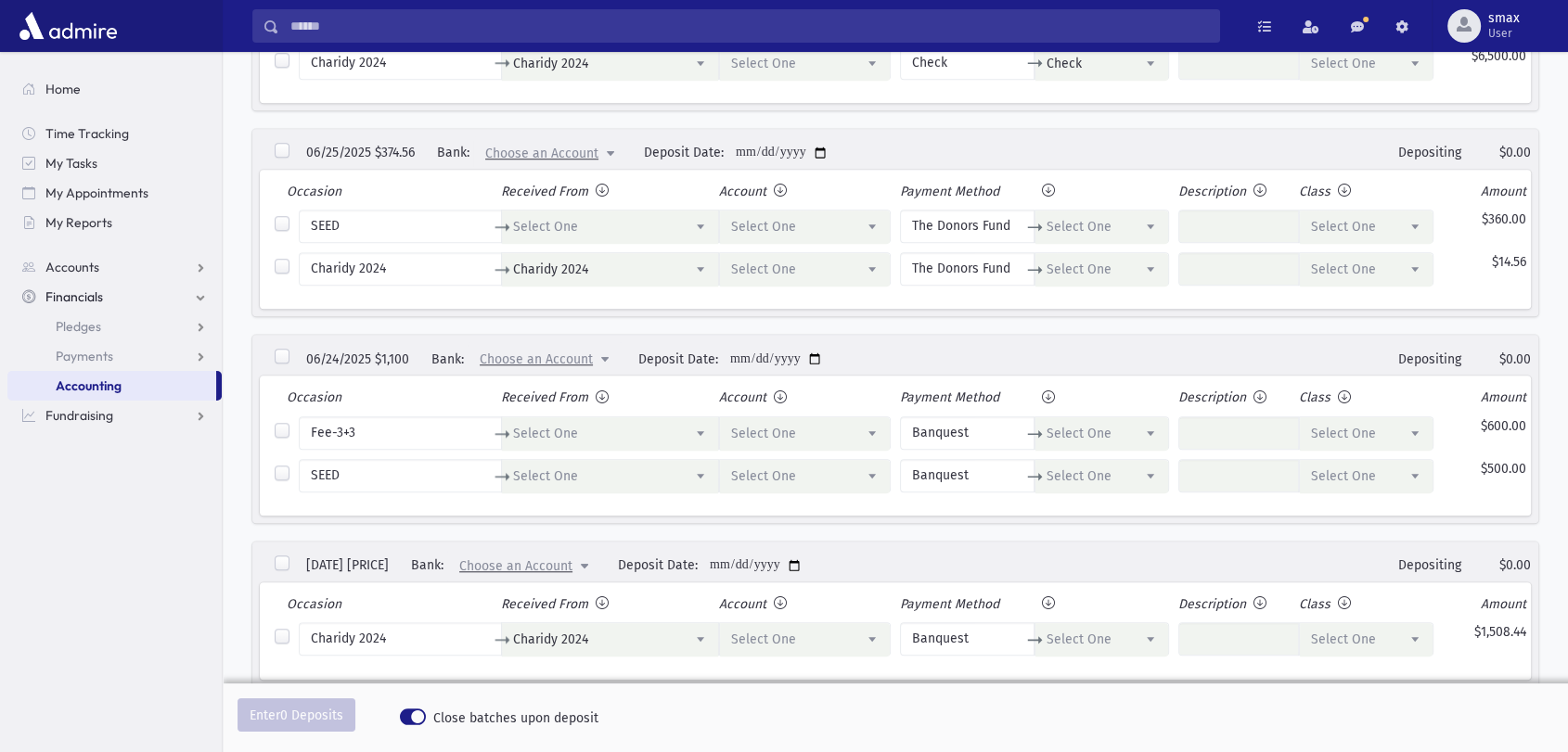 scroll, scrollTop: 1480, scrollLeft: 0, axis: vertical 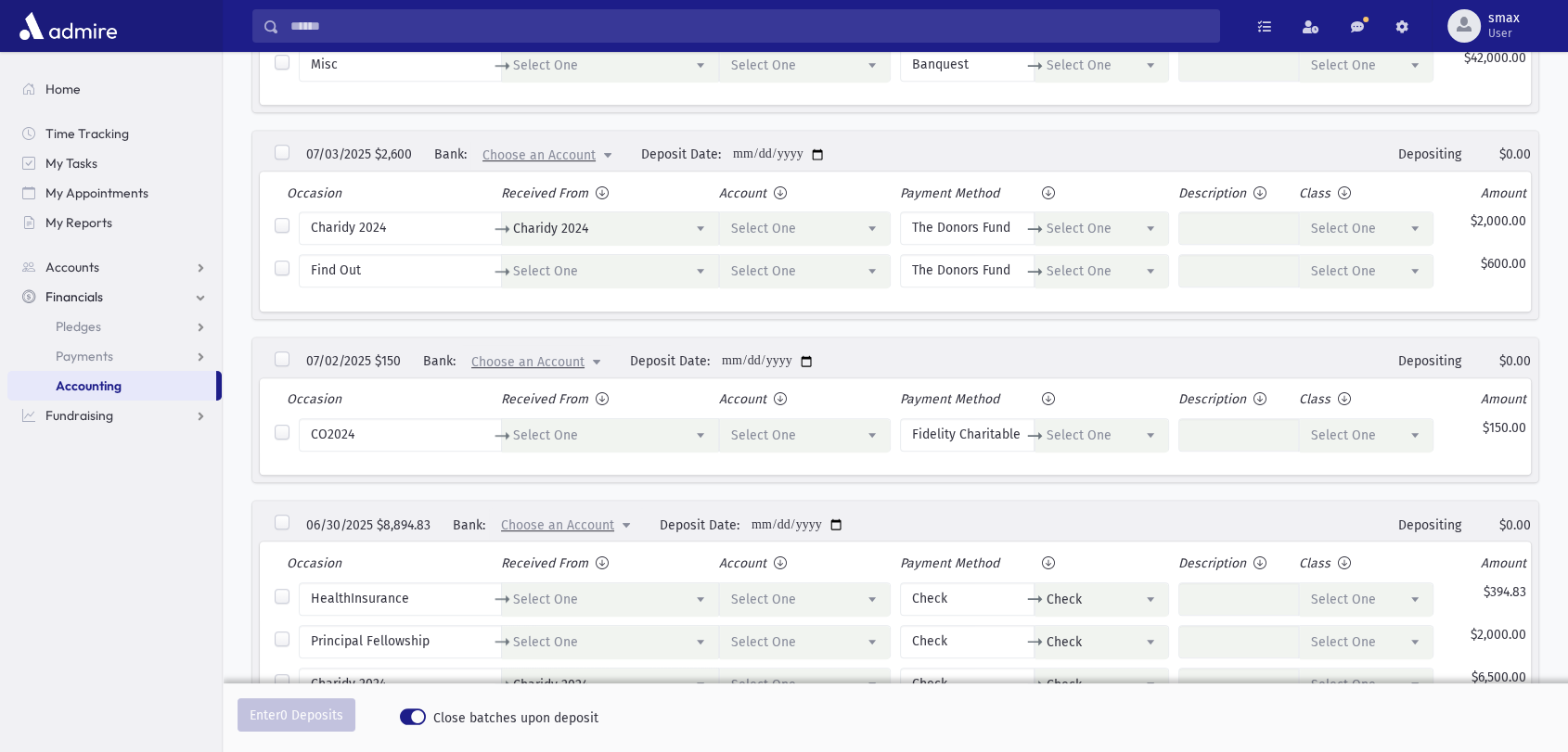 click at bounding box center (282, 360) 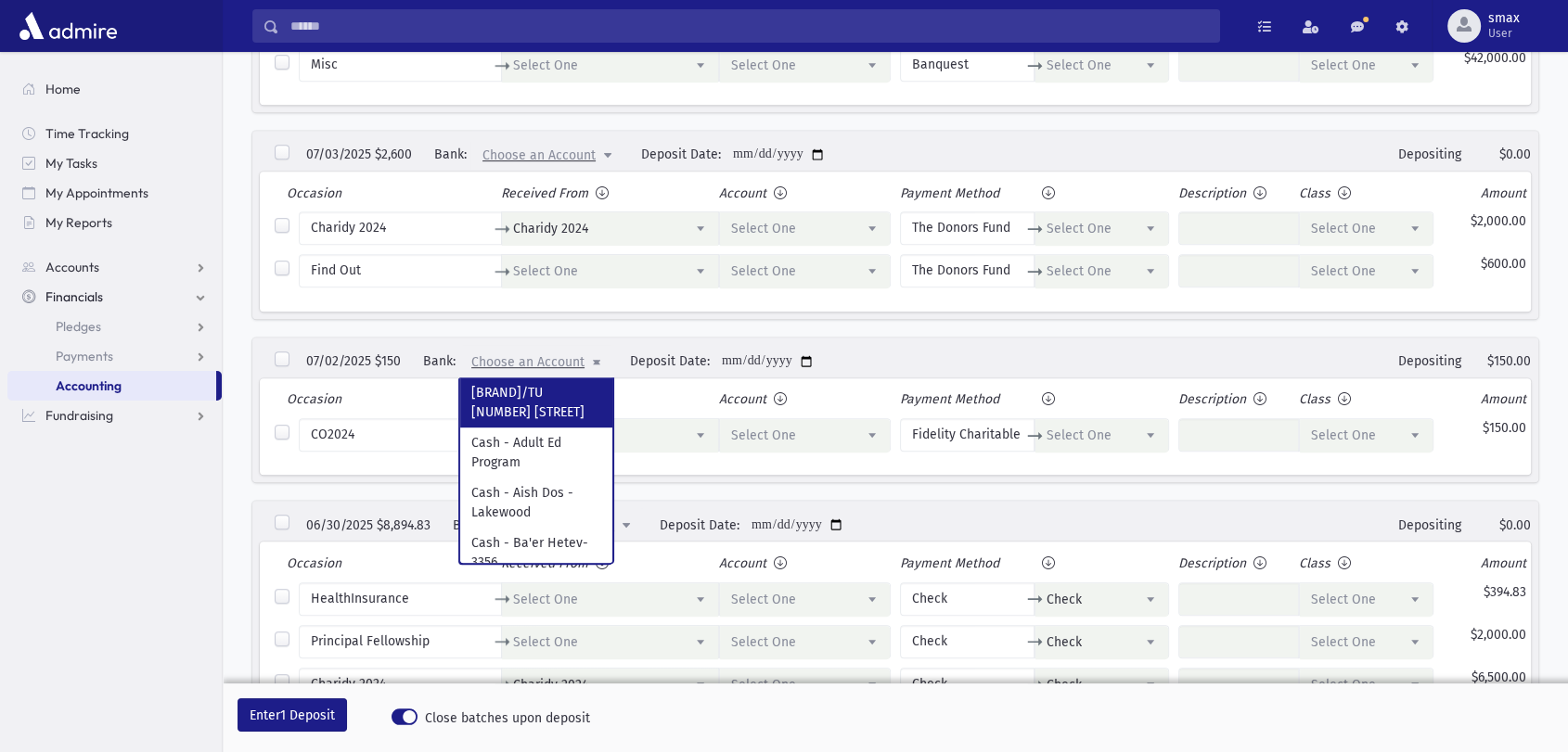 click on "Choose an Account" at bounding box center (528, 362) 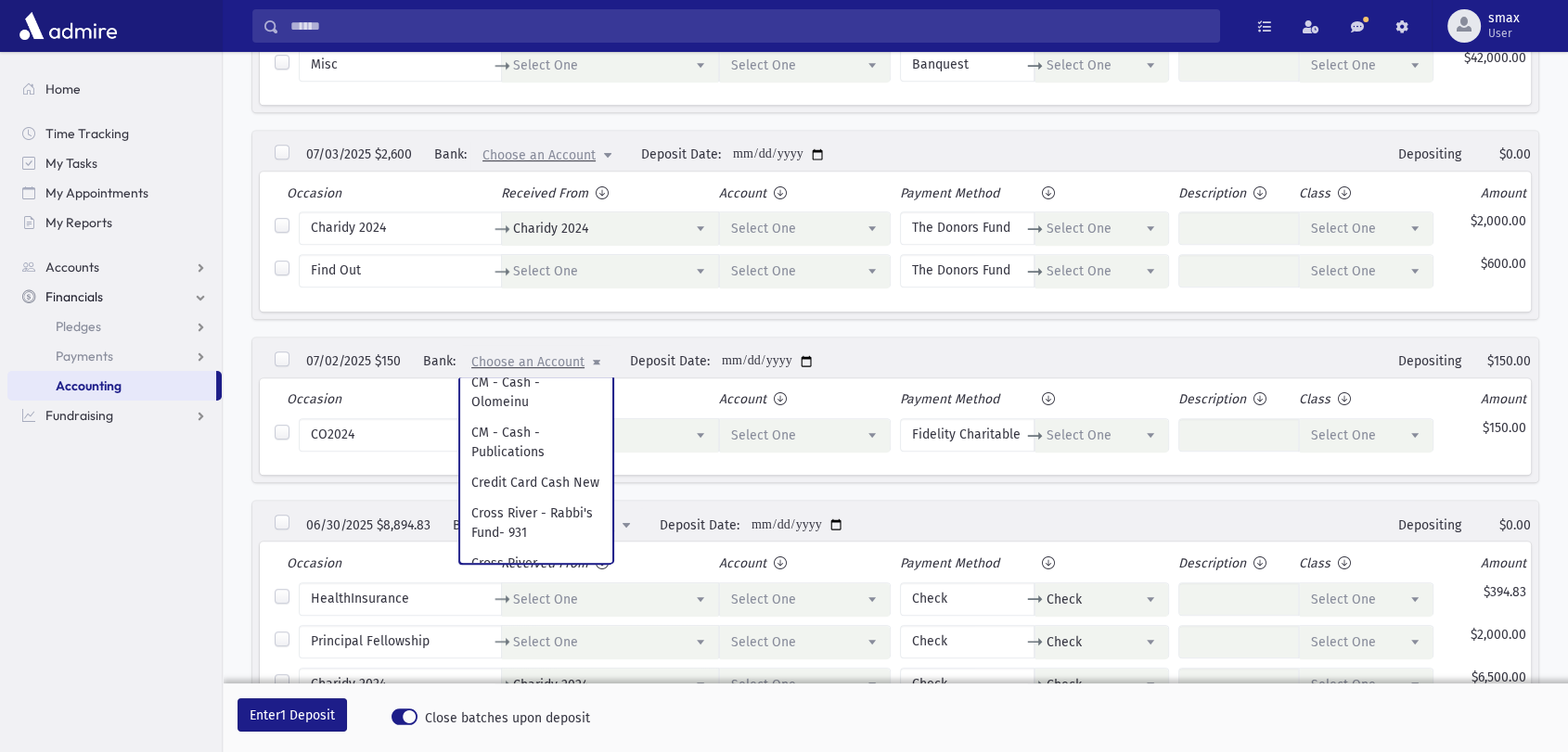 scroll, scrollTop: 1450, scrollLeft: 0, axis: vertical 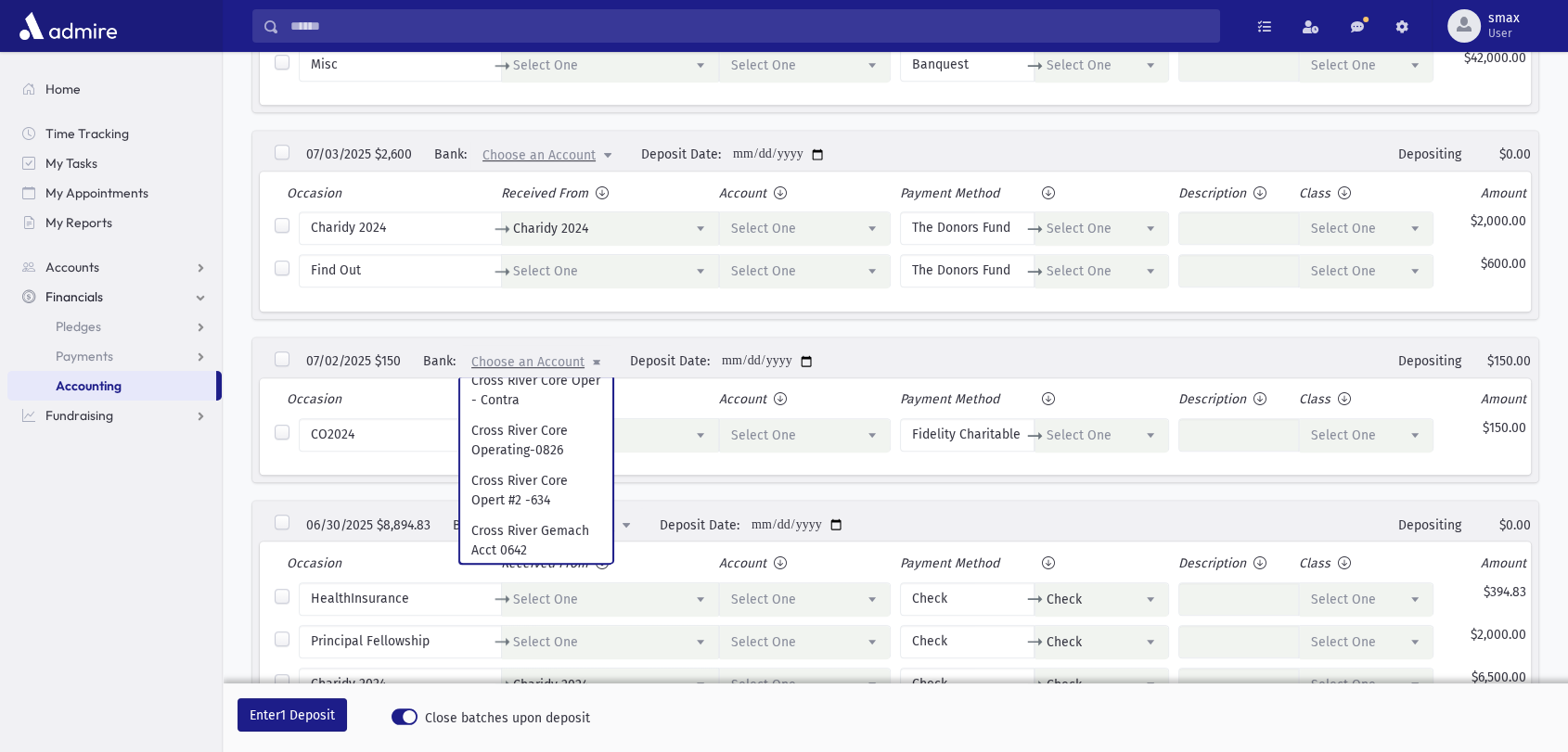 click on "**********" at bounding box center [895, 410] 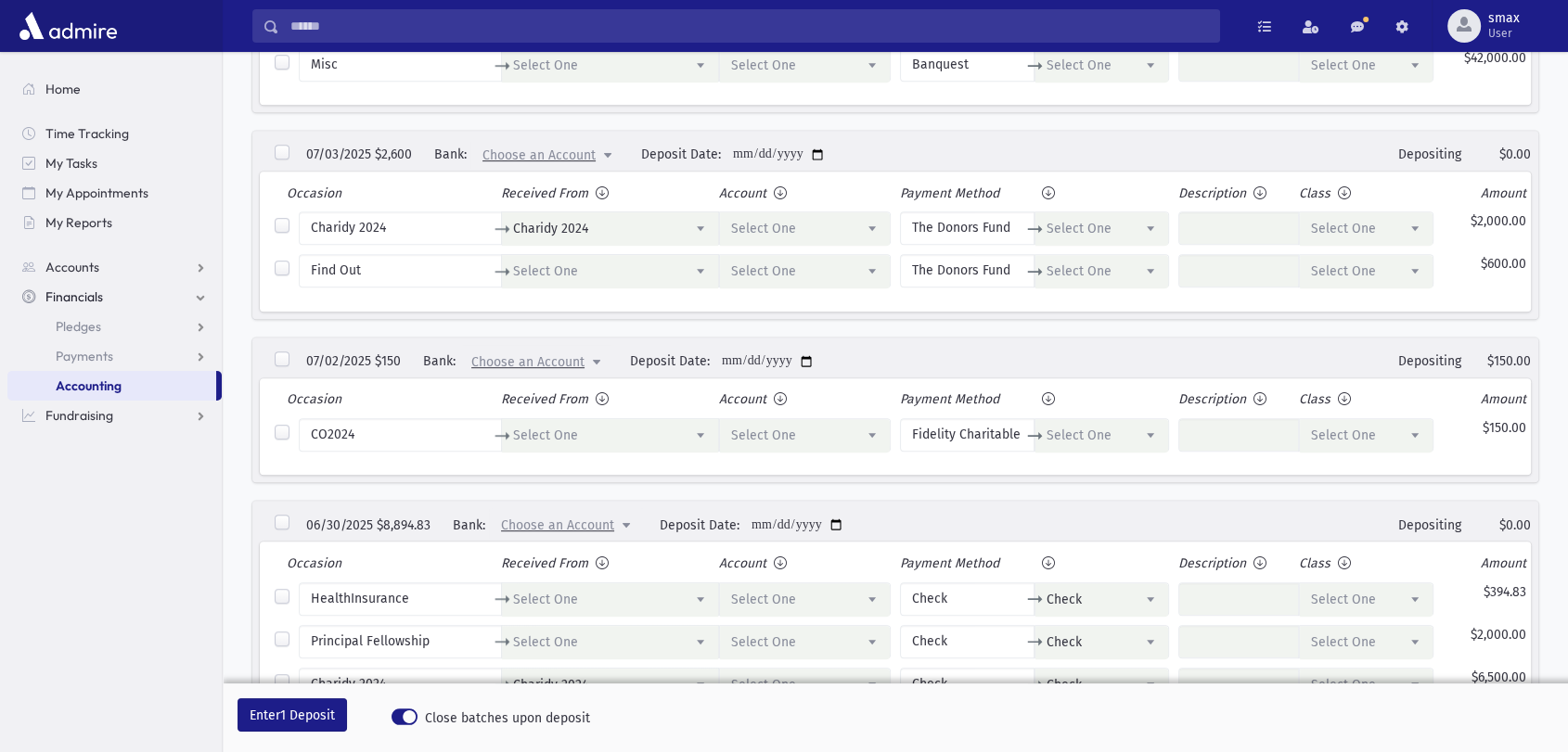 click on "Select One" at bounding box center [764, 435] 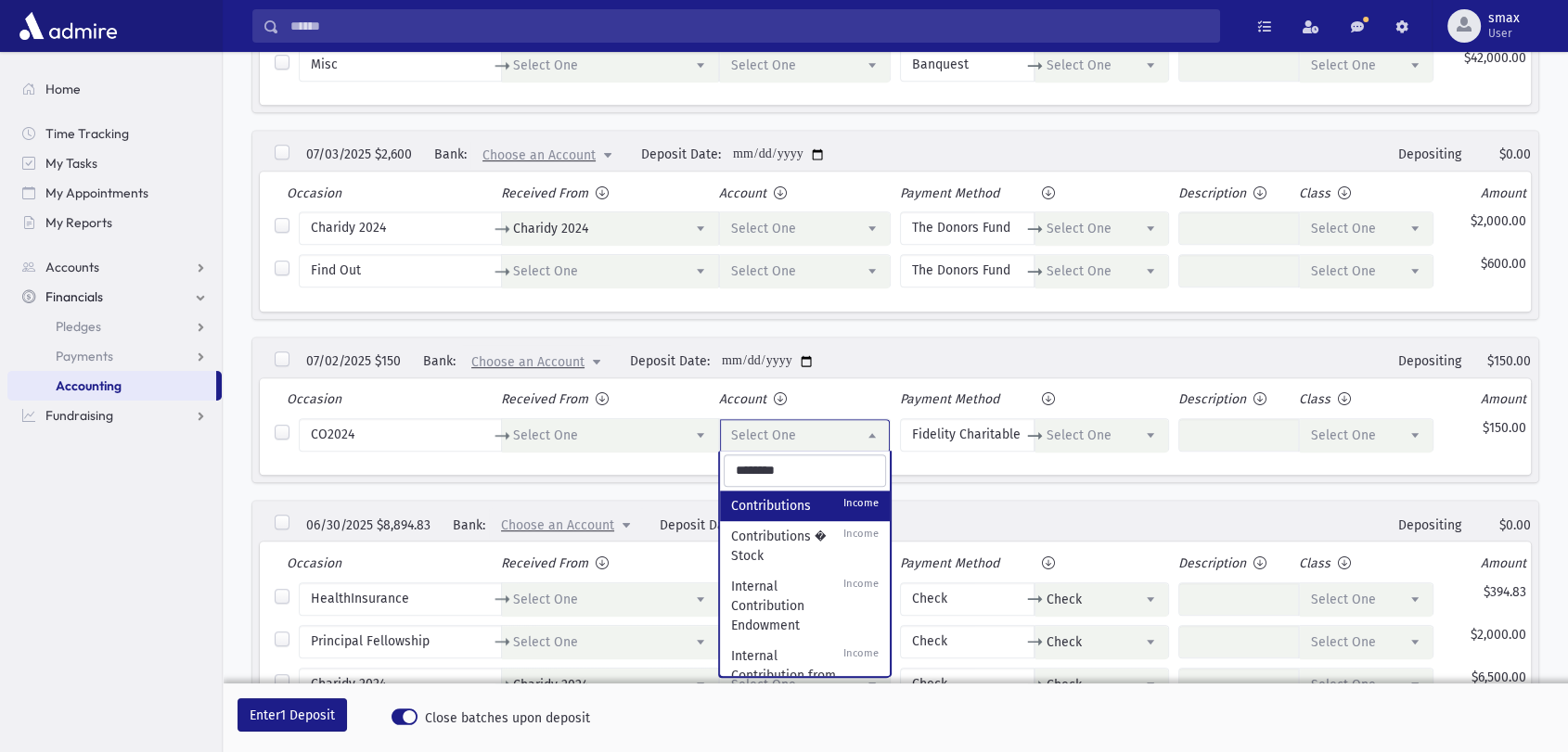 type on "********" 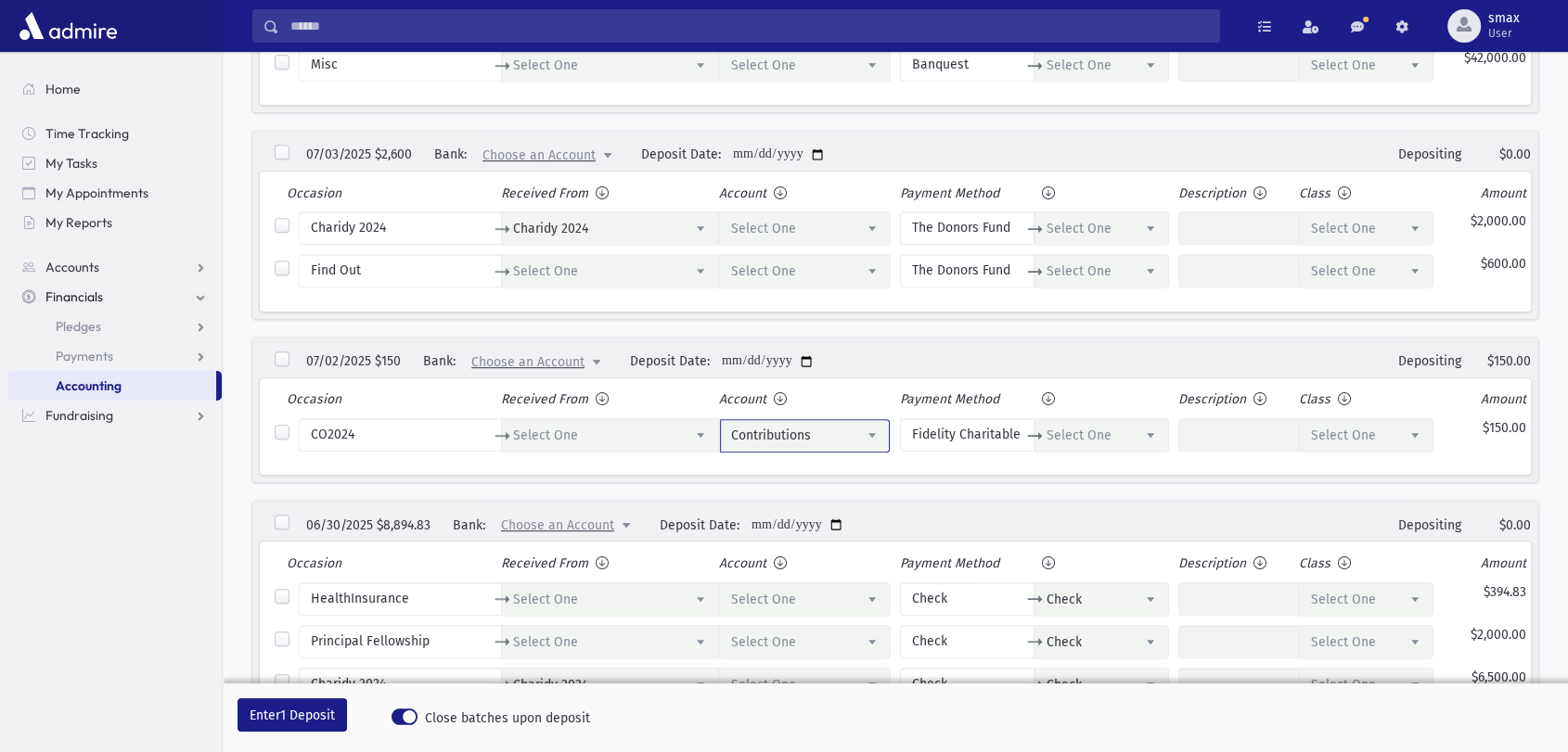 click on "Select One" at bounding box center (1366, 436) 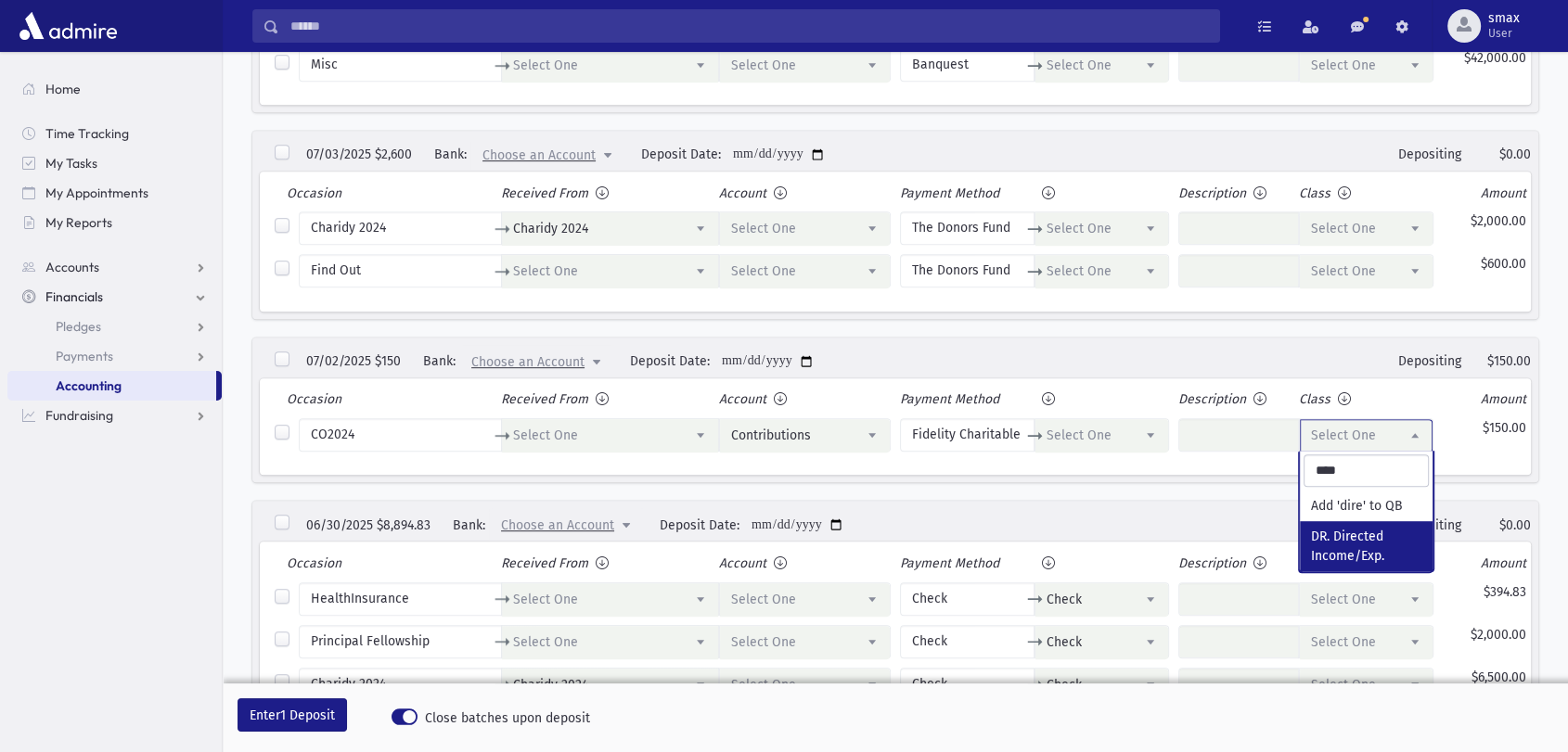 type on "****" 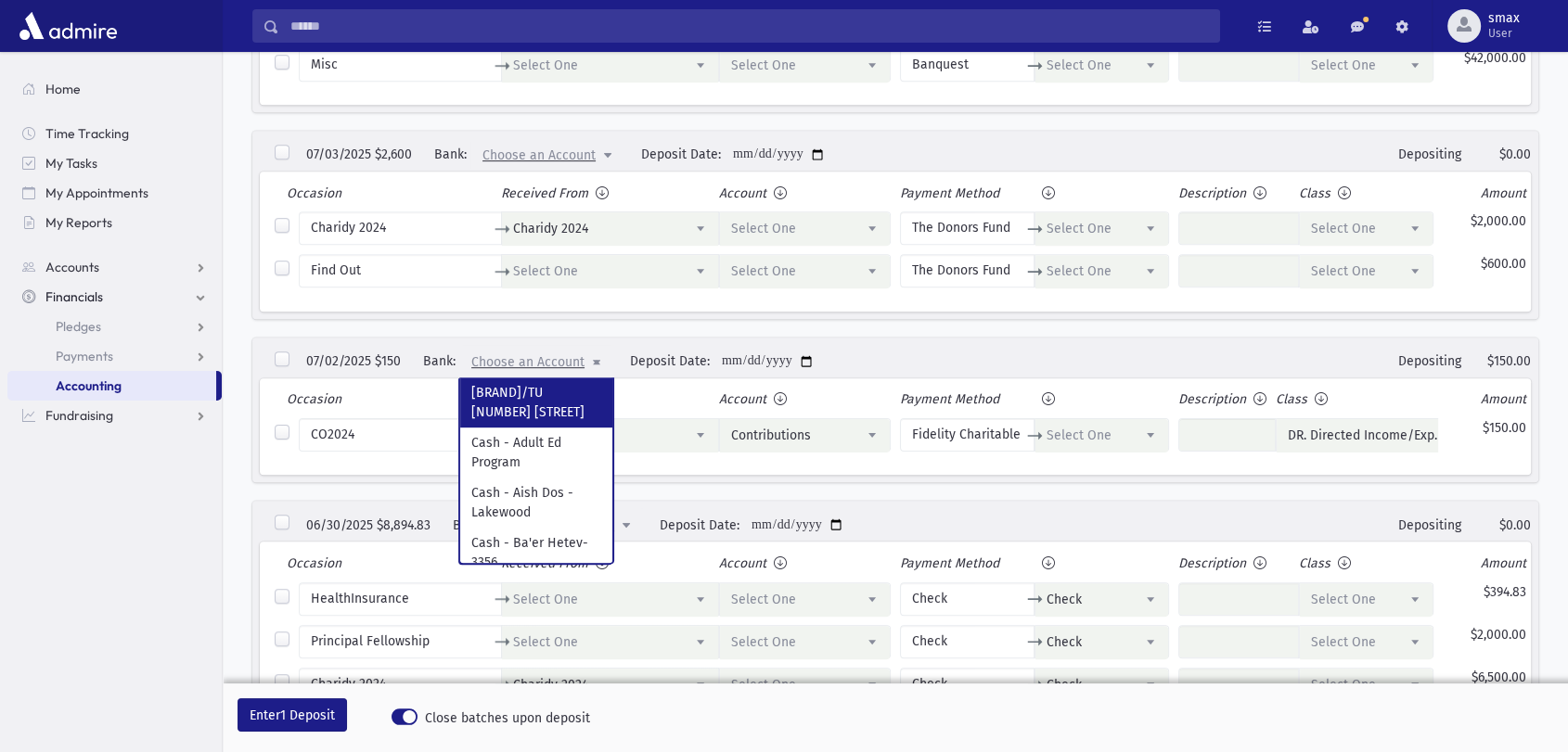 click on "Choose an Account" at bounding box center [528, 362] 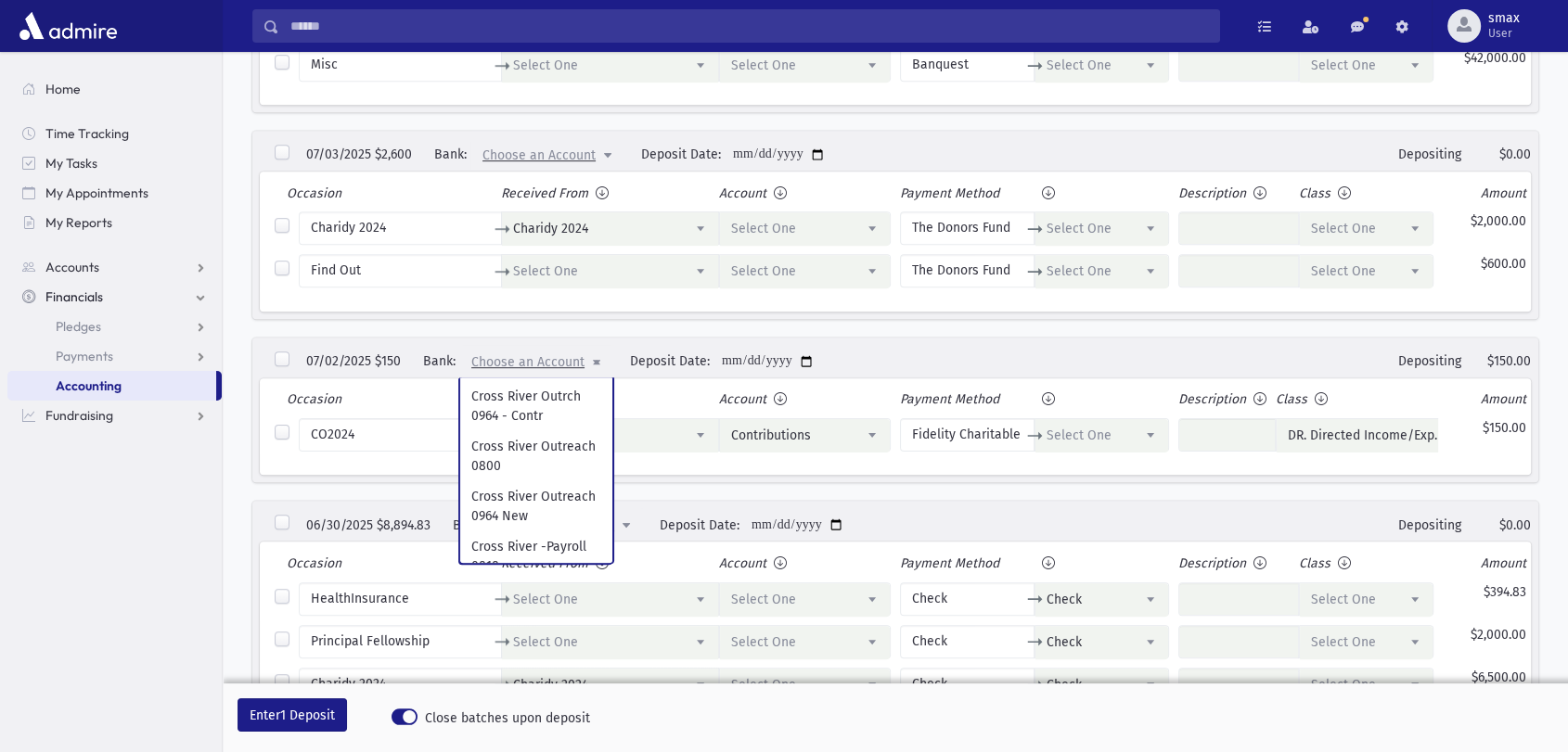 scroll, scrollTop: 1676, scrollLeft: 0, axis: vertical 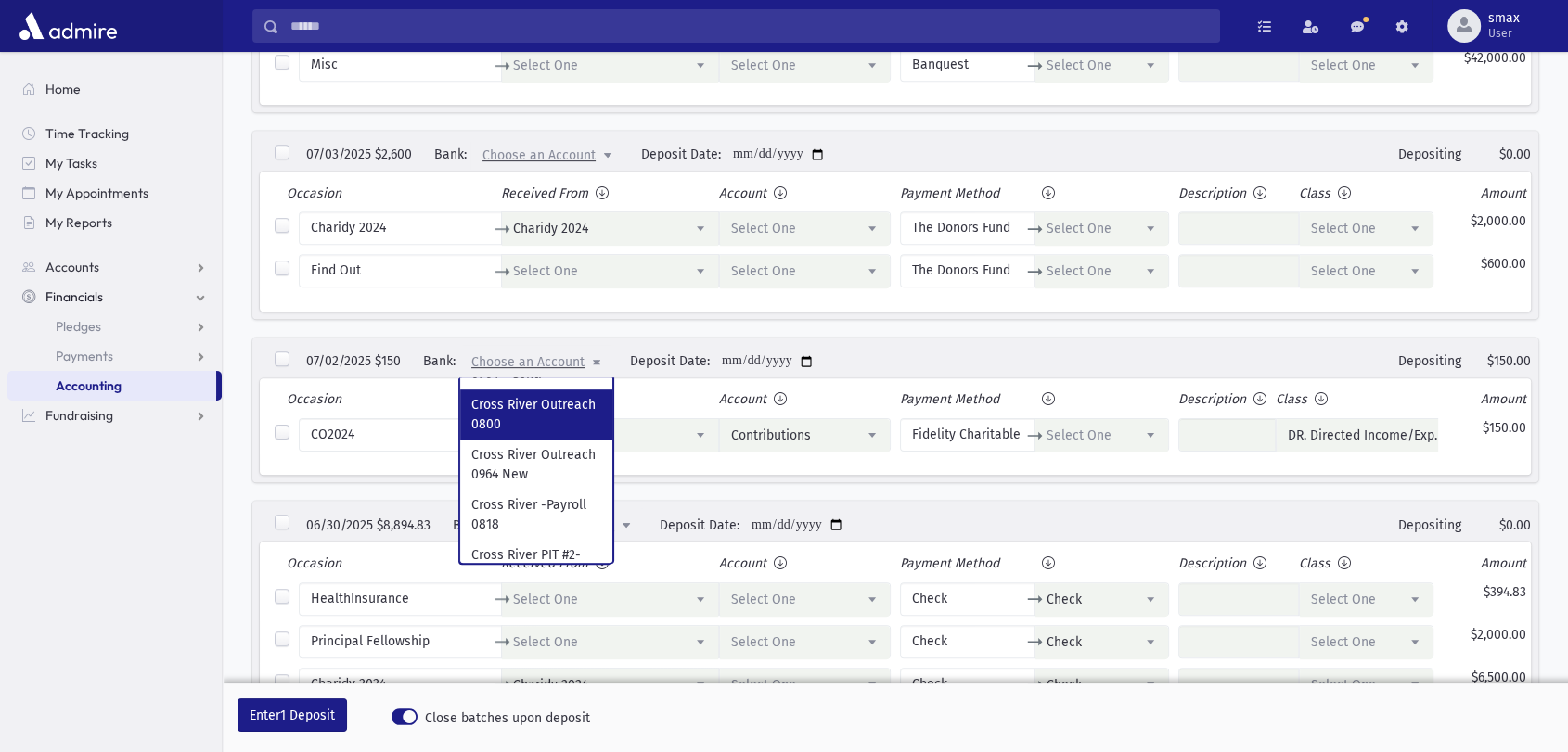 select on "***" 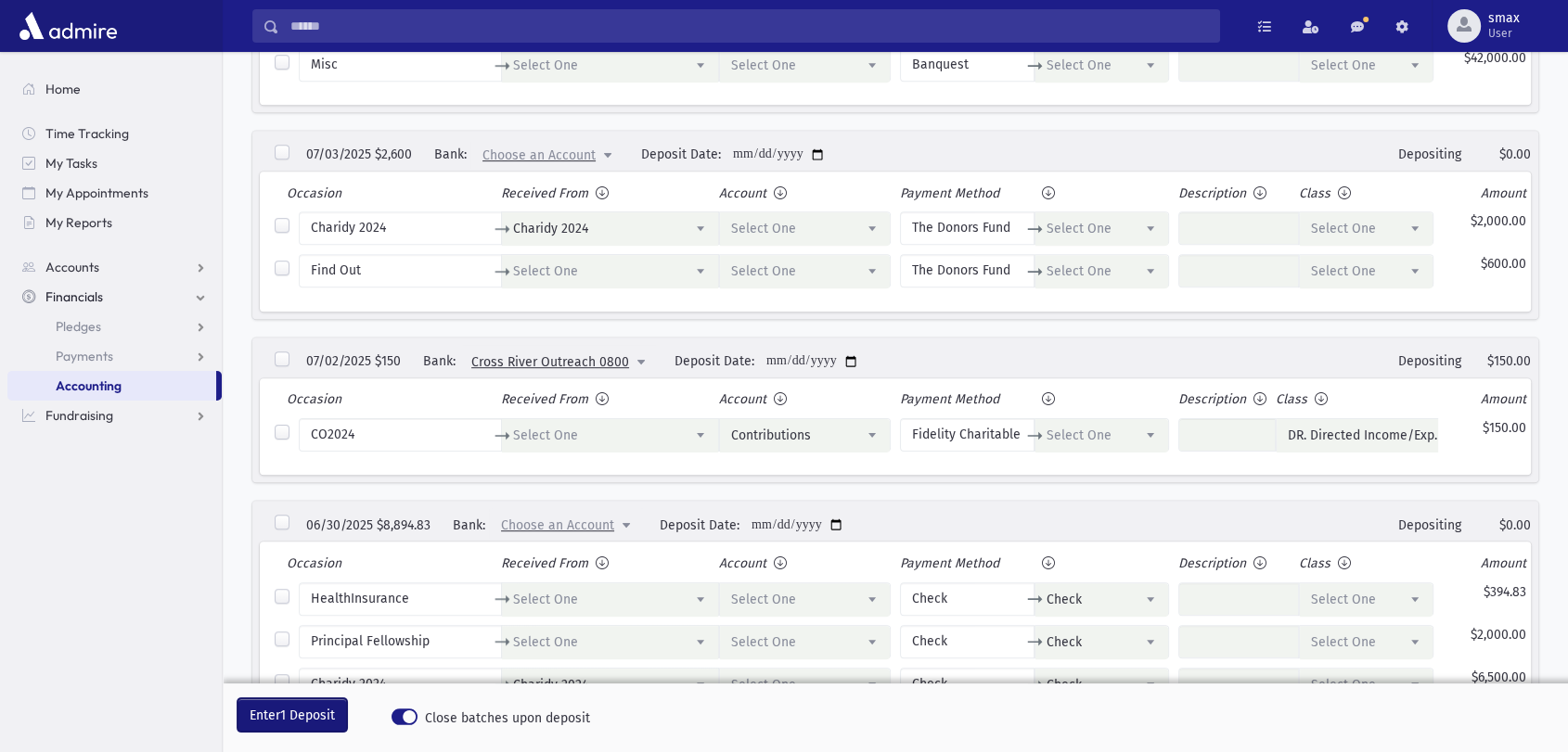 click on "1 Deposit" at bounding box center [307, 715] 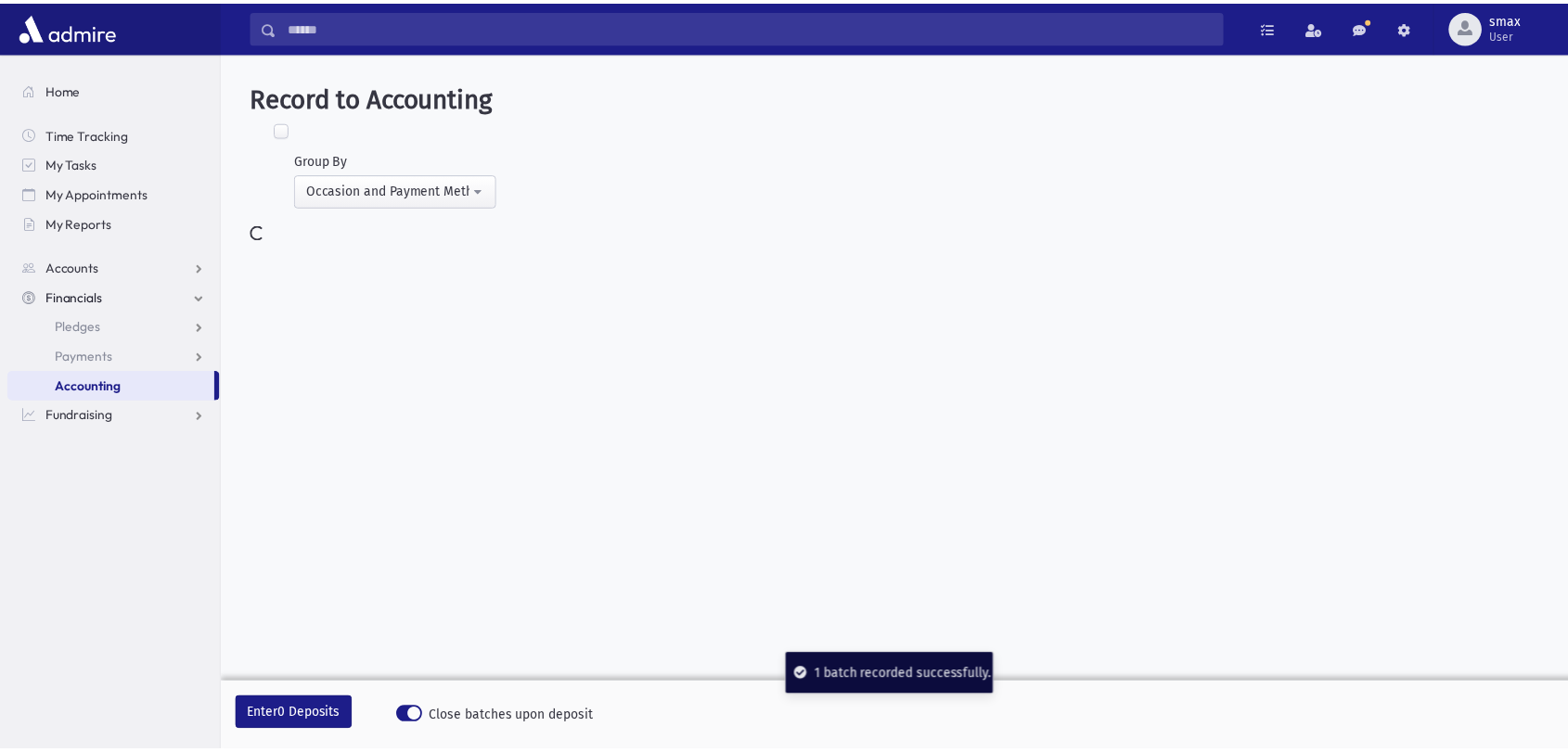 scroll, scrollTop: 0, scrollLeft: 0, axis: both 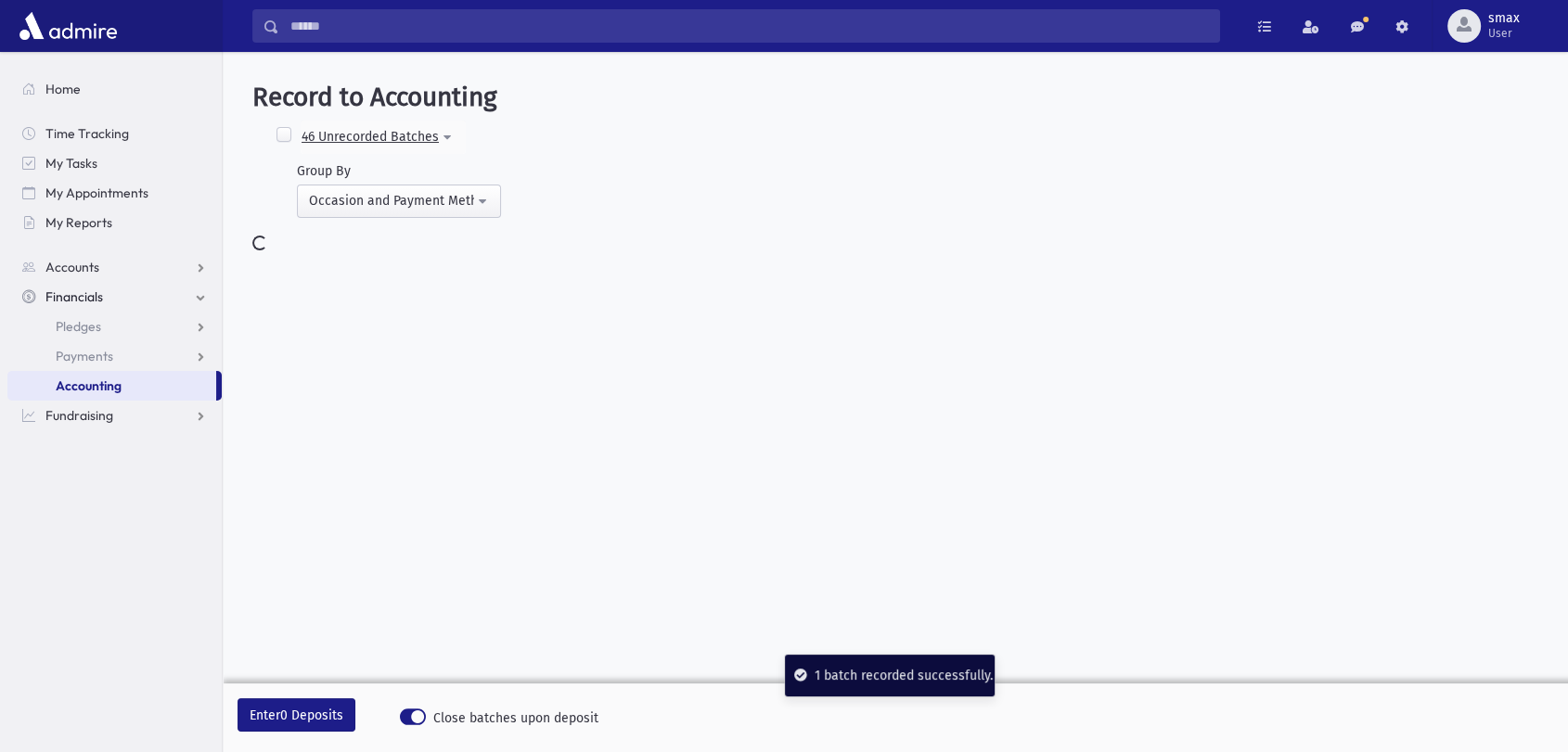 select 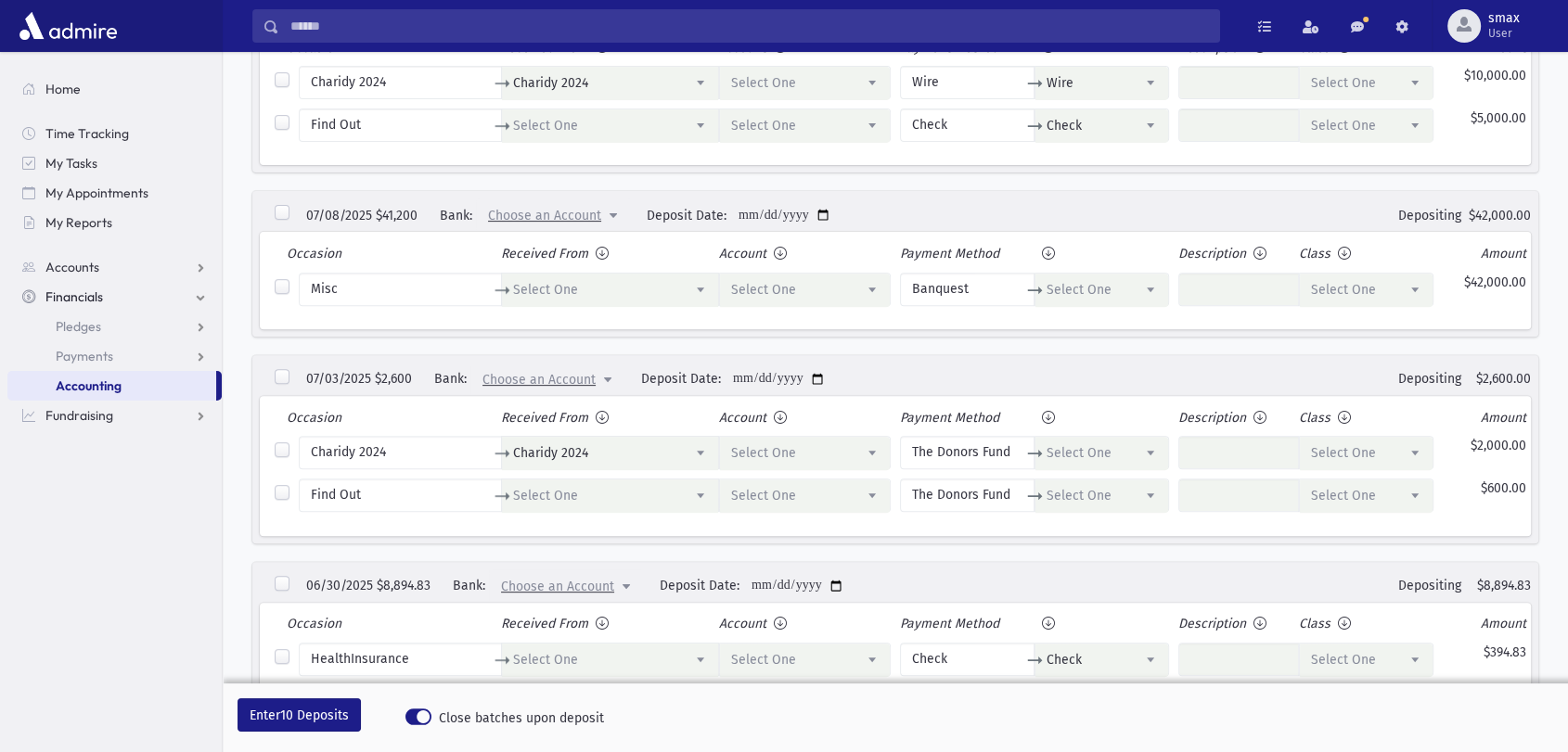 scroll, scrollTop: 577, scrollLeft: 0, axis: vertical 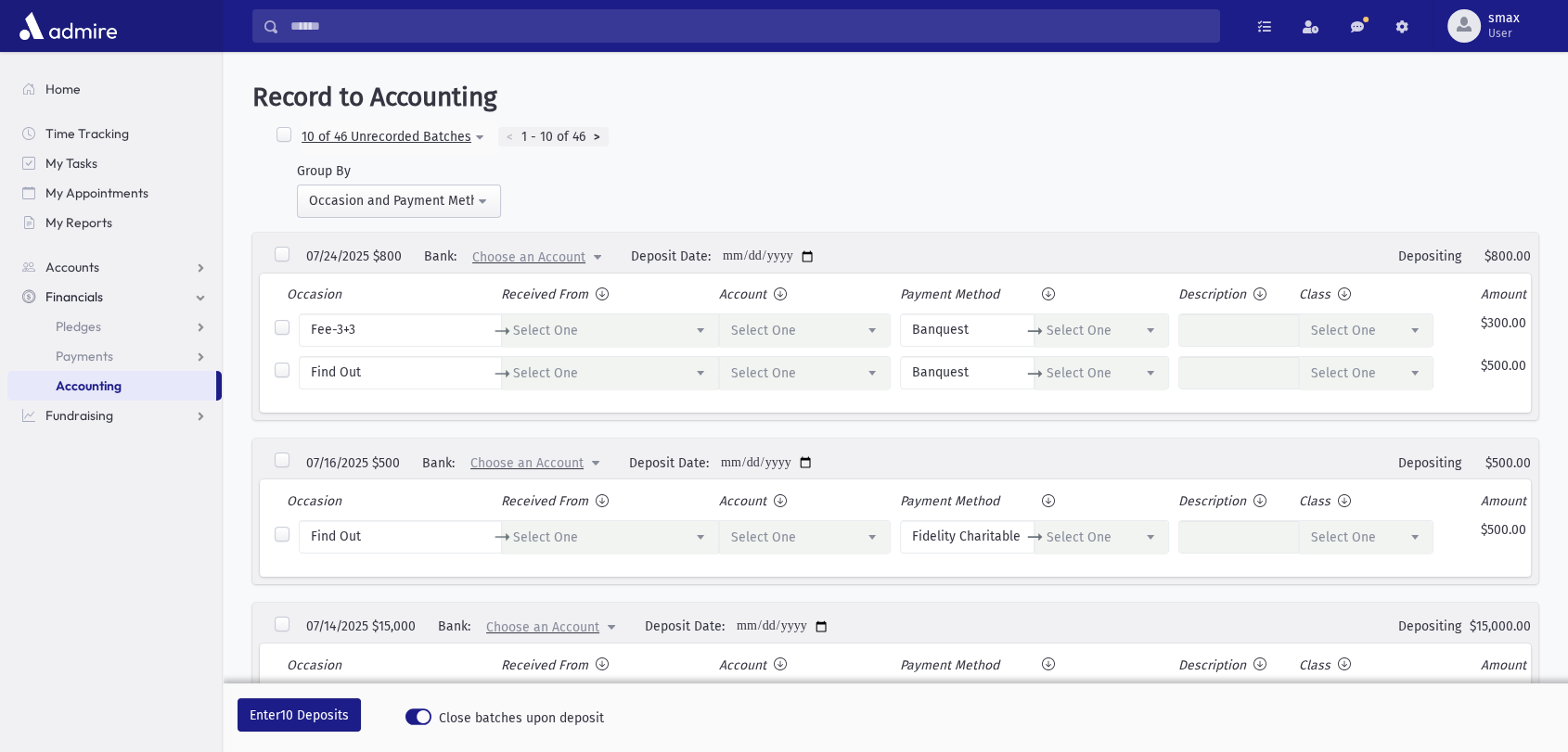 click at bounding box center (284, 135) 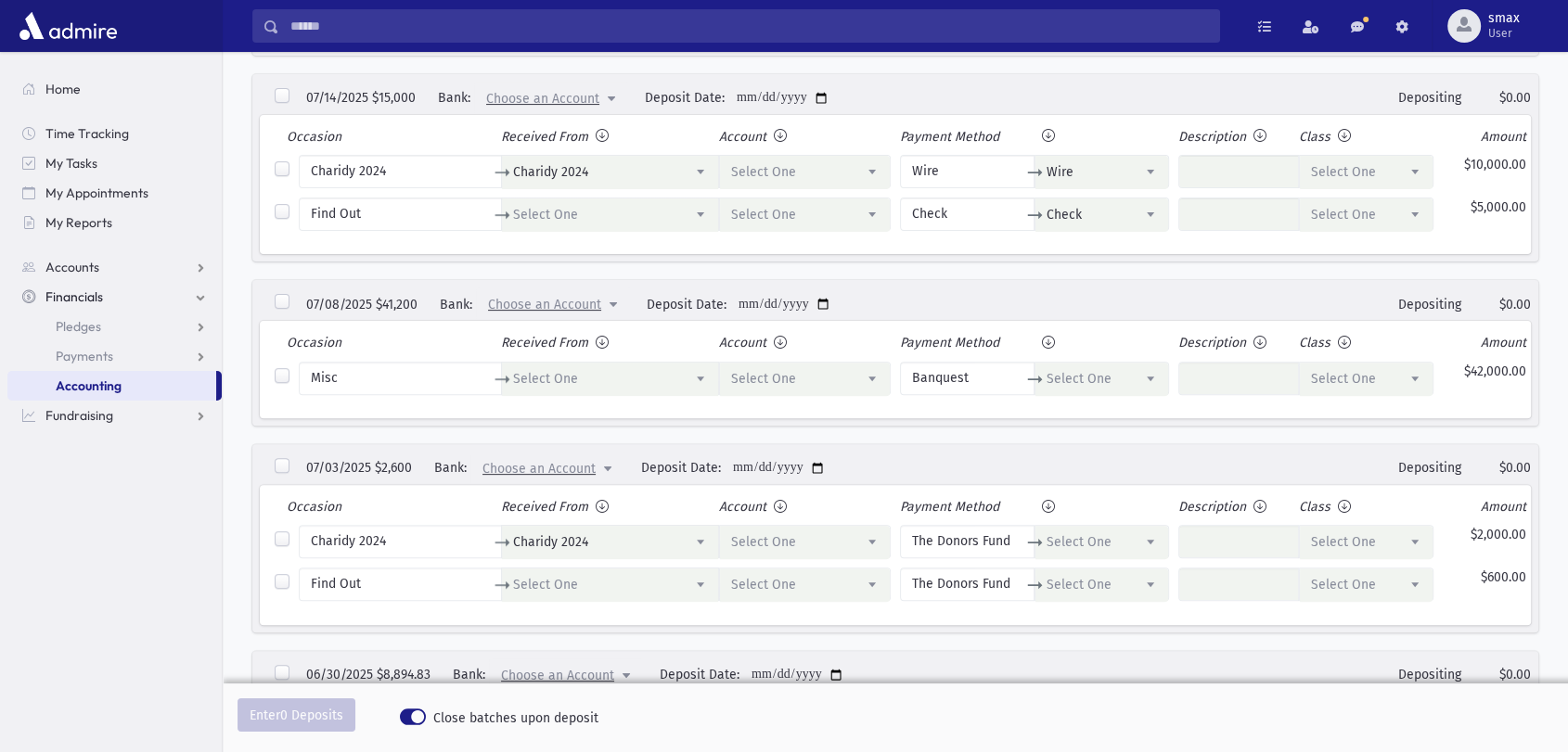 scroll, scrollTop: 0, scrollLeft: 0, axis: both 